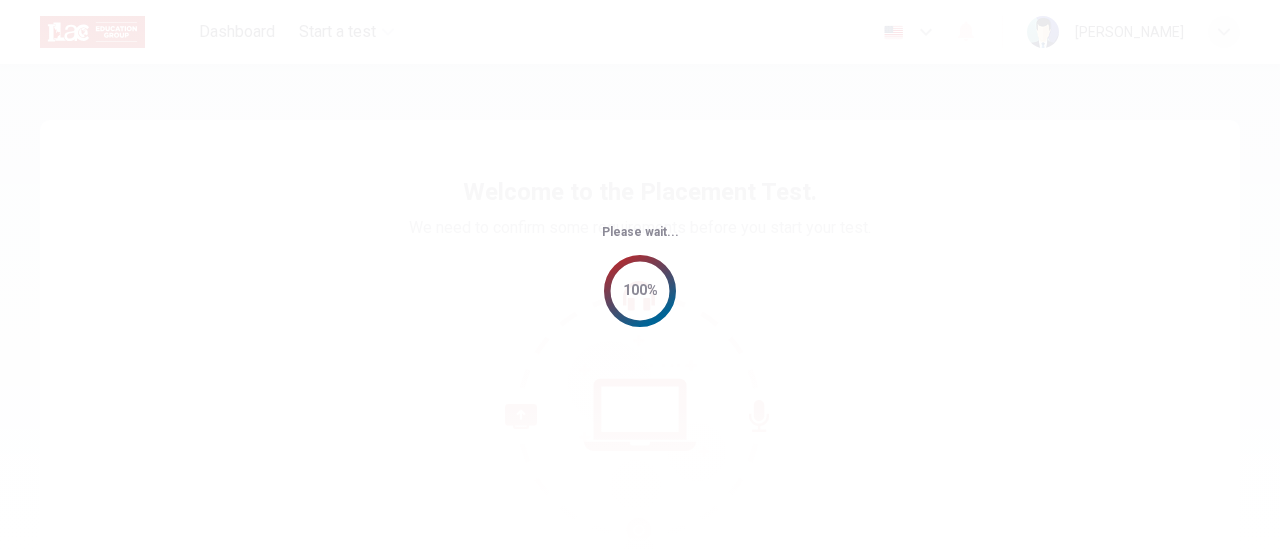 scroll, scrollTop: 0, scrollLeft: 0, axis: both 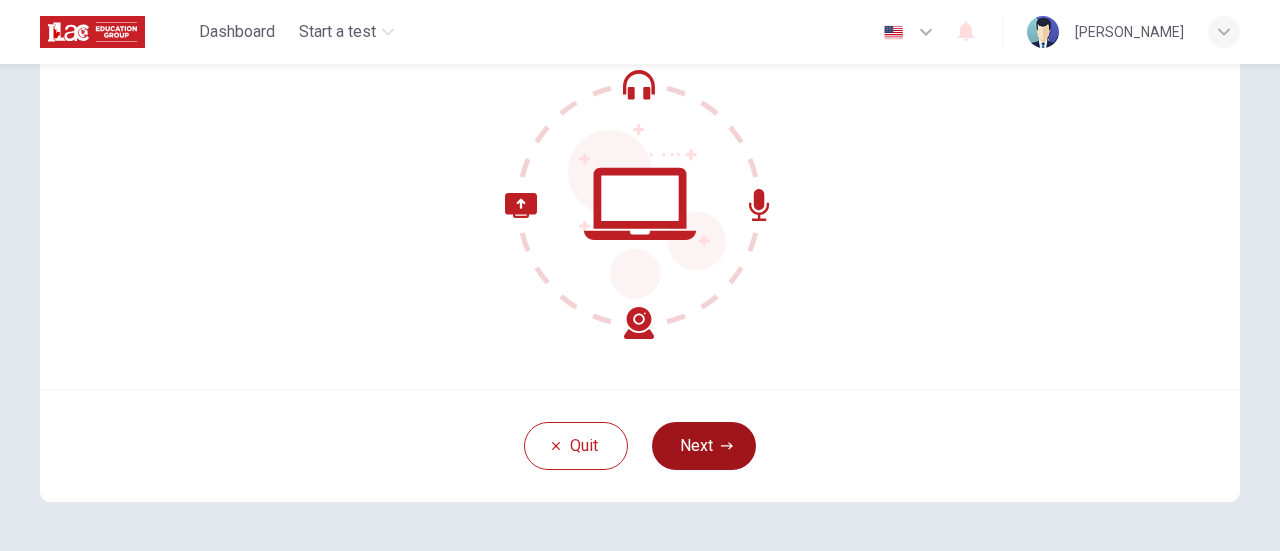 click on "Next" at bounding box center [704, 446] 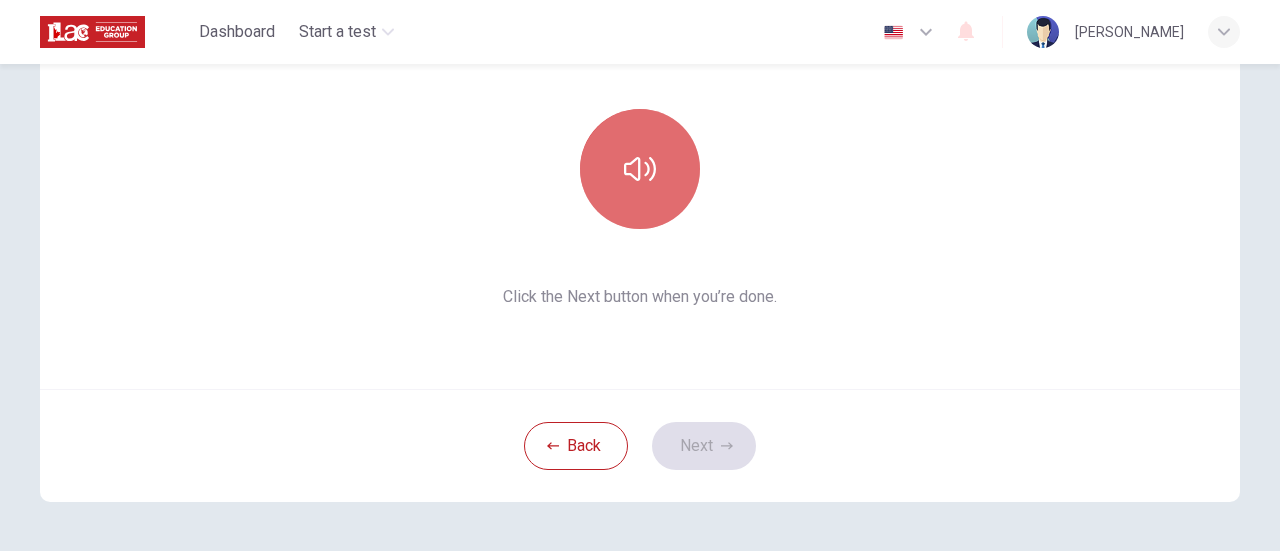 click at bounding box center [640, 169] 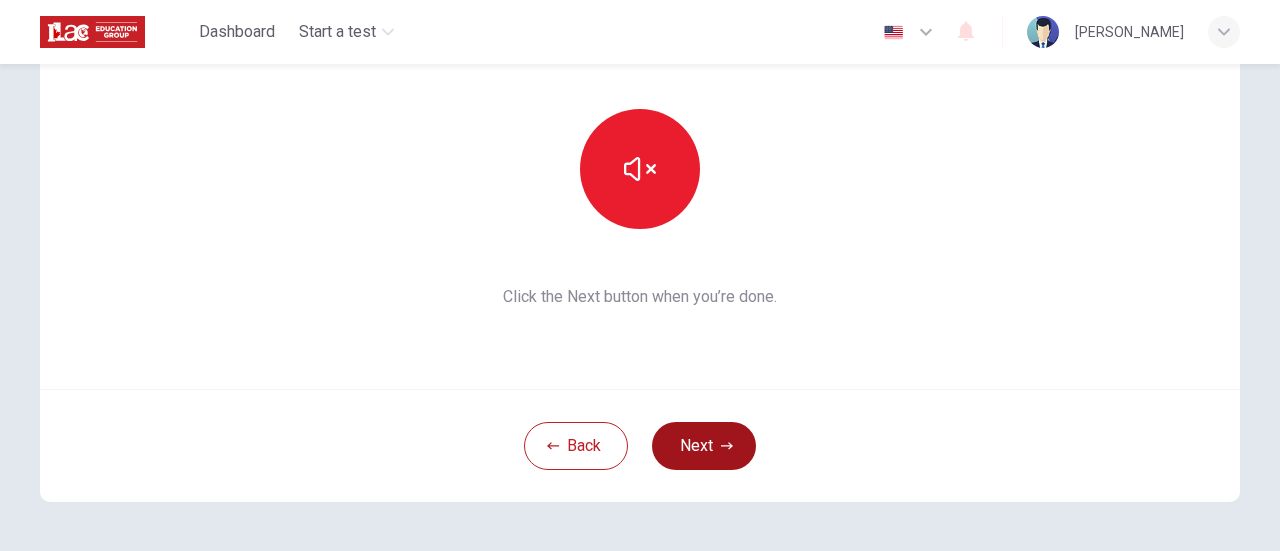 click on "Next" at bounding box center [704, 446] 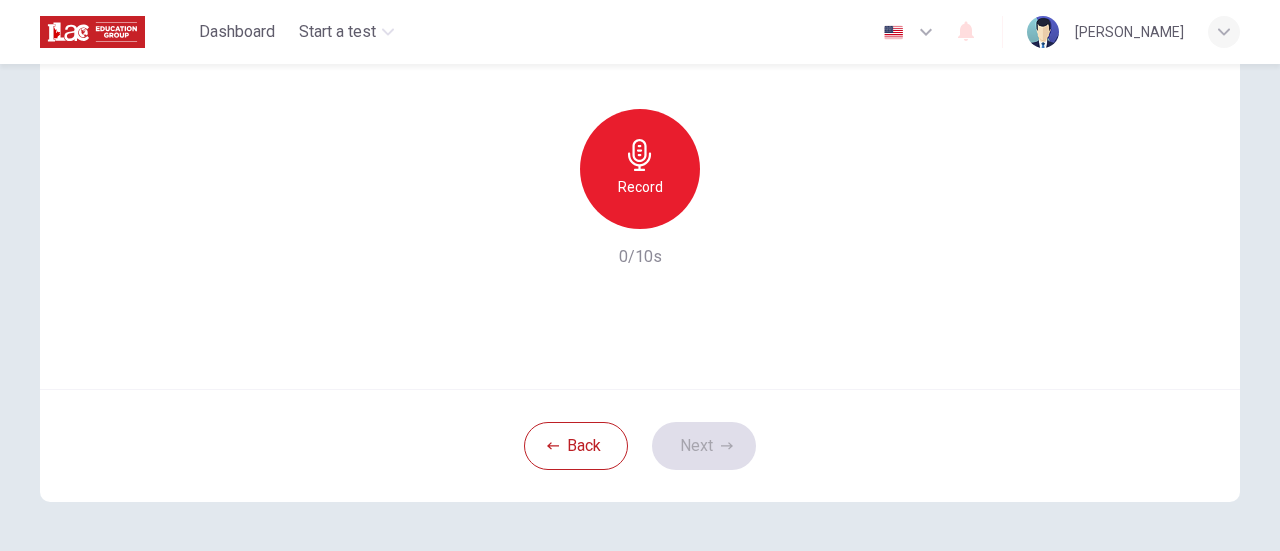 click on "Record" at bounding box center (640, 187) 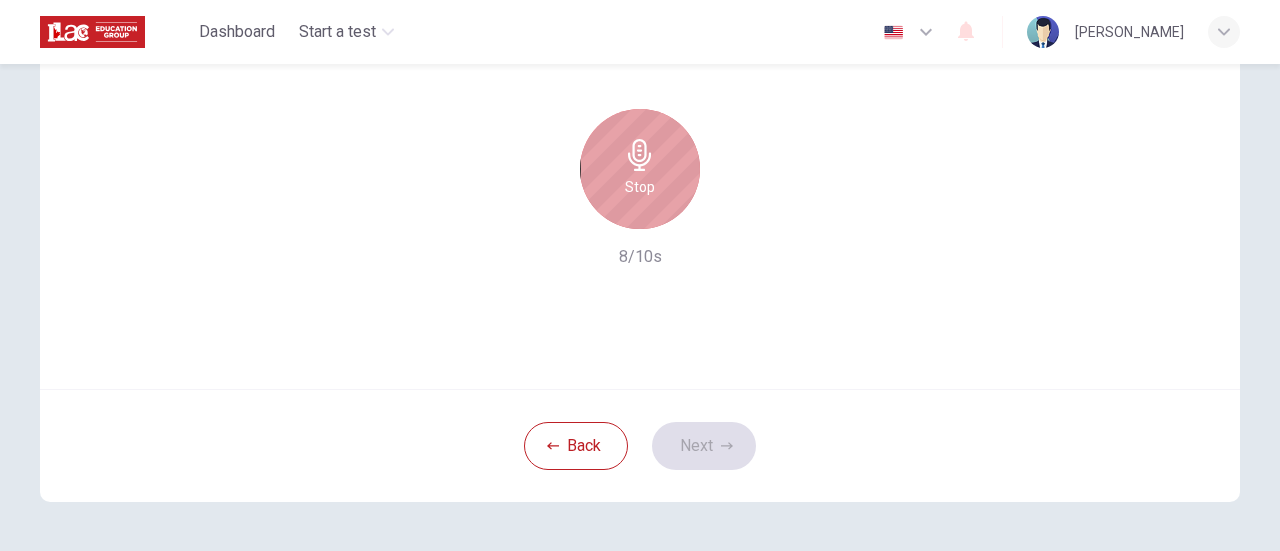 click on "Stop" at bounding box center [640, 169] 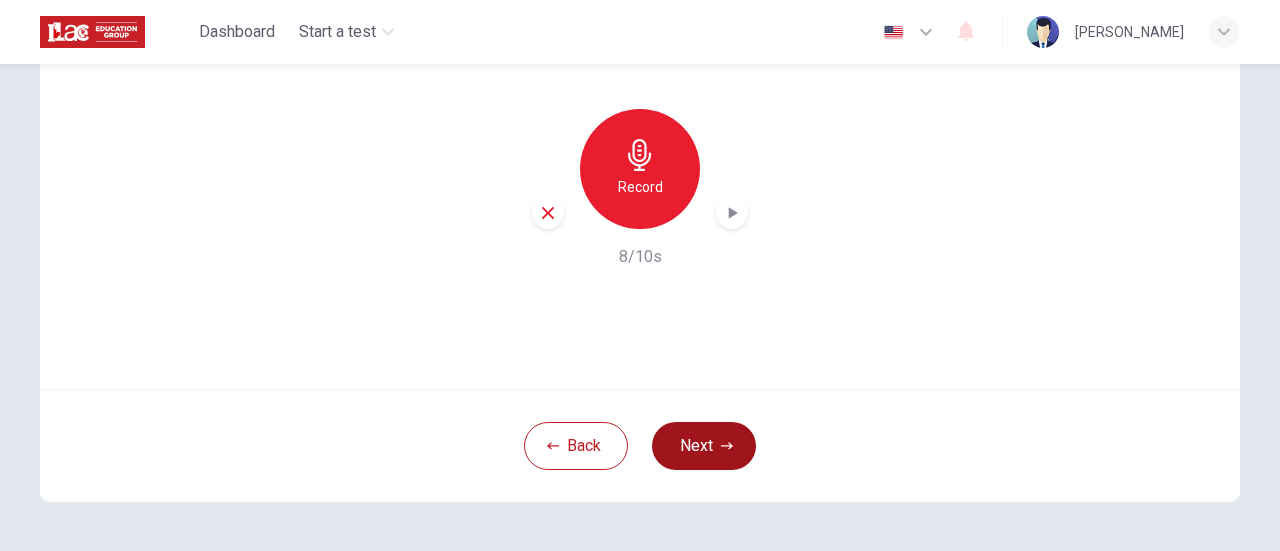 click on "Next" at bounding box center (704, 446) 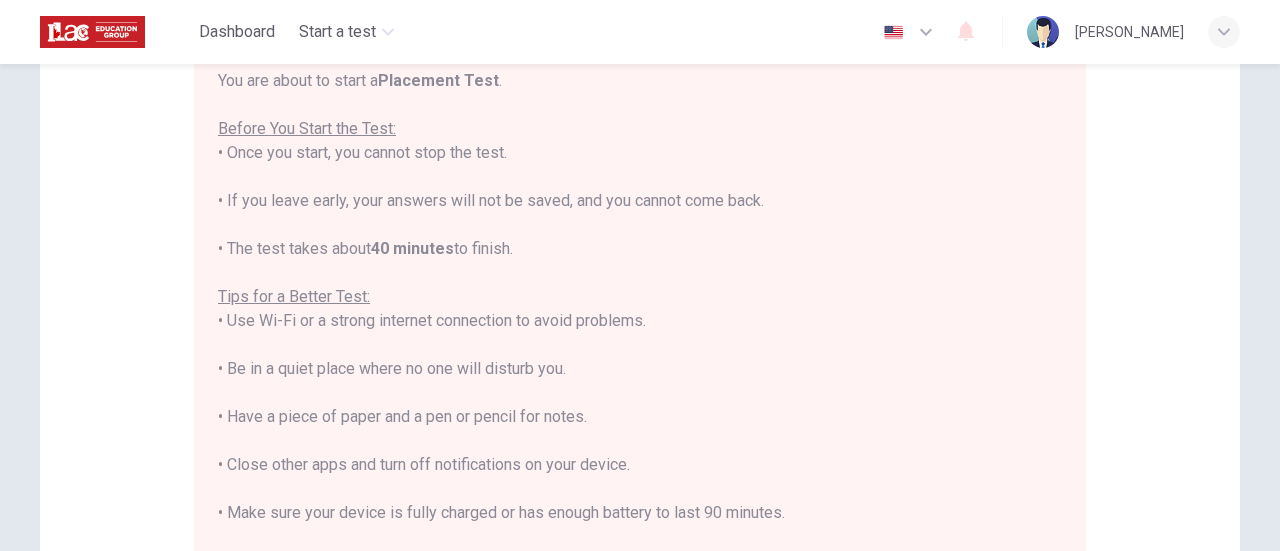 scroll, scrollTop: 426, scrollLeft: 0, axis: vertical 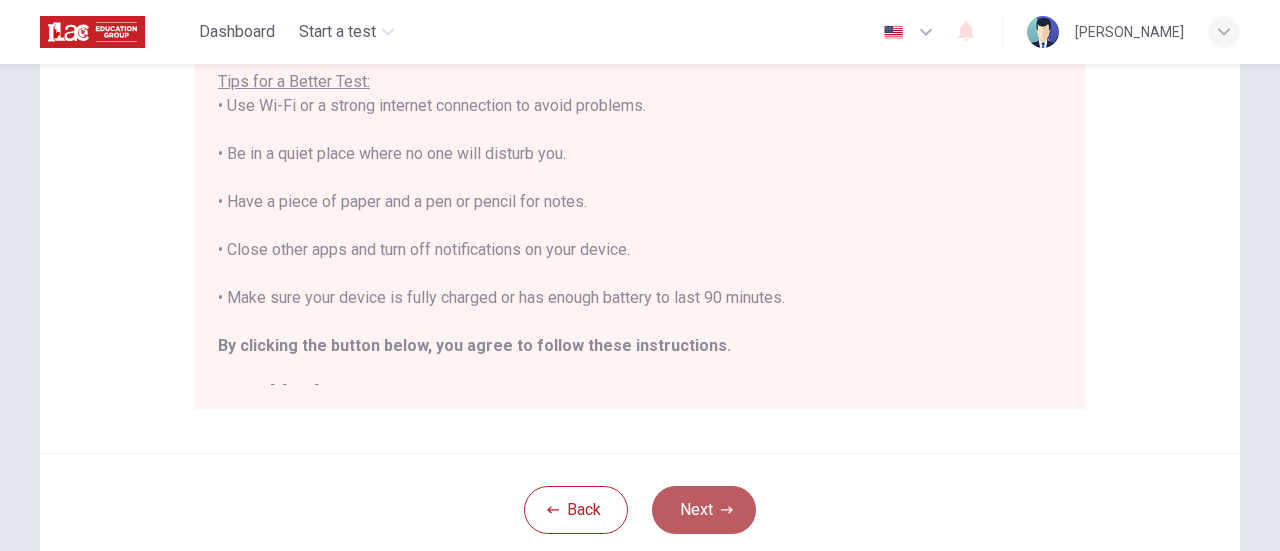click on "Next" at bounding box center (704, 510) 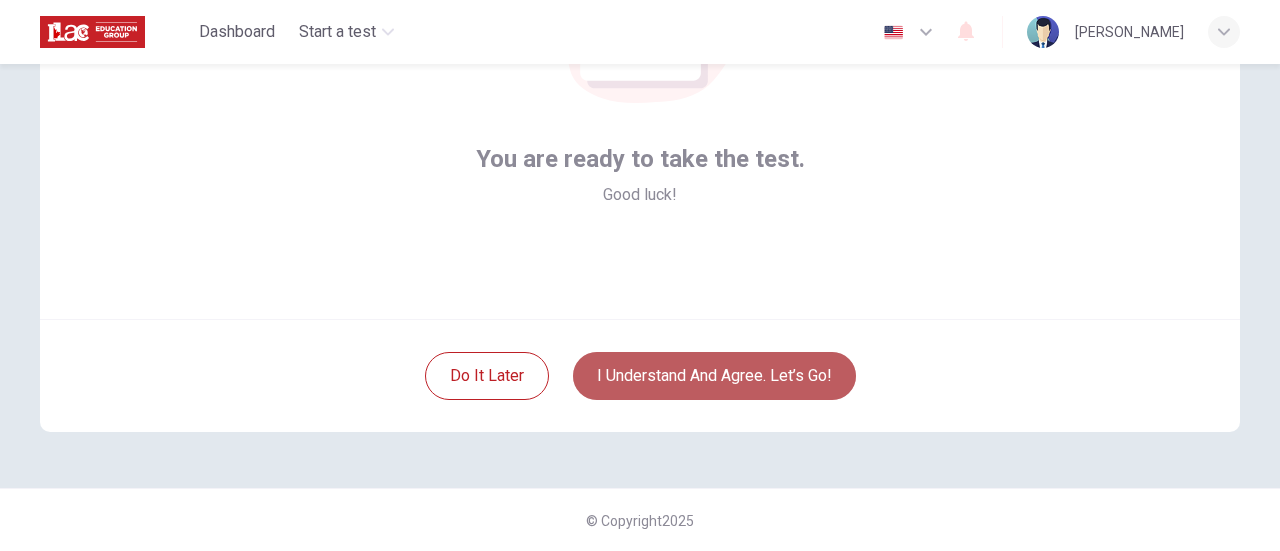 click on "I understand and agree. Let’s go!" at bounding box center [714, 376] 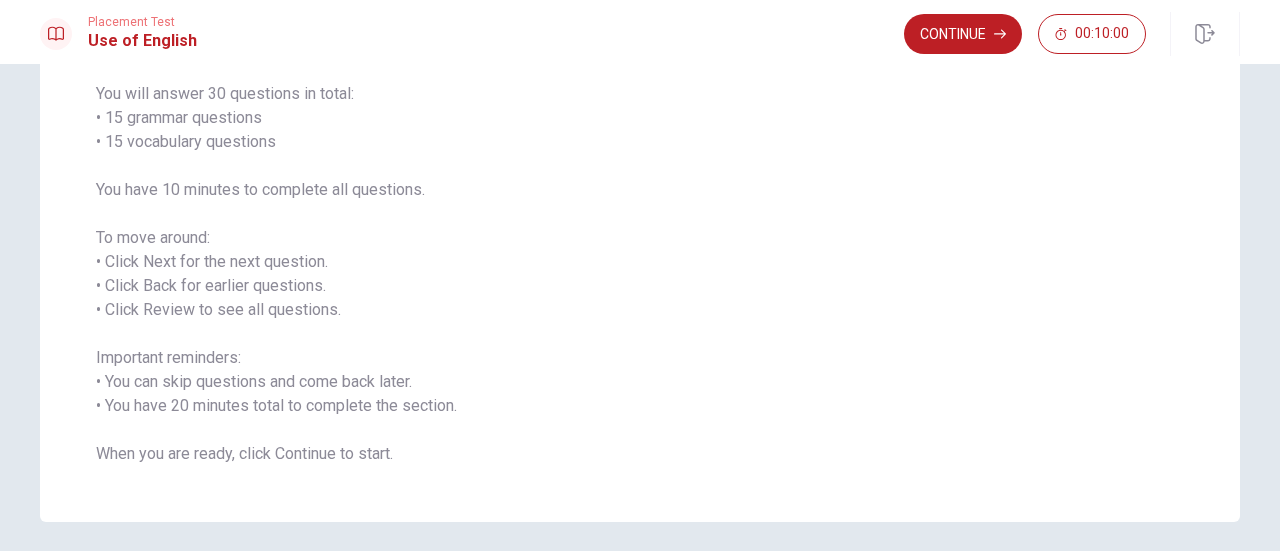 scroll, scrollTop: 164, scrollLeft: 0, axis: vertical 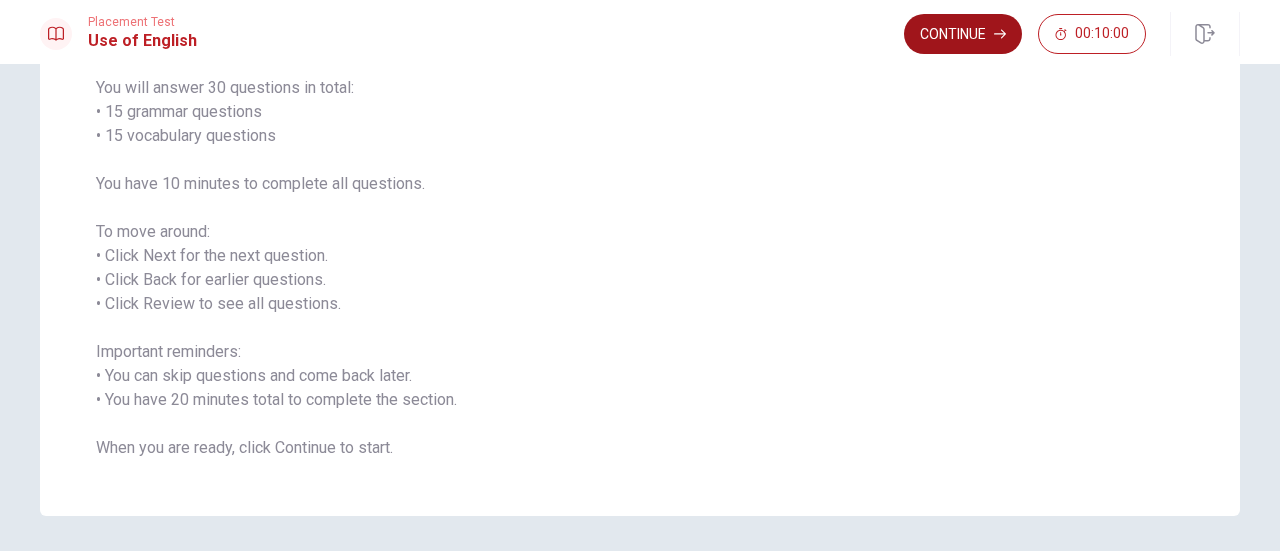 click on "Continue" at bounding box center [963, 34] 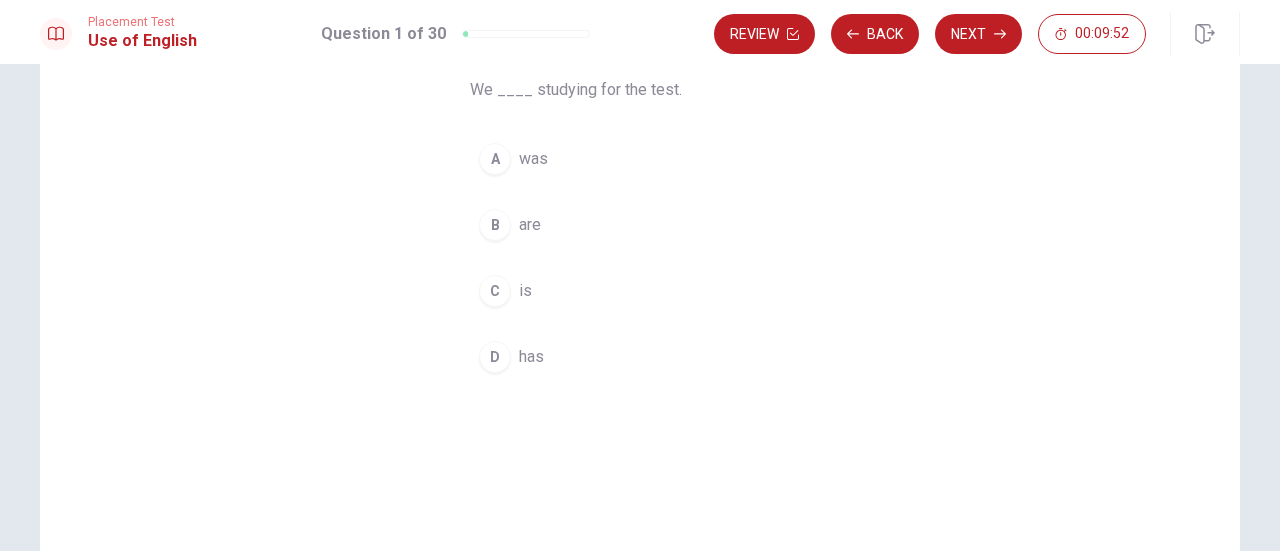 click on "B" at bounding box center (495, 225) 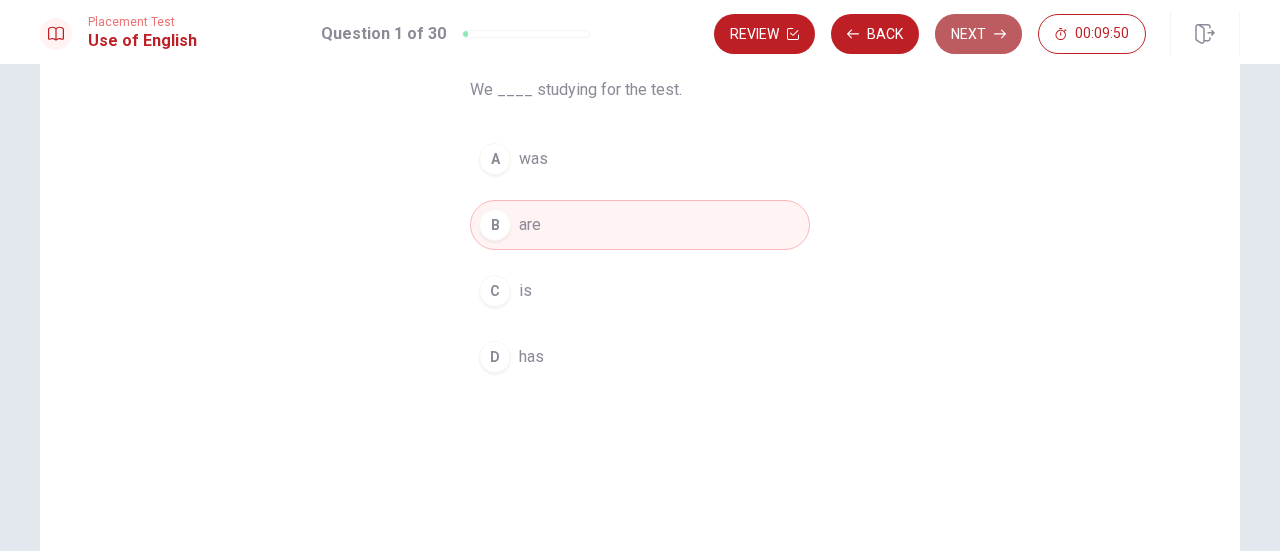 click on "Next" at bounding box center (978, 34) 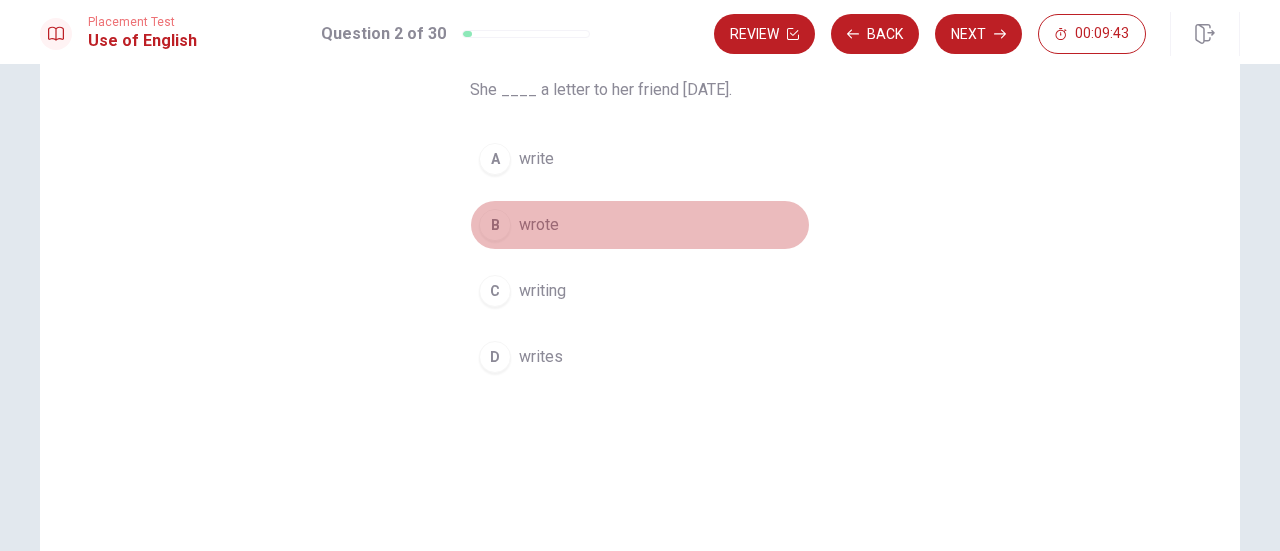 click on "wrote" at bounding box center [539, 225] 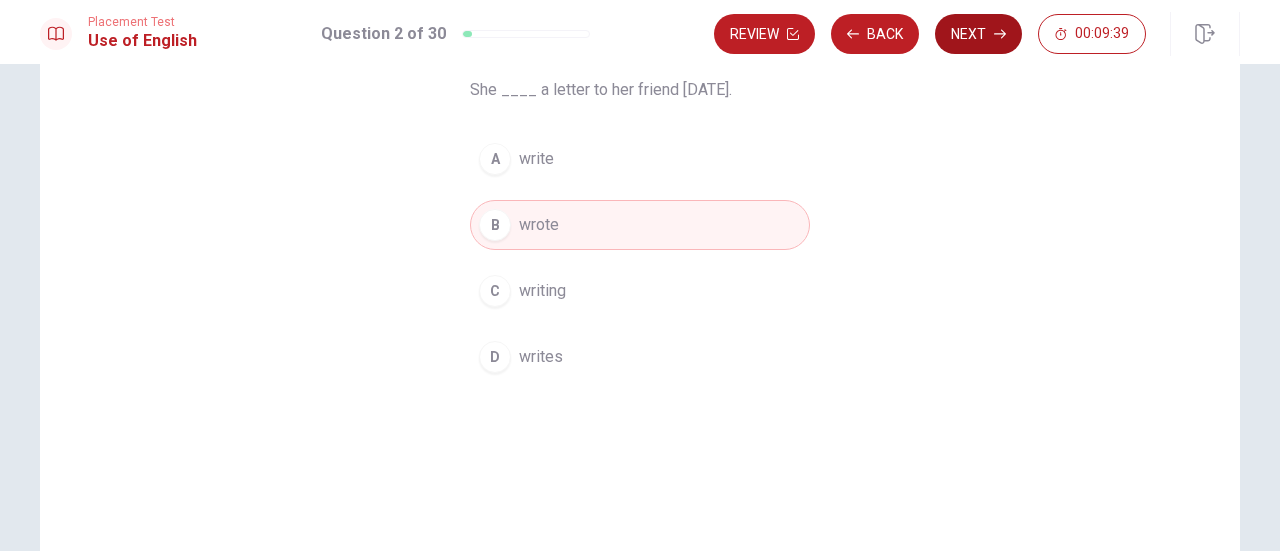 click on "Next" at bounding box center [978, 34] 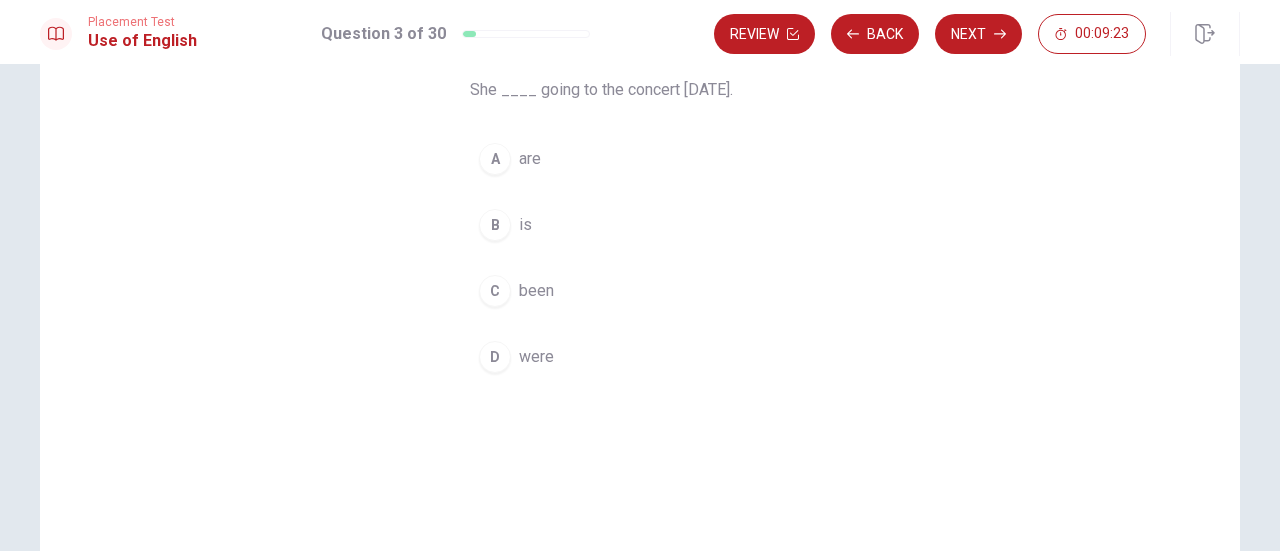 click on "been" at bounding box center (536, 291) 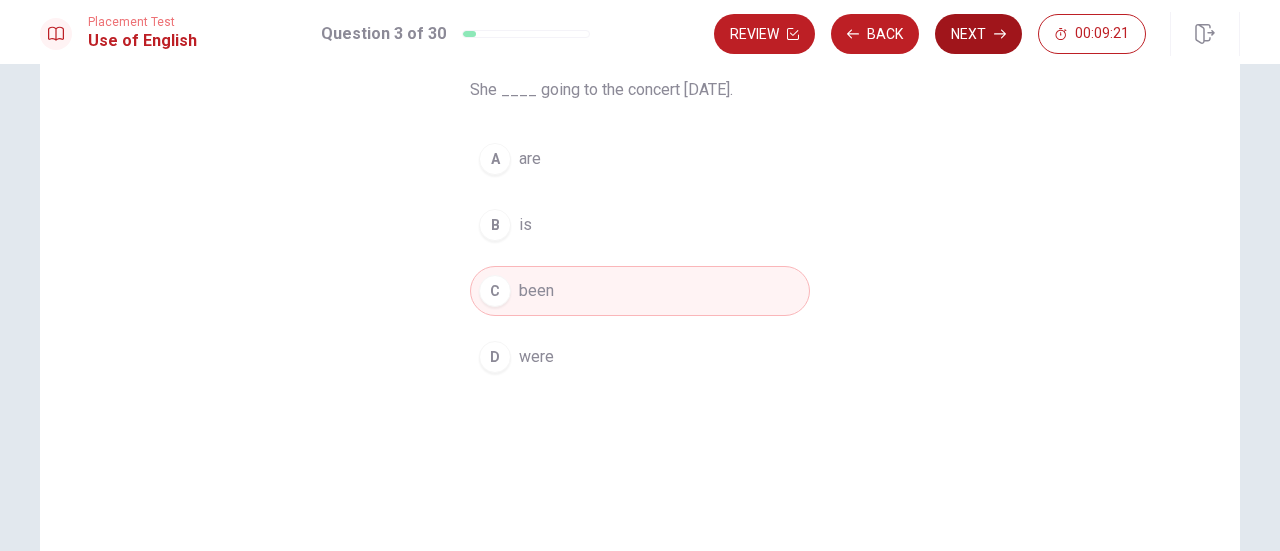click on "Next" at bounding box center (978, 34) 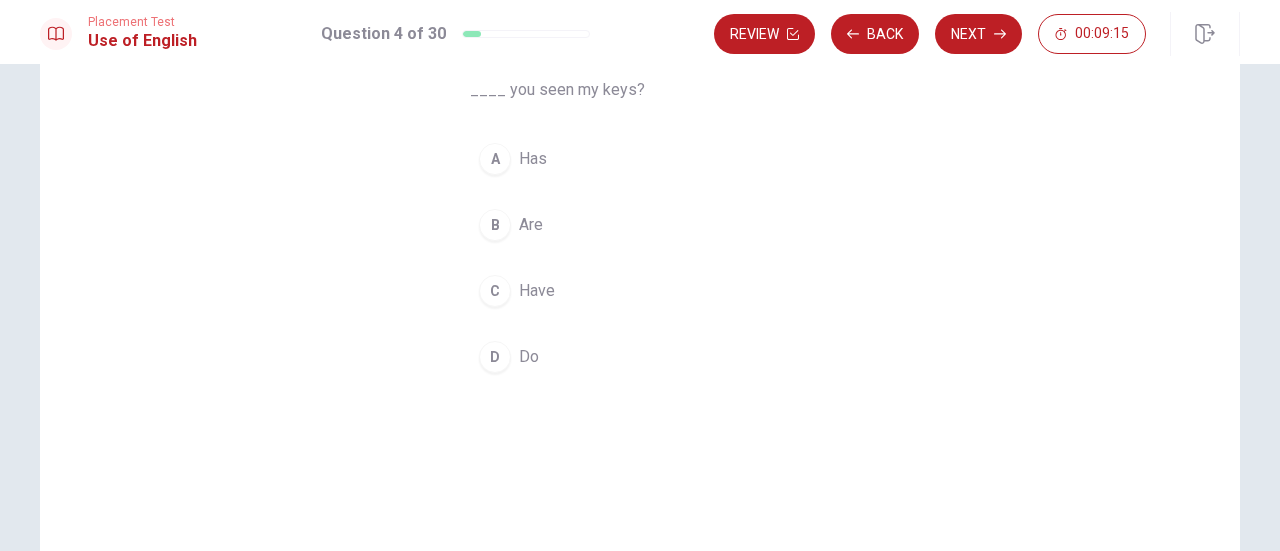 click on "Do" at bounding box center (529, 357) 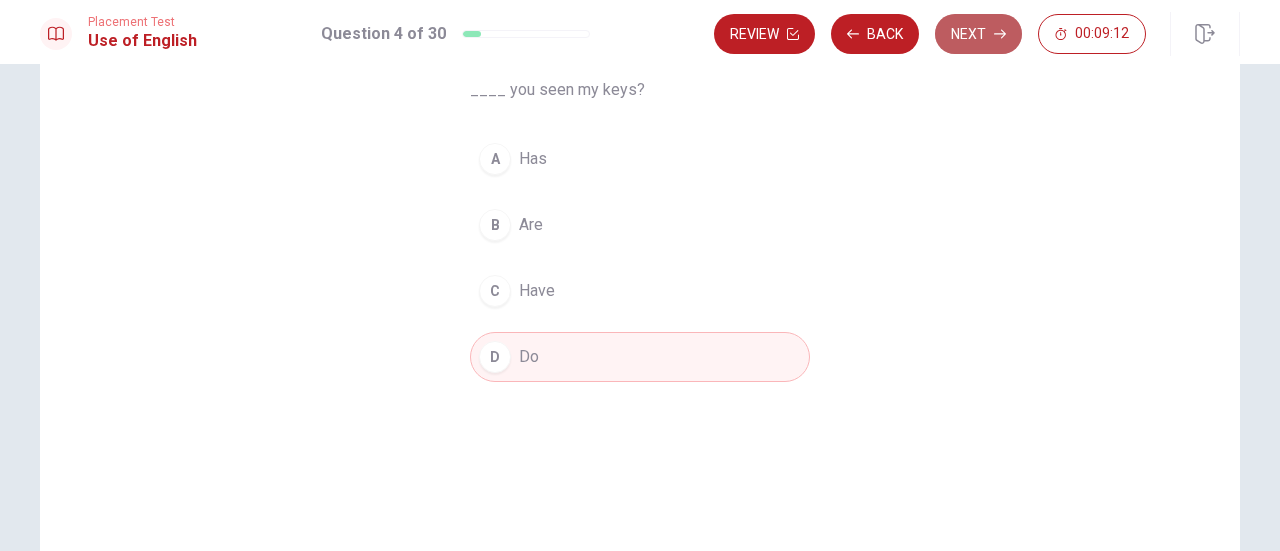 click on "Next" at bounding box center [978, 34] 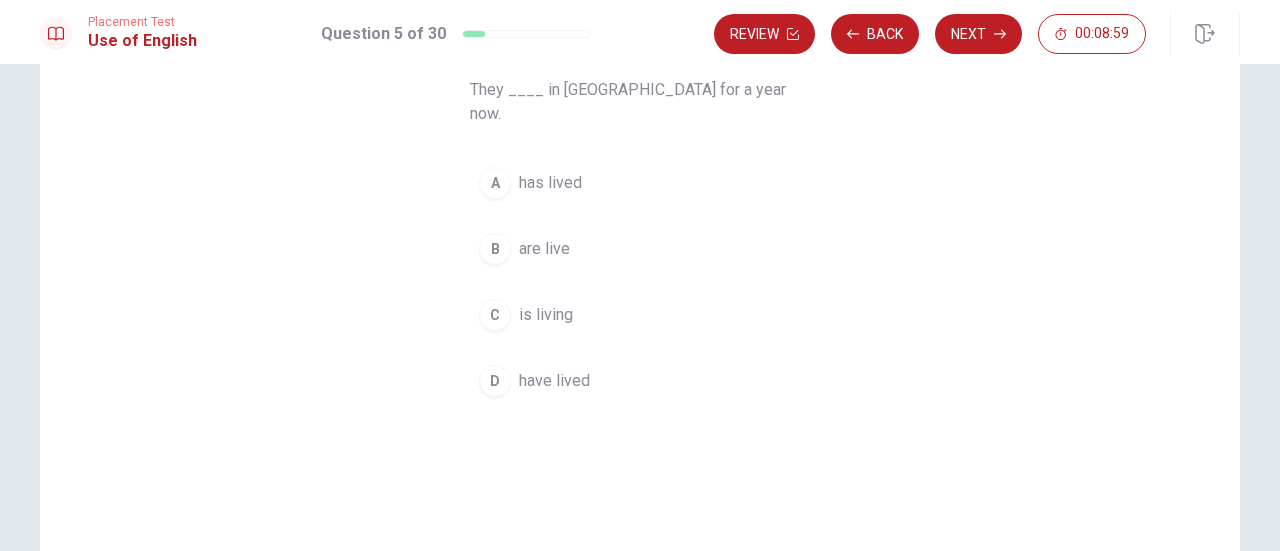 click on "has lived" at bounding box center (550, 183) 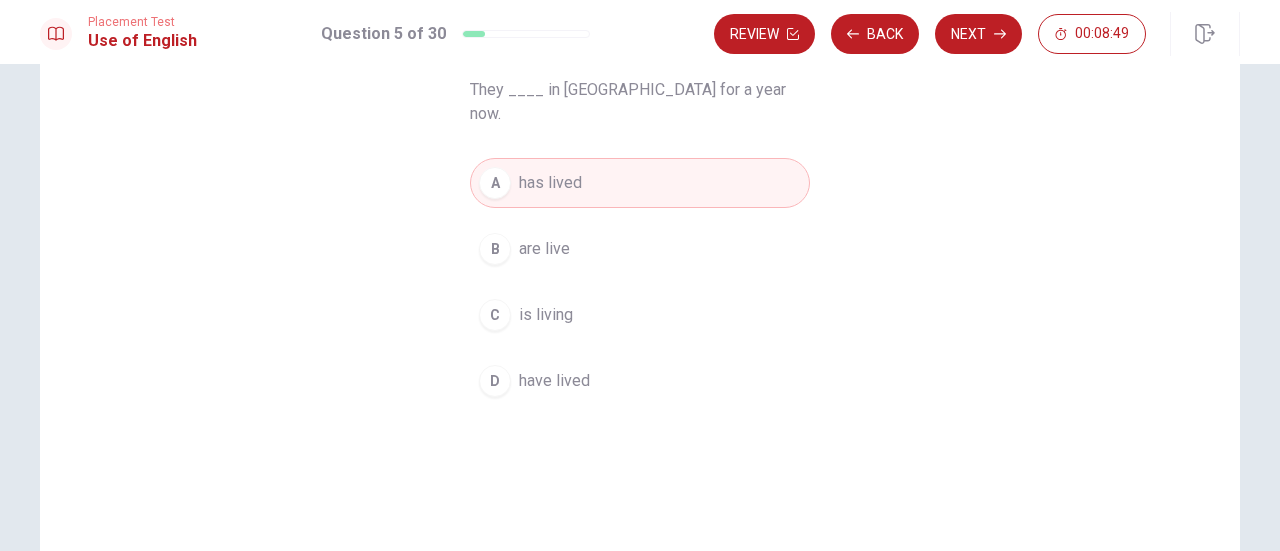 click on "are live" at bounding box center [544, 249] 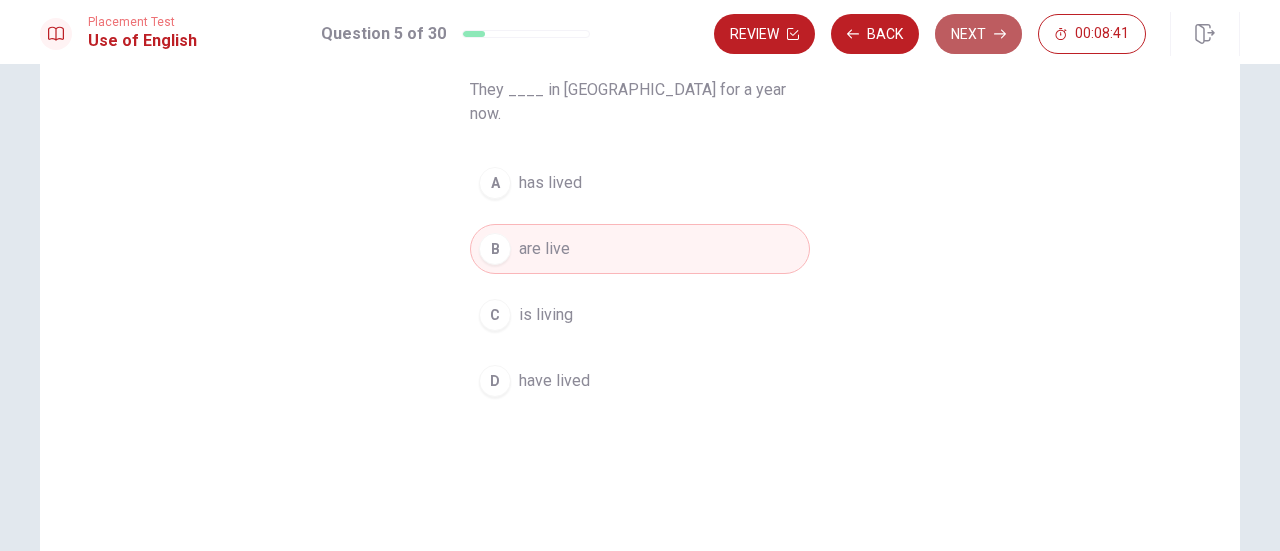 click on "Next" at bounding box center [978, 34] 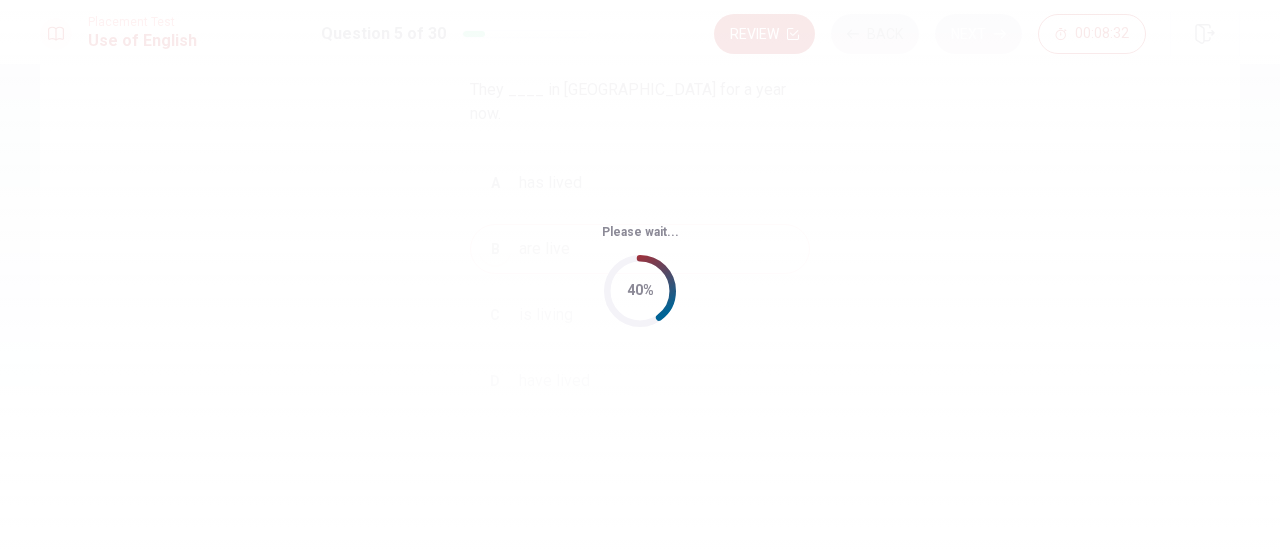 scroll, scrollTop: 0, scrollLeft: 0, axis: both 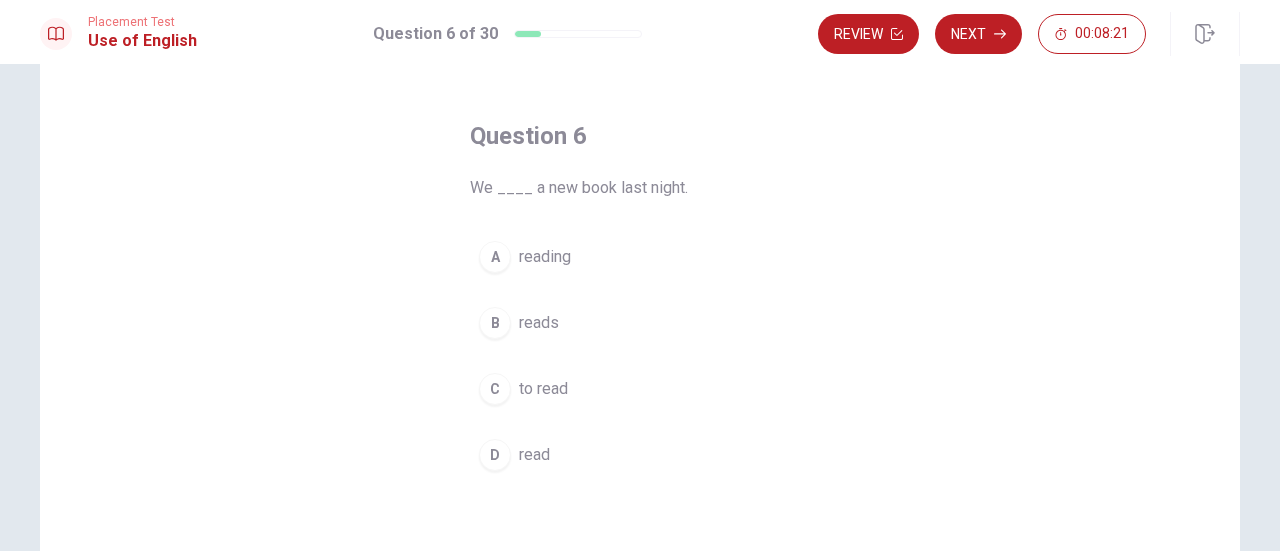 click on "D" at bounding box center [495, 455] 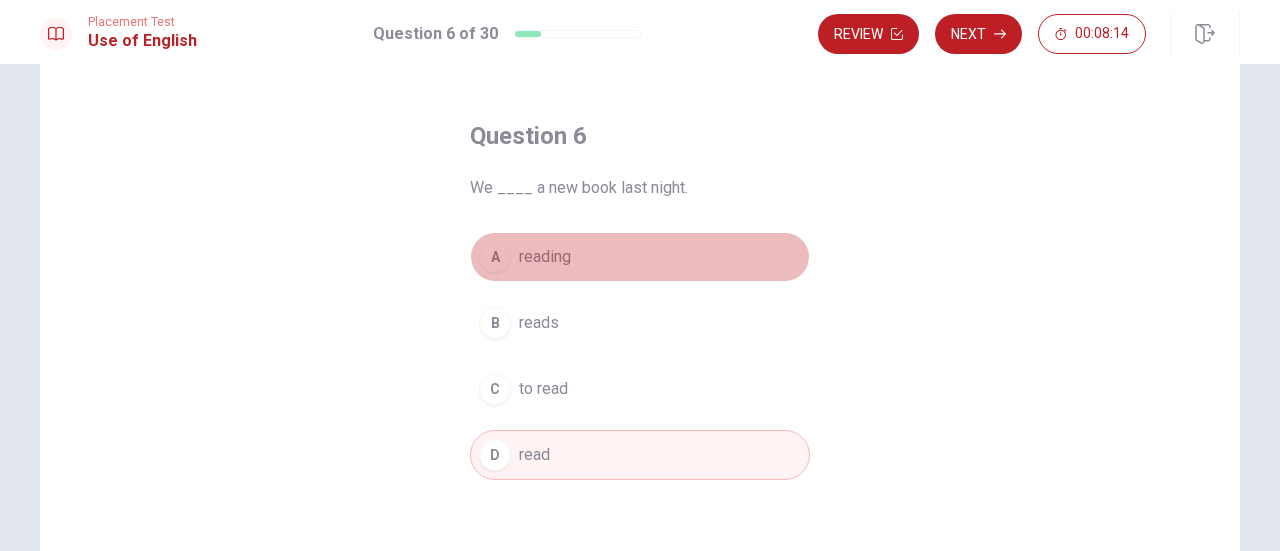click on "A" at bounding box center [495, 257] 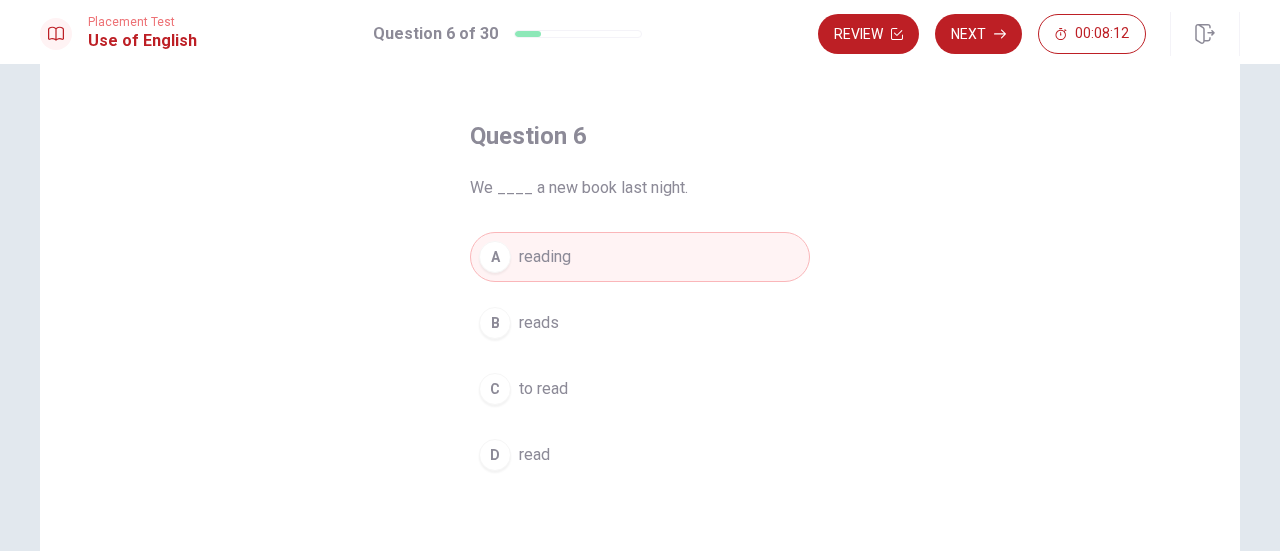click on "B" at bounding box center [495, 323] 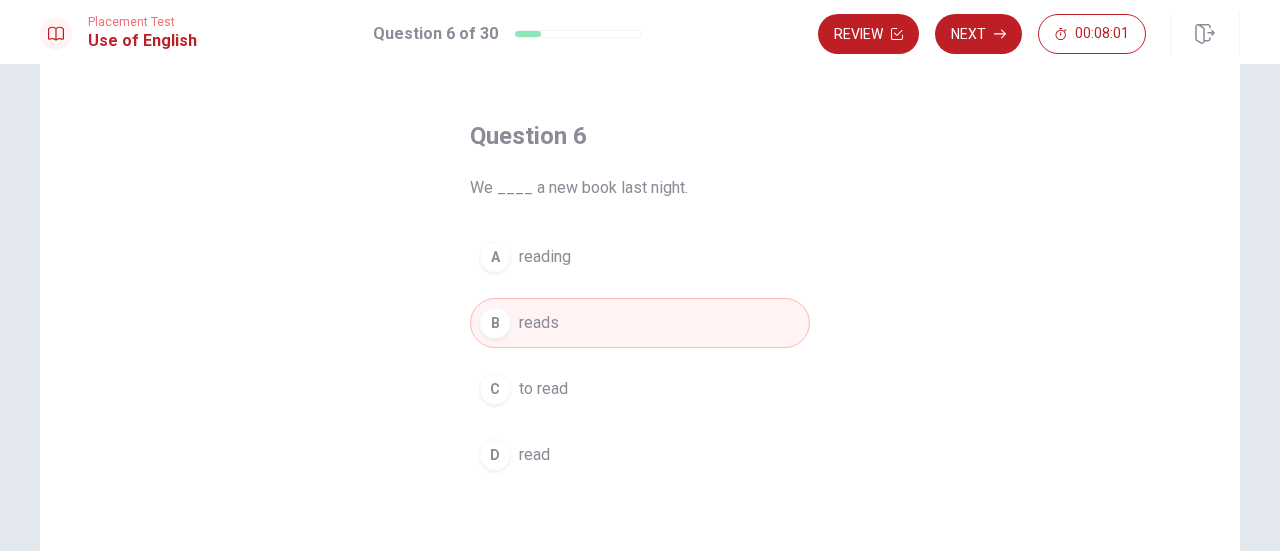 click on "D" at bounding box center (495, 455) 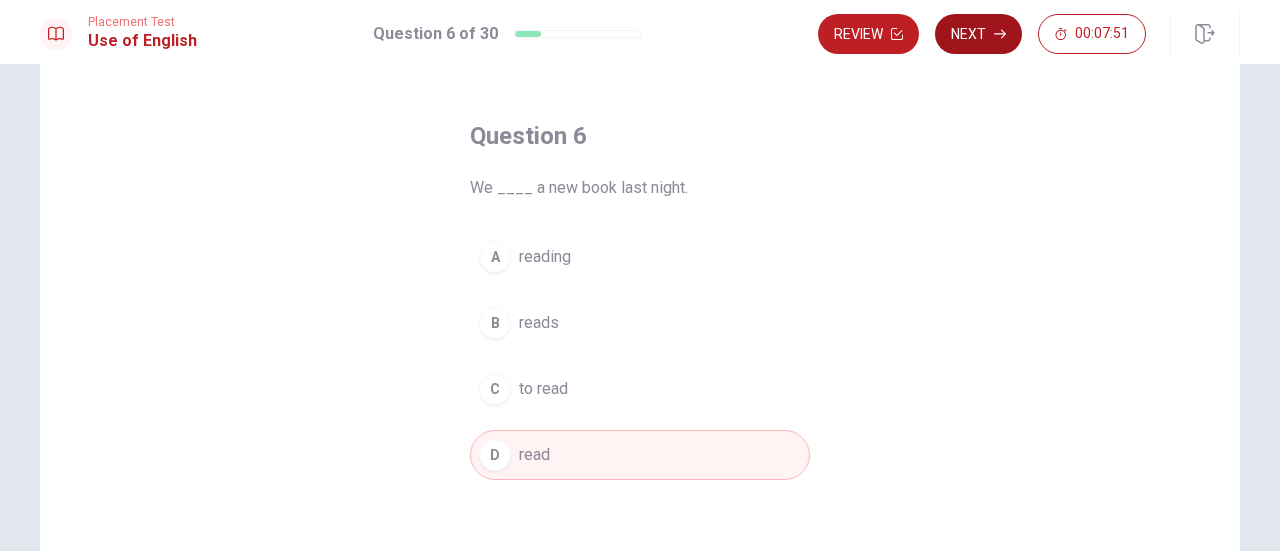 click on "Next" at bounding box center (978, 34) 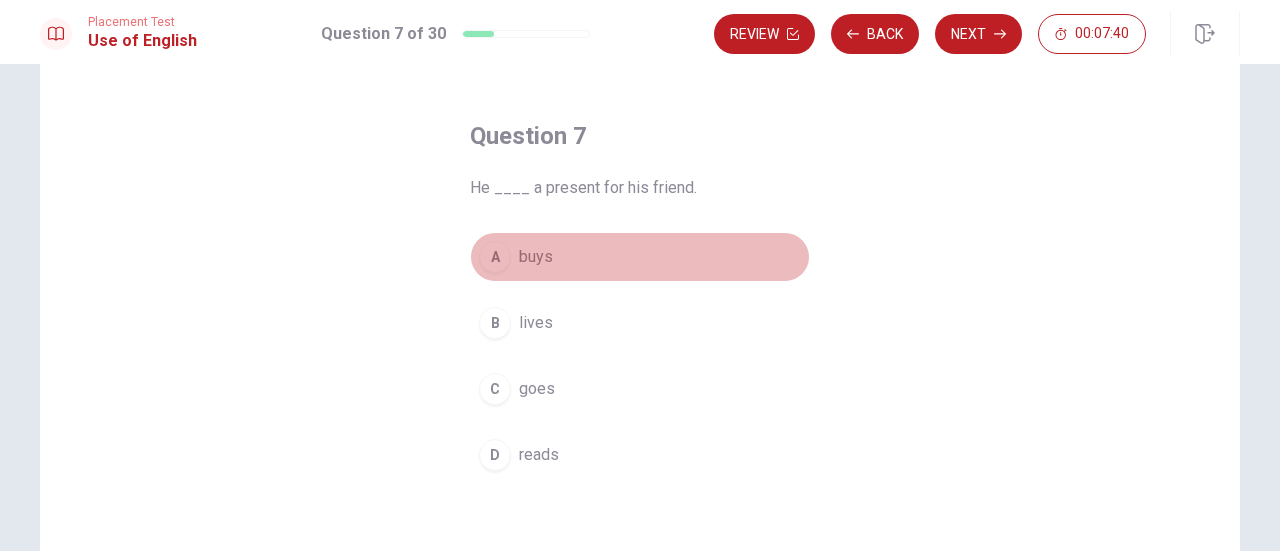 click on "A" at bounding box center (495, 257) 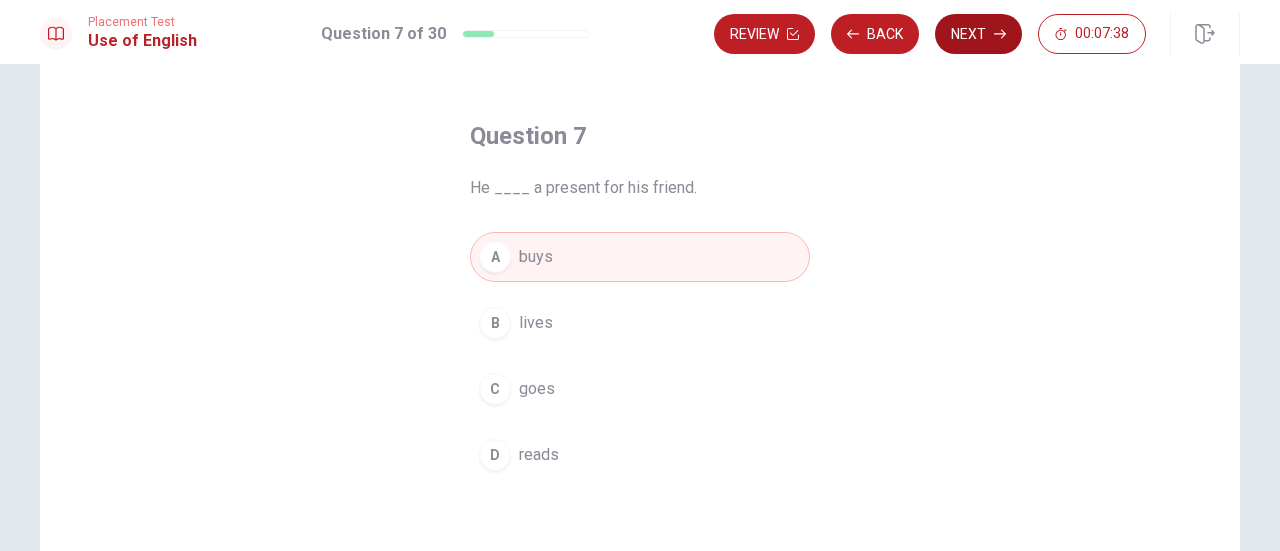 click on "Next" at bounding box center (978, 34) 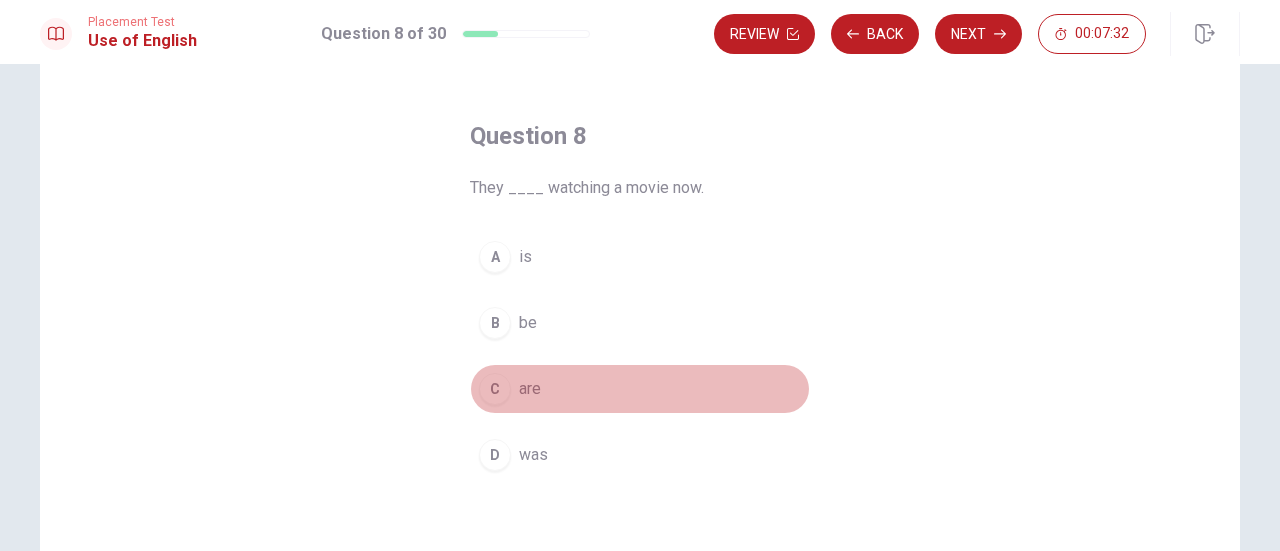 click on "C" at bounding box center [495, 389] 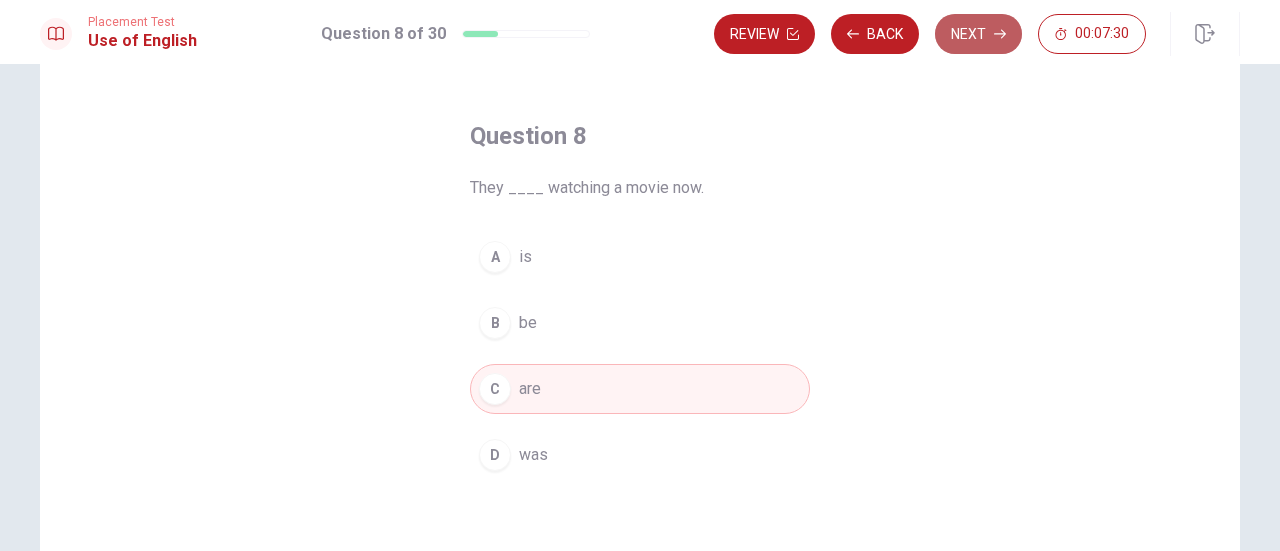 click on "Next" at bounding box center (978, 34) 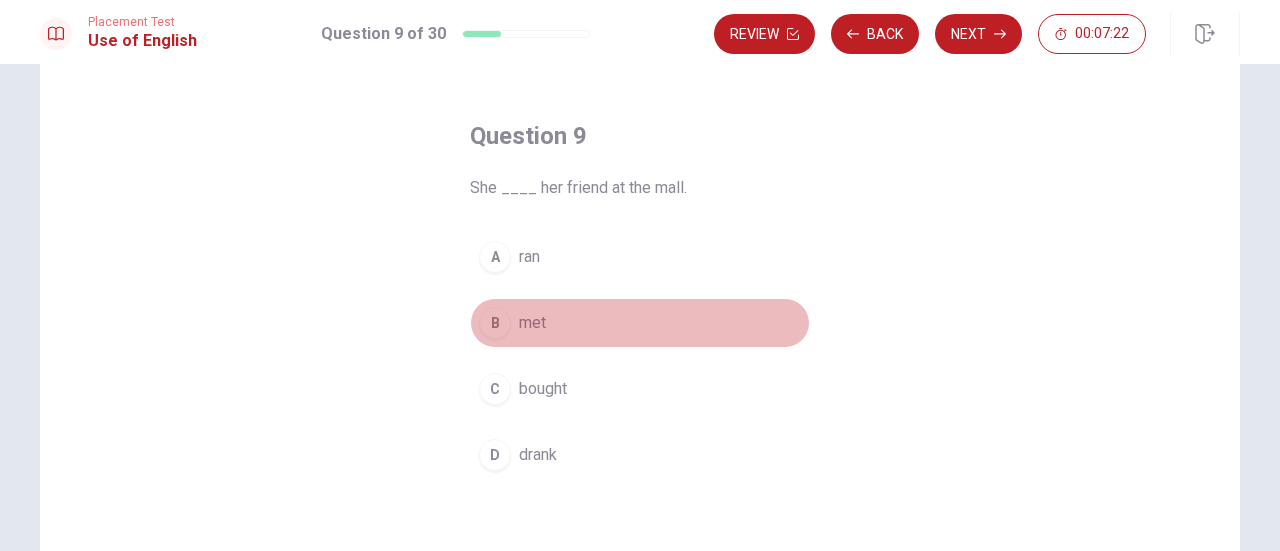 click on "met" at bounding box center [532, 323] 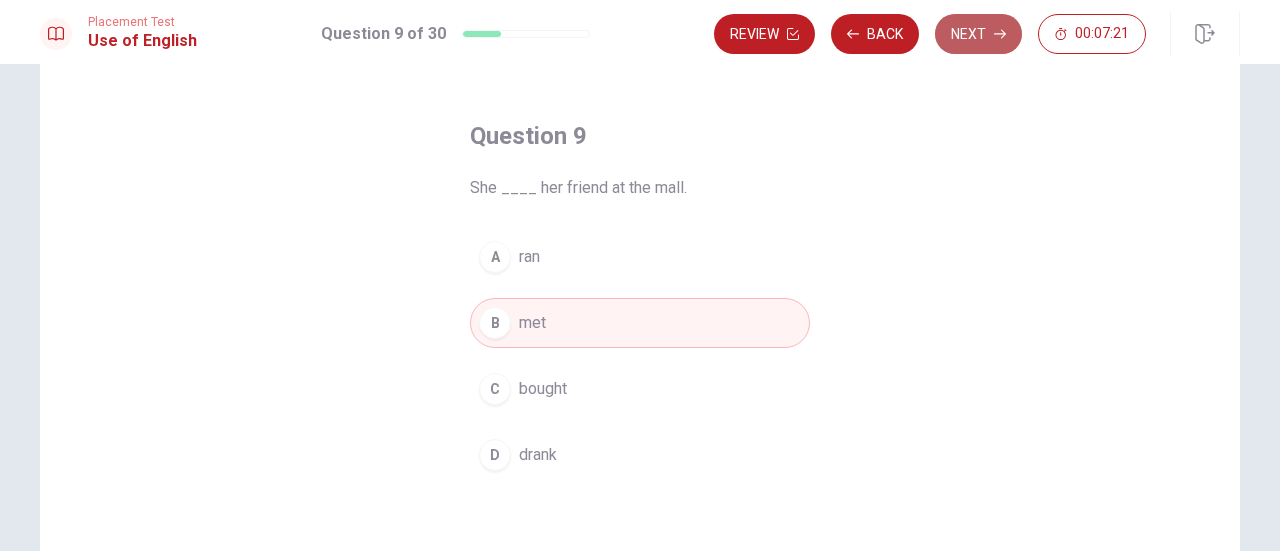 click on "Next" at bounding box center [978, 34] 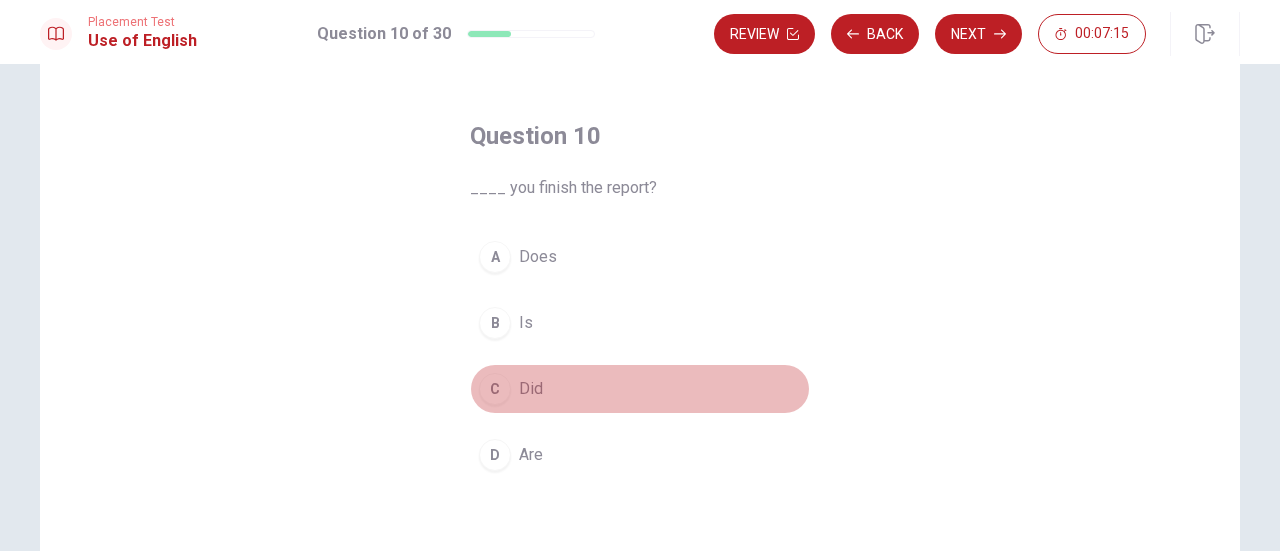 click on "Did" at bounding box center (531, 389) 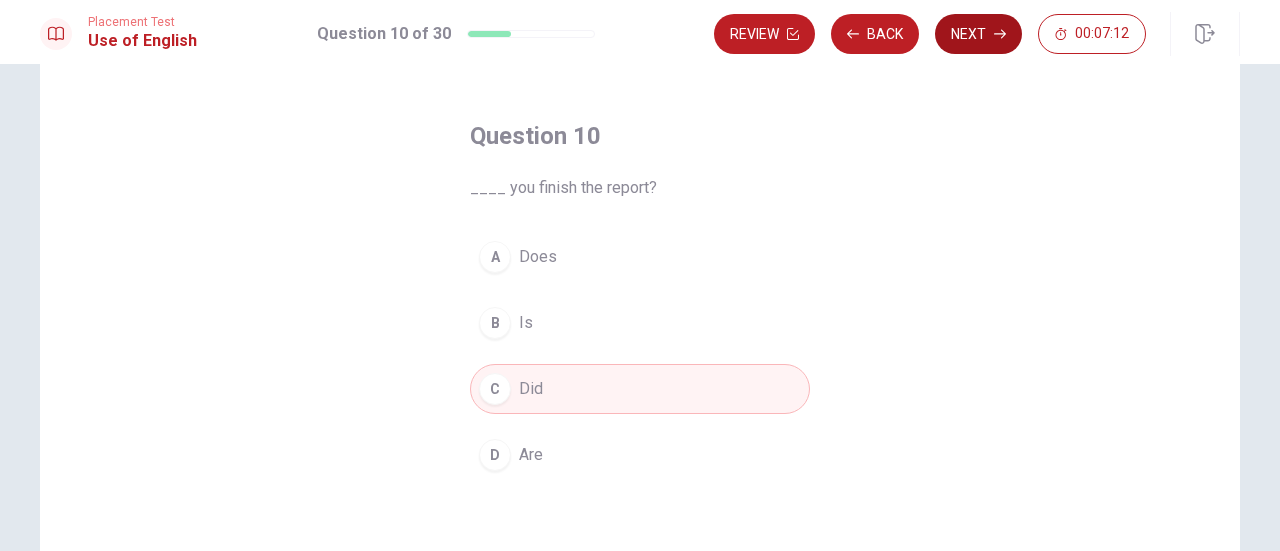 click on "Next" at bounding box center [978, 34] 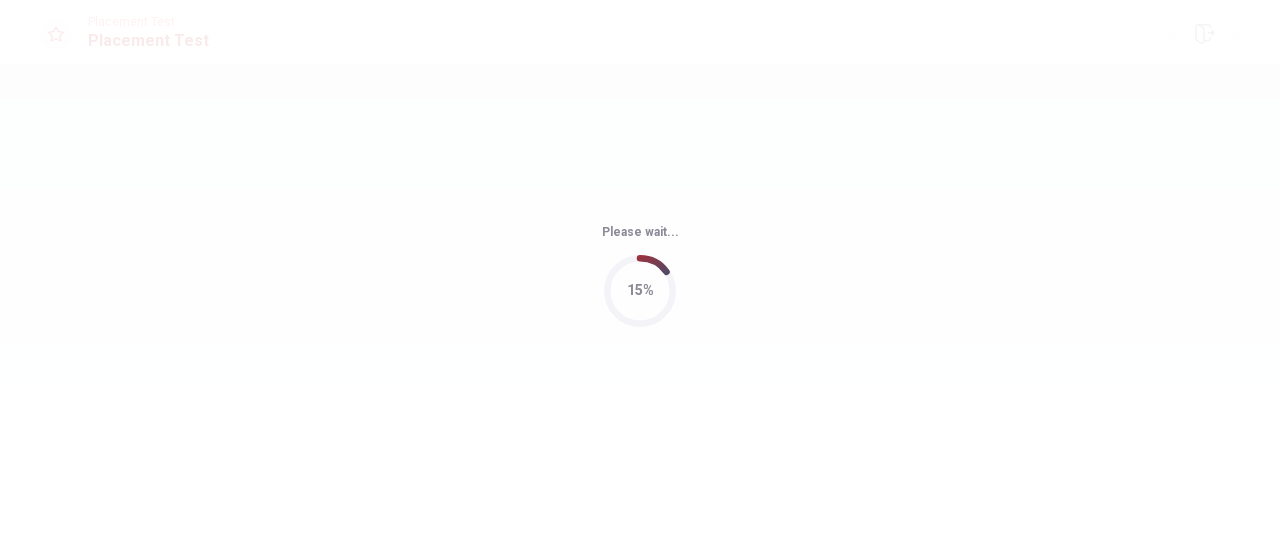 scroll, scrollTop: 0, scrollLeft: 0, axis: both 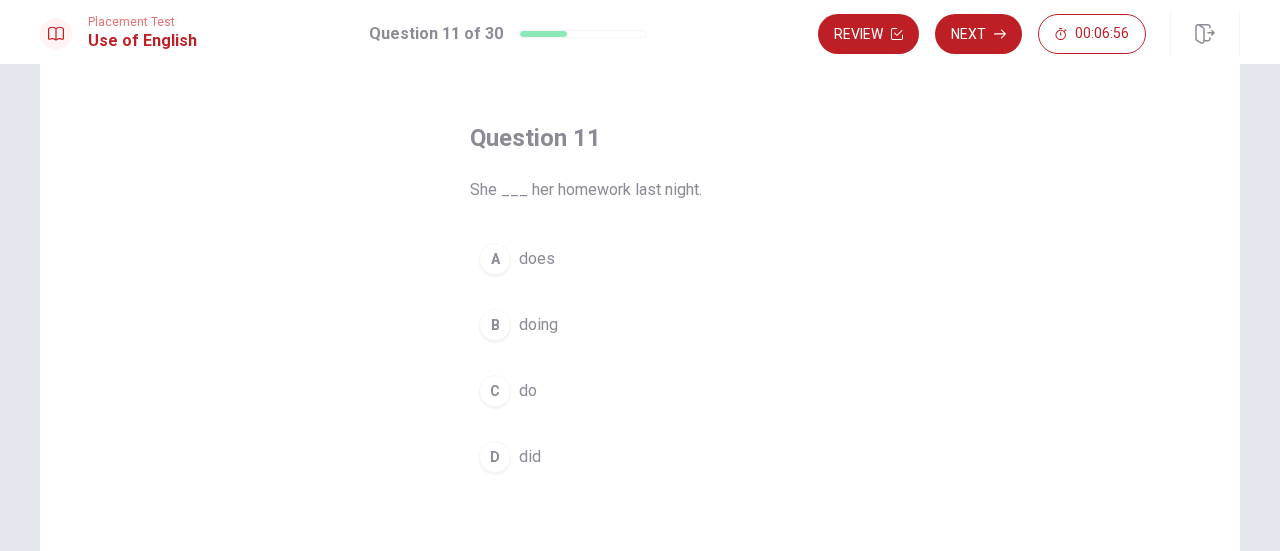 click on "A" at bounding box center (495, 259) 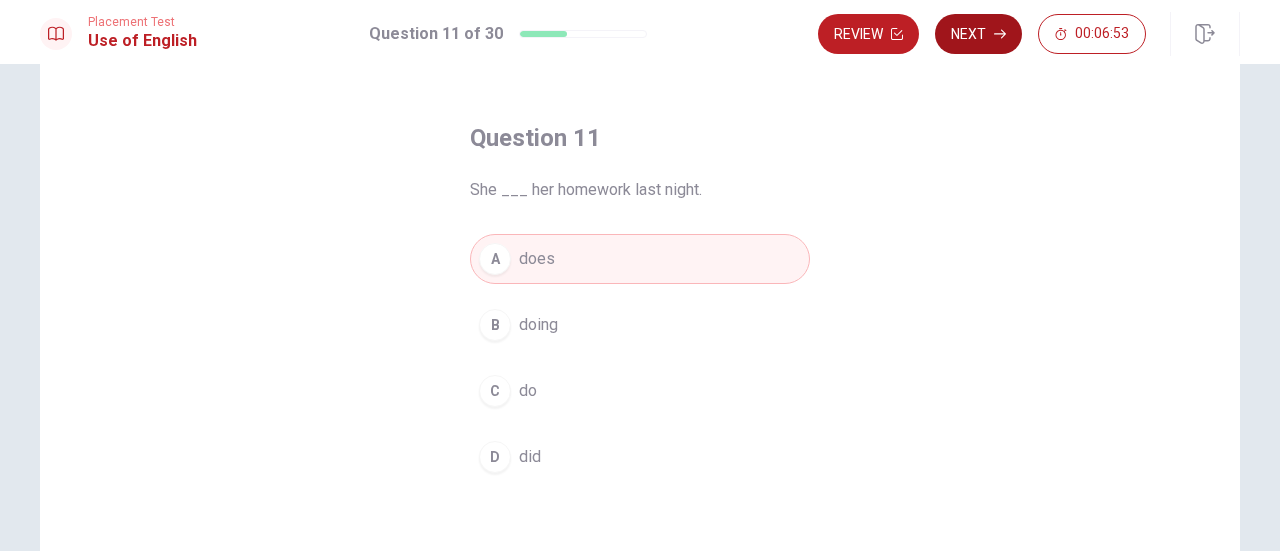 click on "Next" at bounding box center (978, 34) 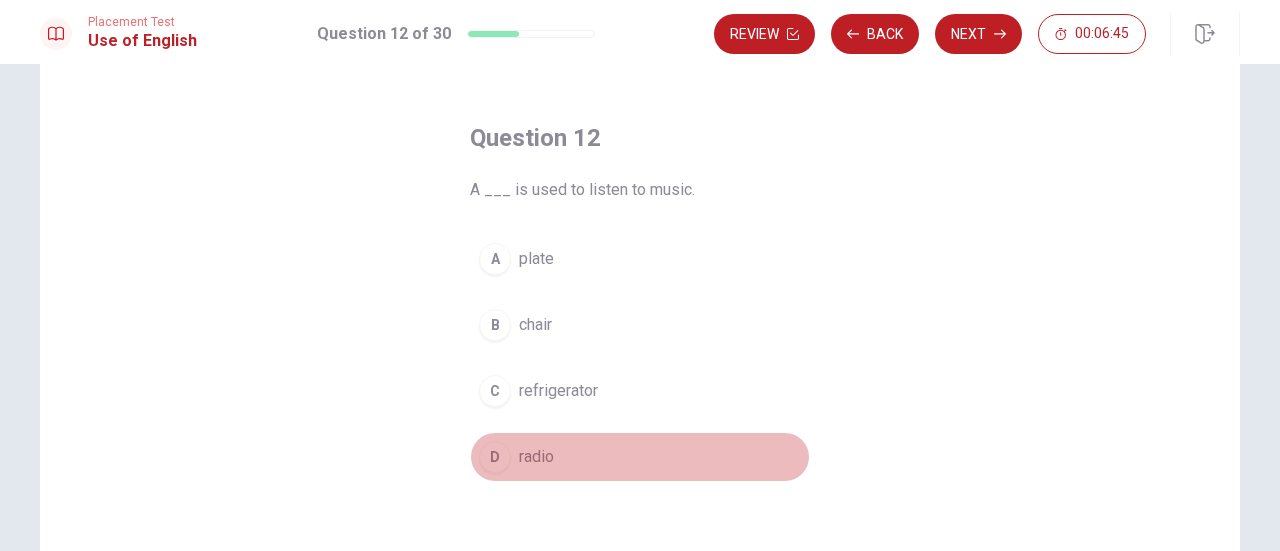 click on "radio" at bounding box center [536, 457] 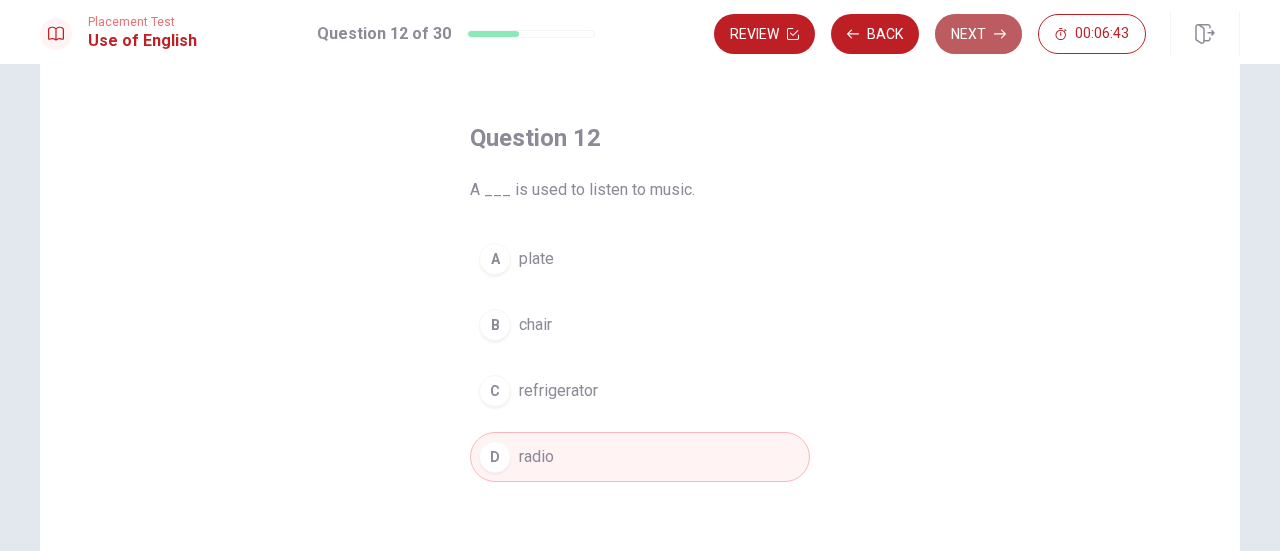 click on "Next" at bounding box center (978, 34) 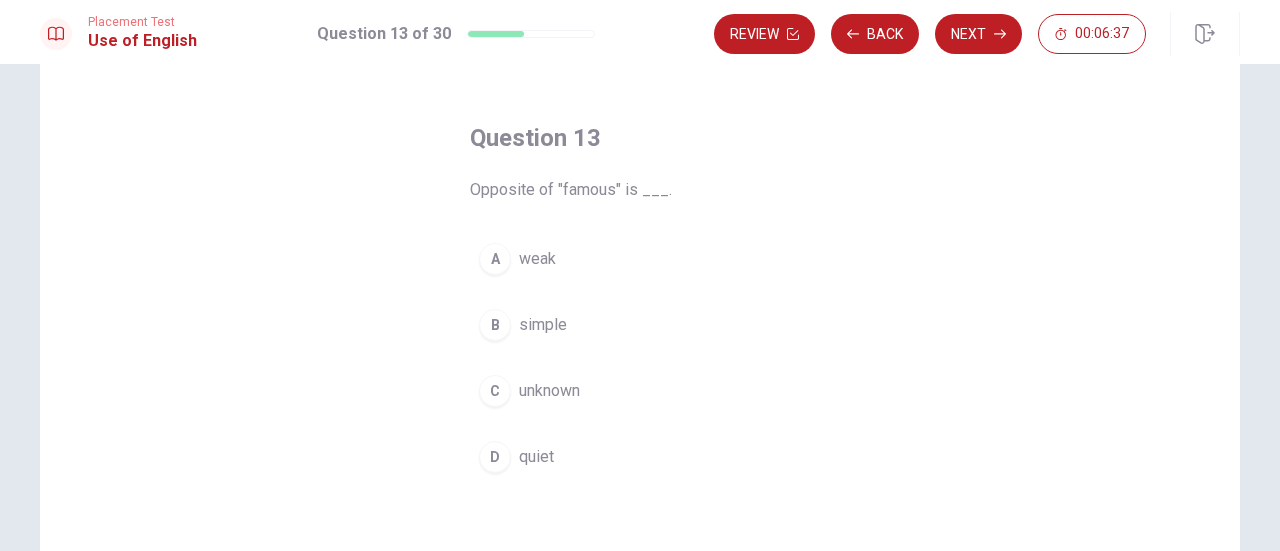 click on "B simple" at bounding box center (640, 325) 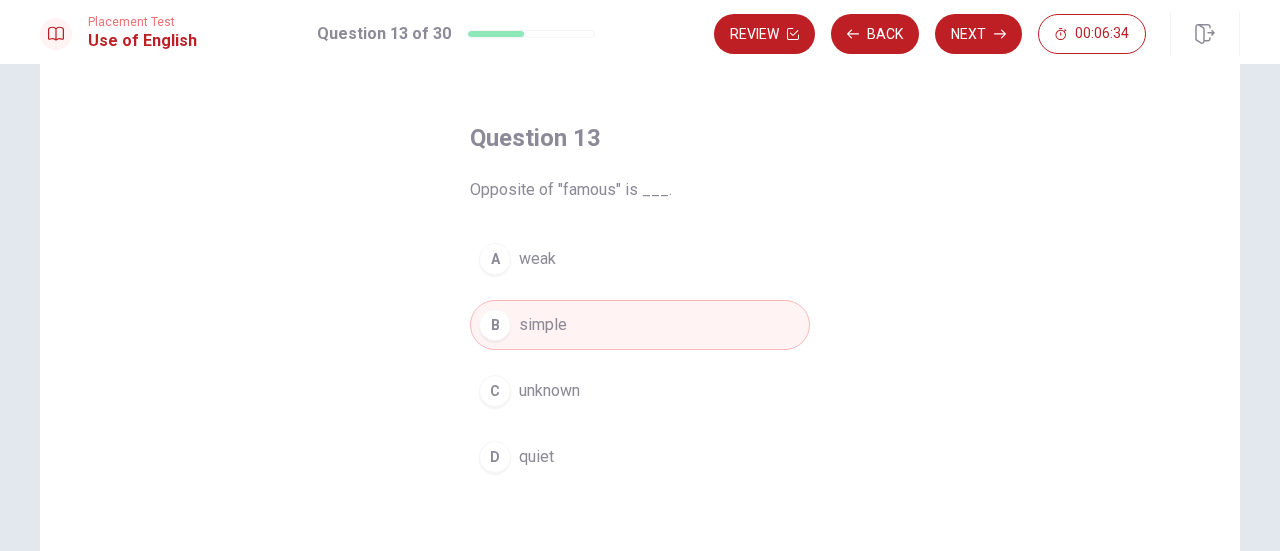 click on "unknown" at bounding box center [549, 391] 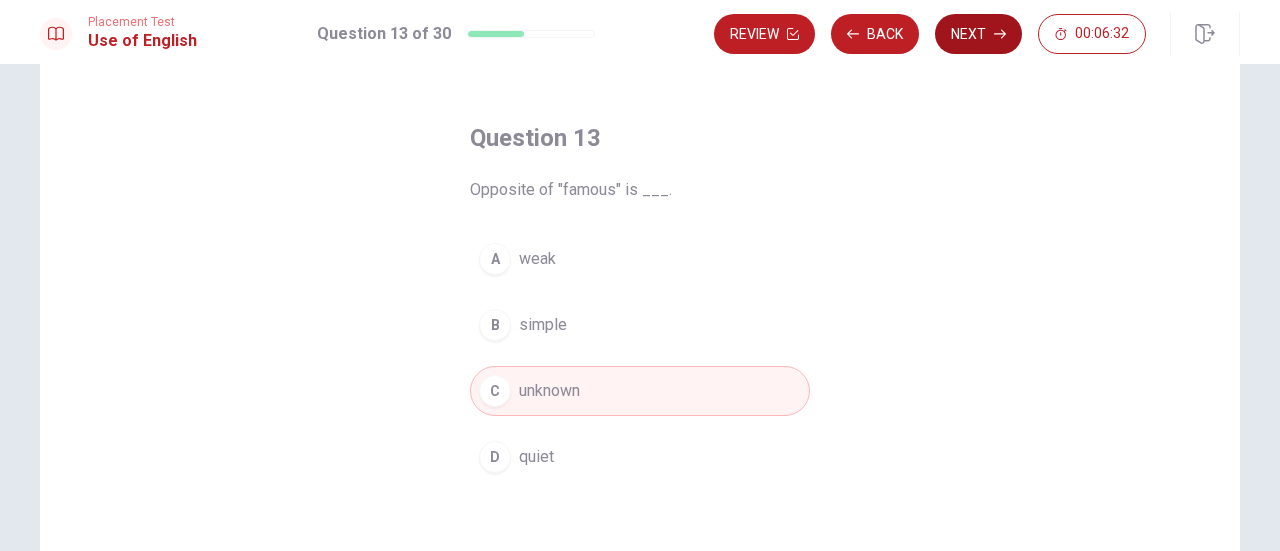 click on "Next" at bounding box center [978, 34] 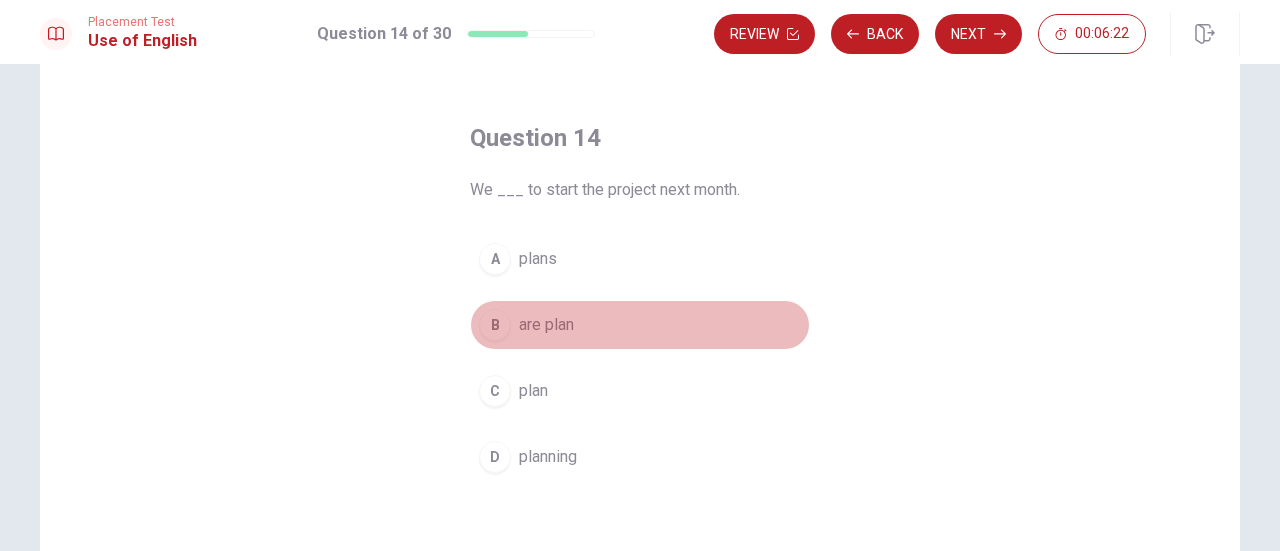 click on "are plan" at bounding box center (546, 325) 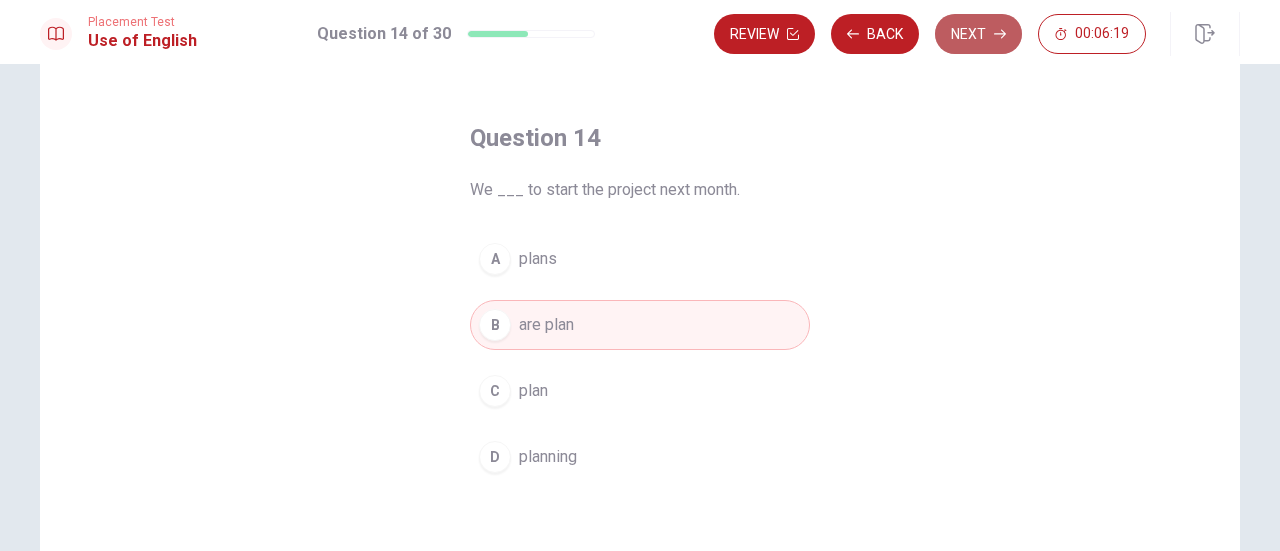 click on "Next" at bounding box center (978, 34) 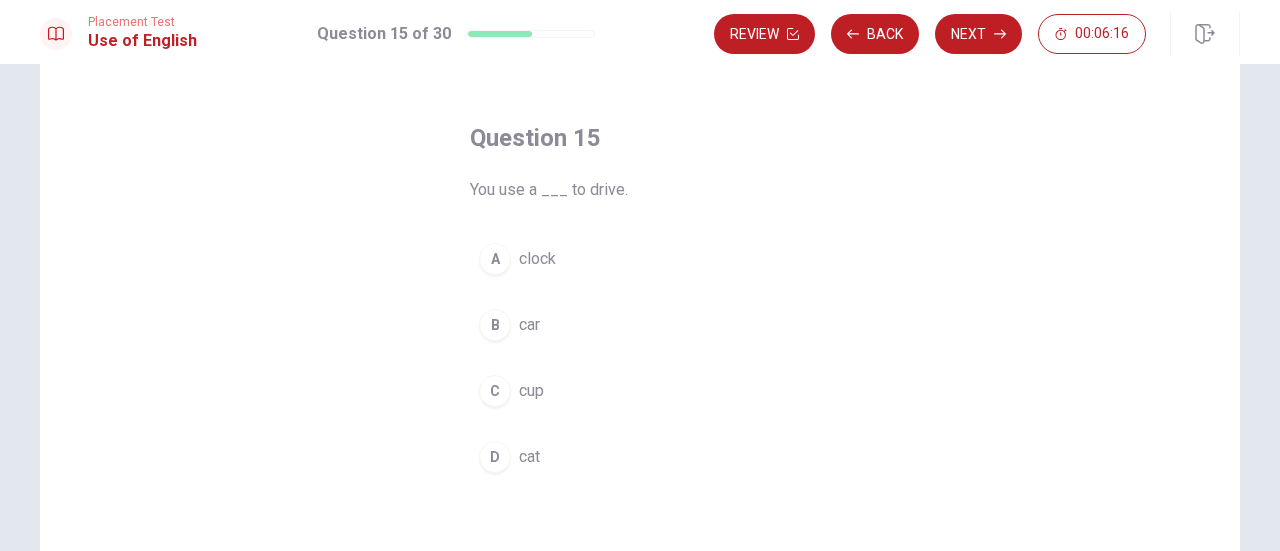click on "B car" at bounding box center (640, 325) 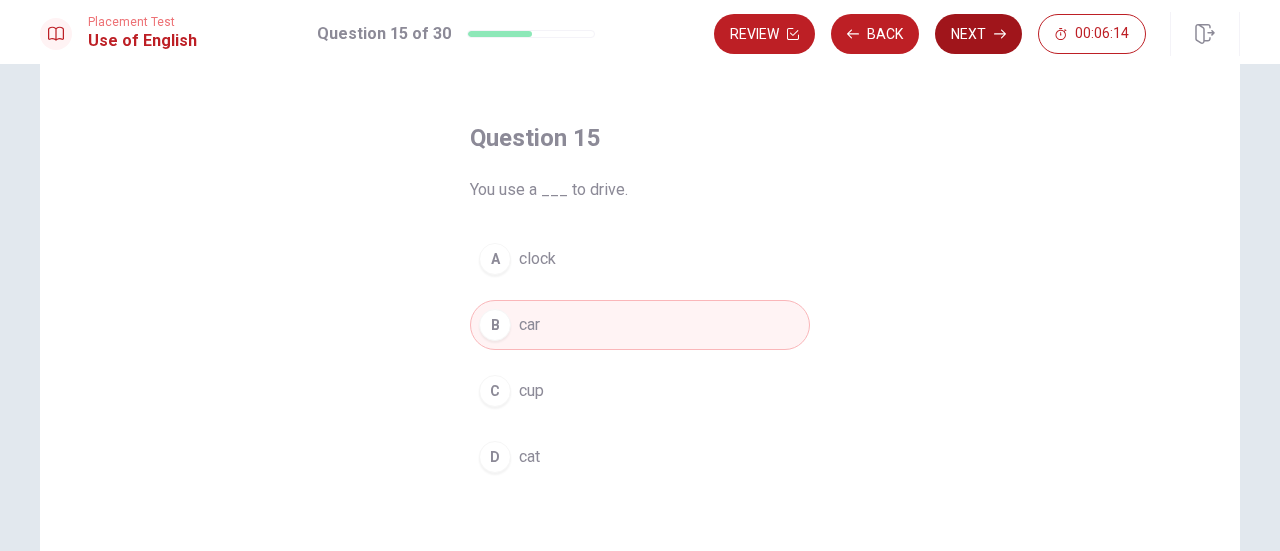 click on "Next" at bounding box center (978, 34) 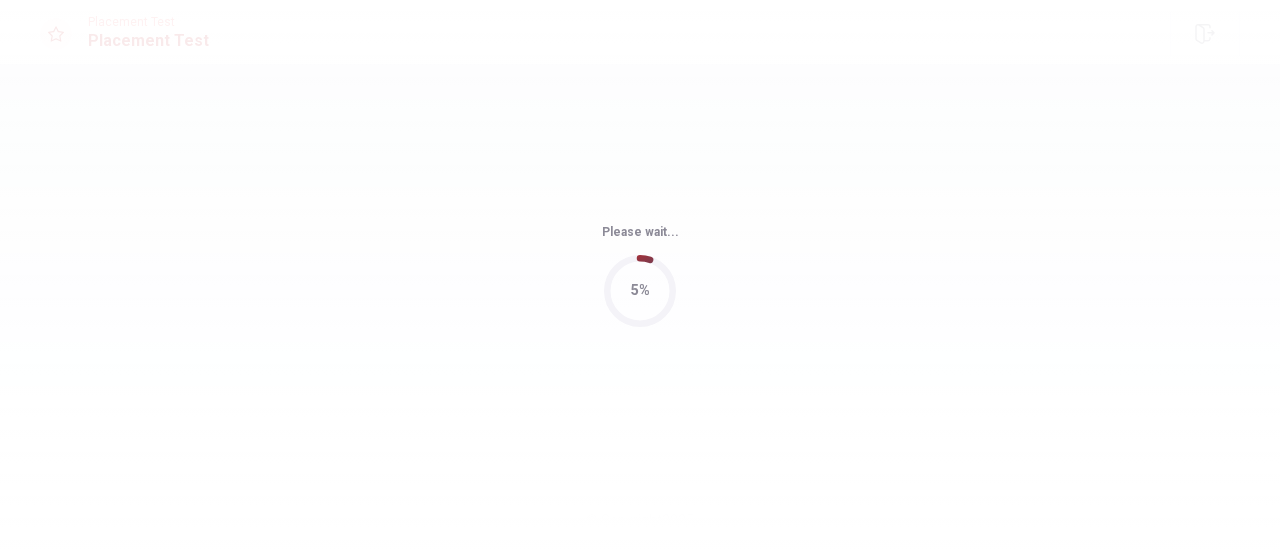 scroll, scrollTop: 0, scrollLeft: 0, axis: both 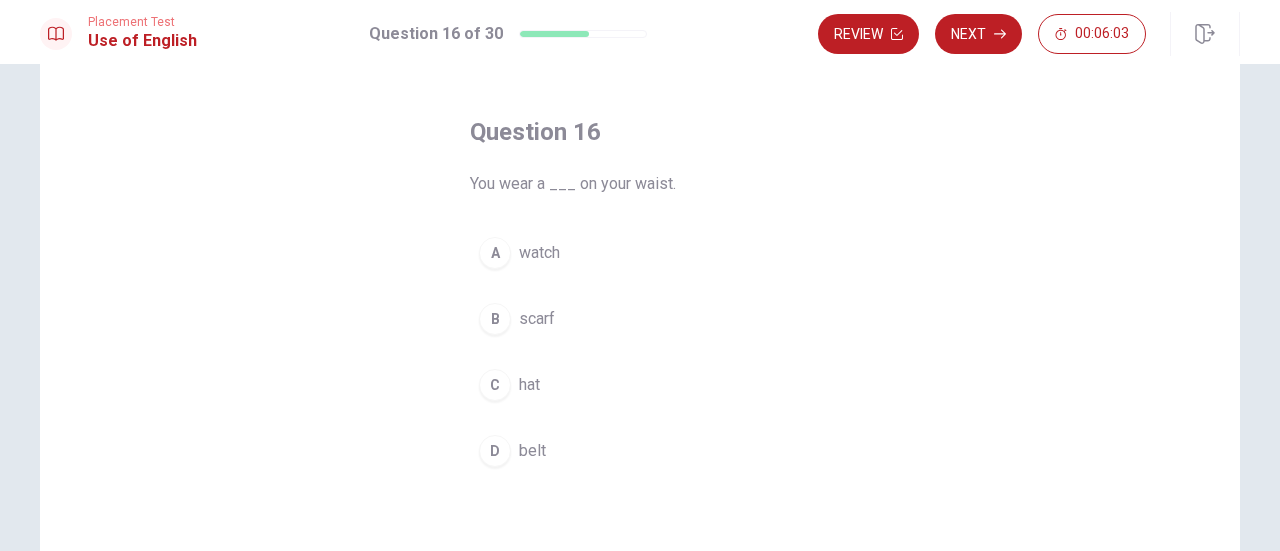 click on "scarf" at bounding box center [537, 319] 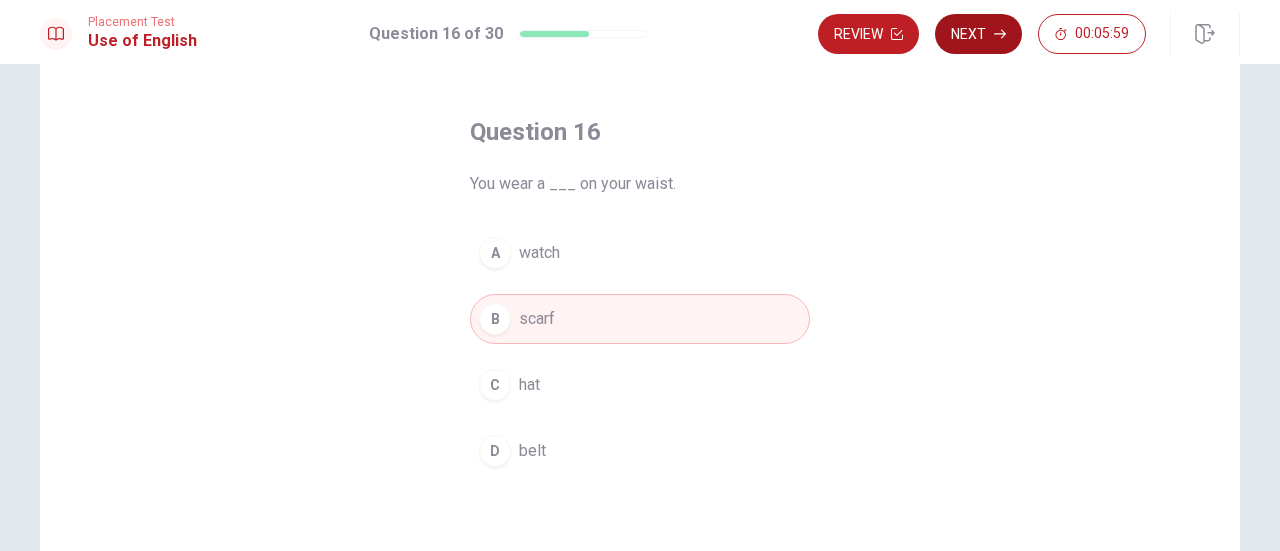 click on "Next" at bounding box center [978, 34] 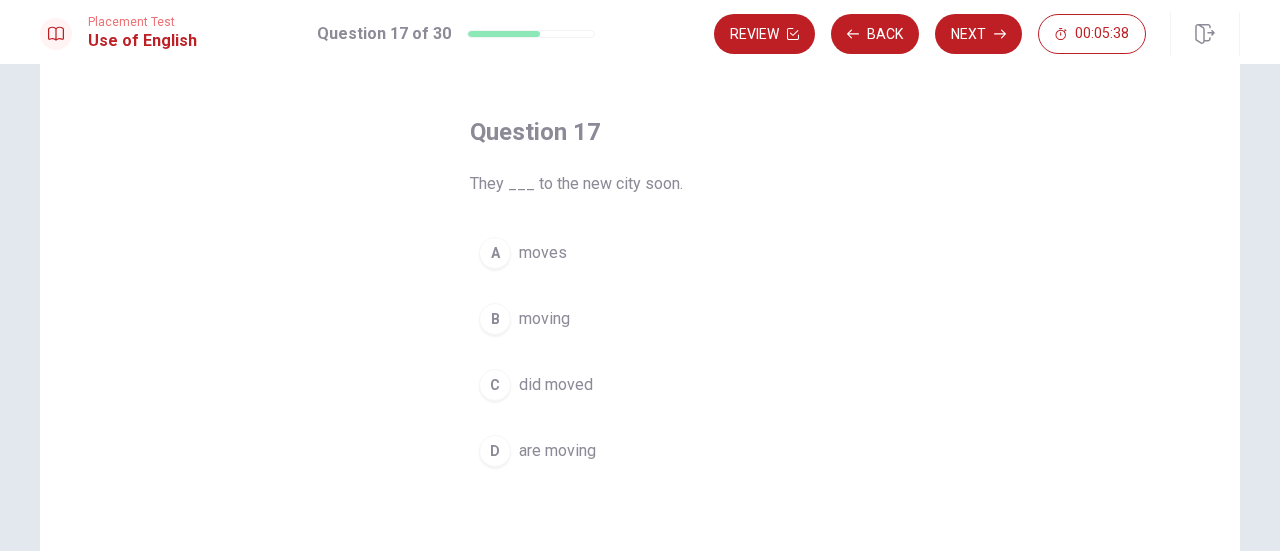 click on "are moving" at bounding box center (557, 451) 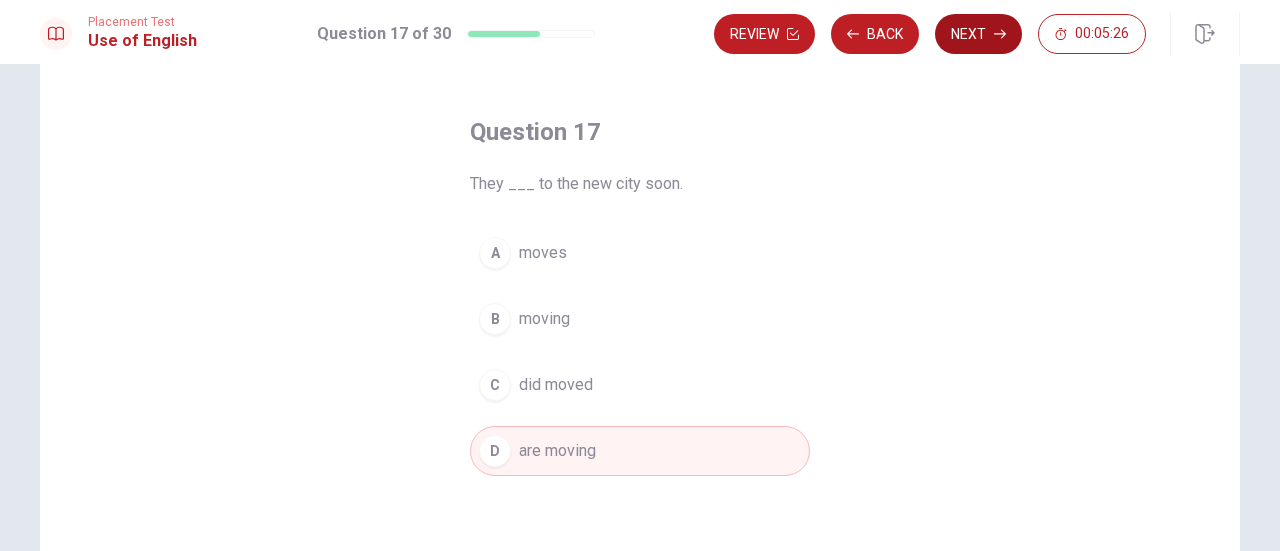 click on "Next" at bounding box center [978, 34] 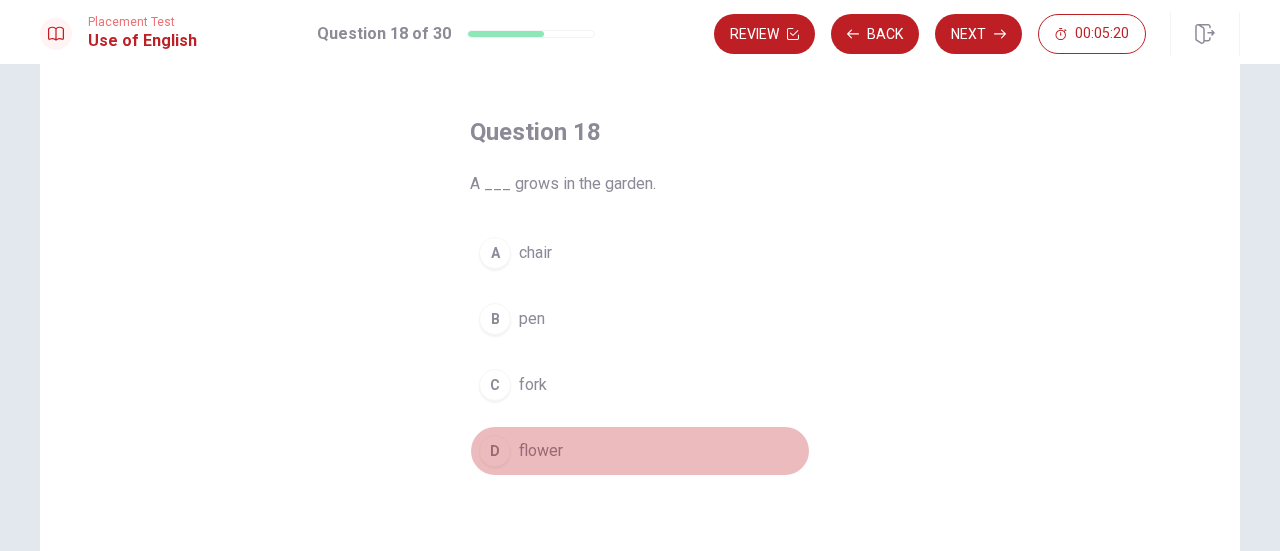 click on "flower" at bounding box center (541, 451) 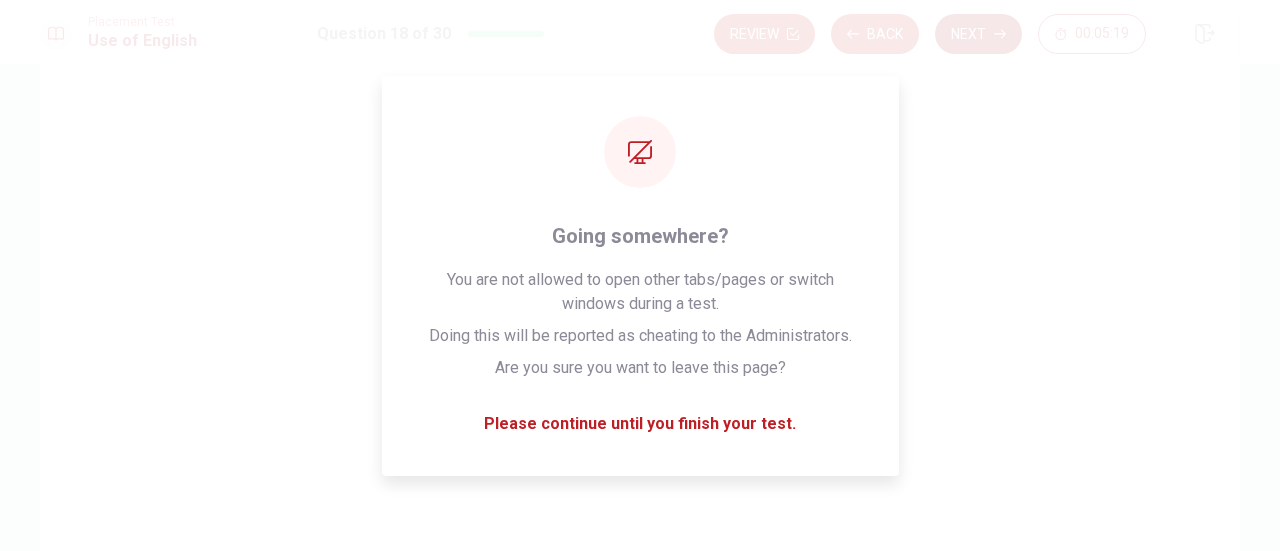 click on "Next" at bounding box center (978, 34) 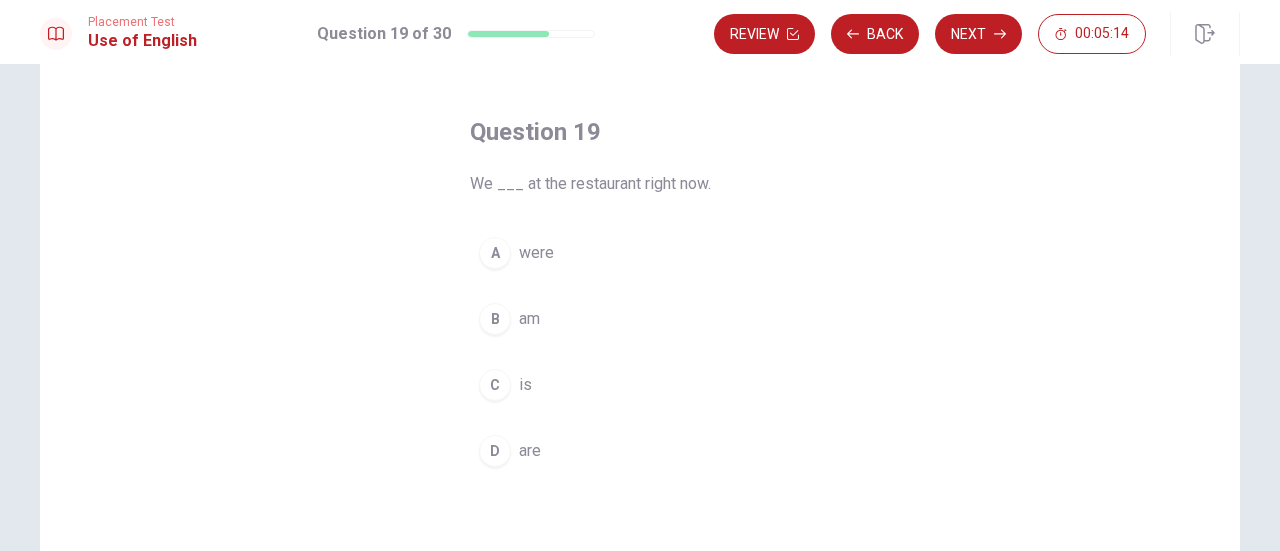 click on "were" at bounding box center (536, 253) 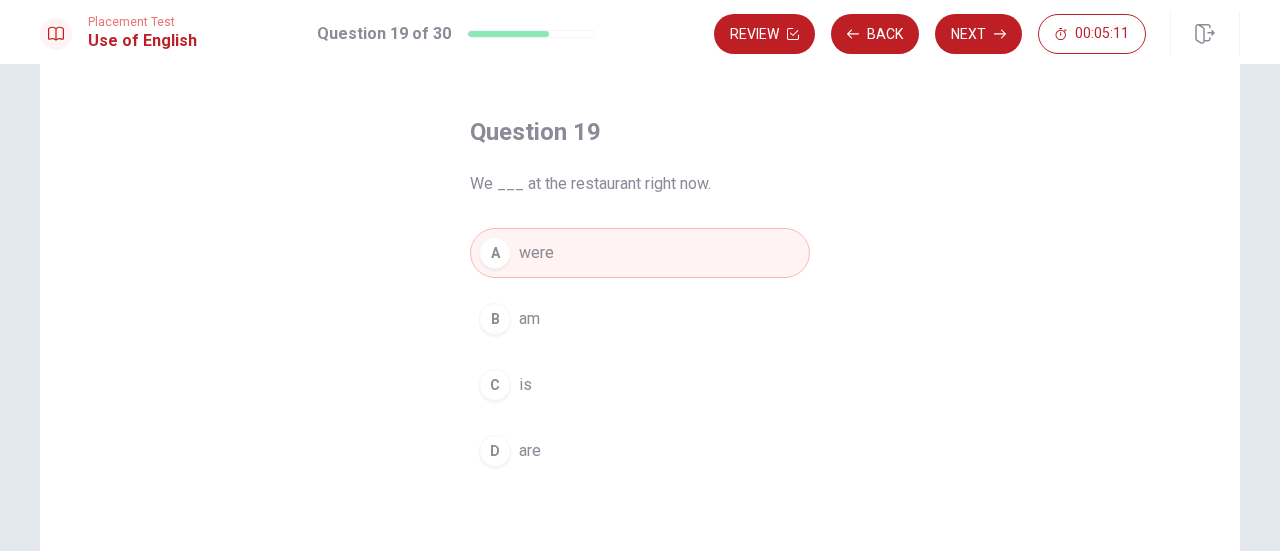 click on "D" at bounding box center [495, 451] 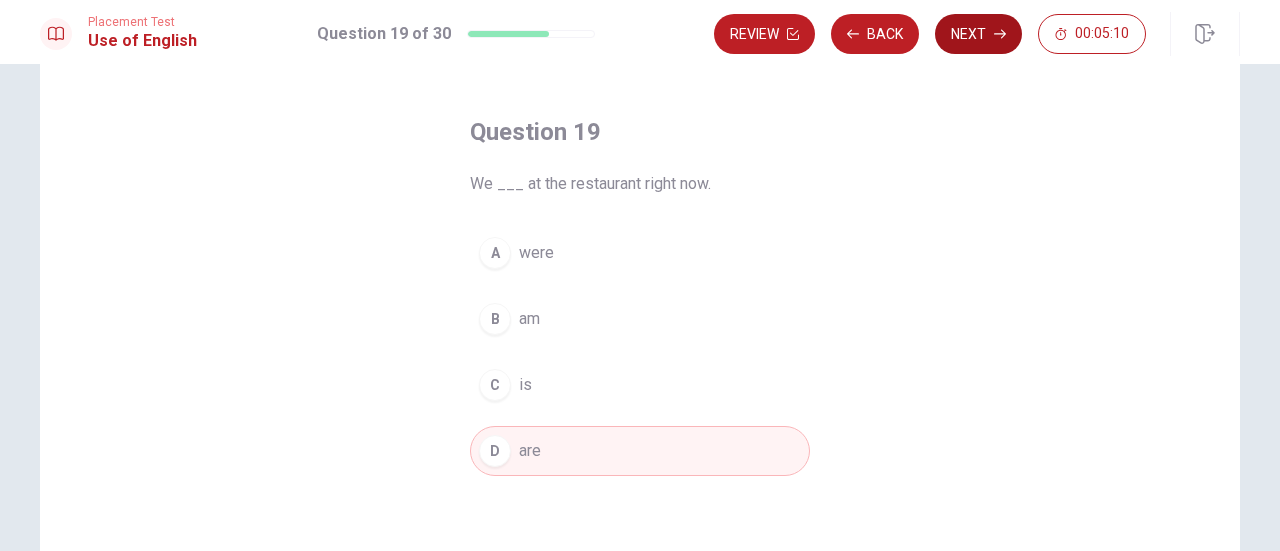 click on "Next" at bounding box center (978, 34) 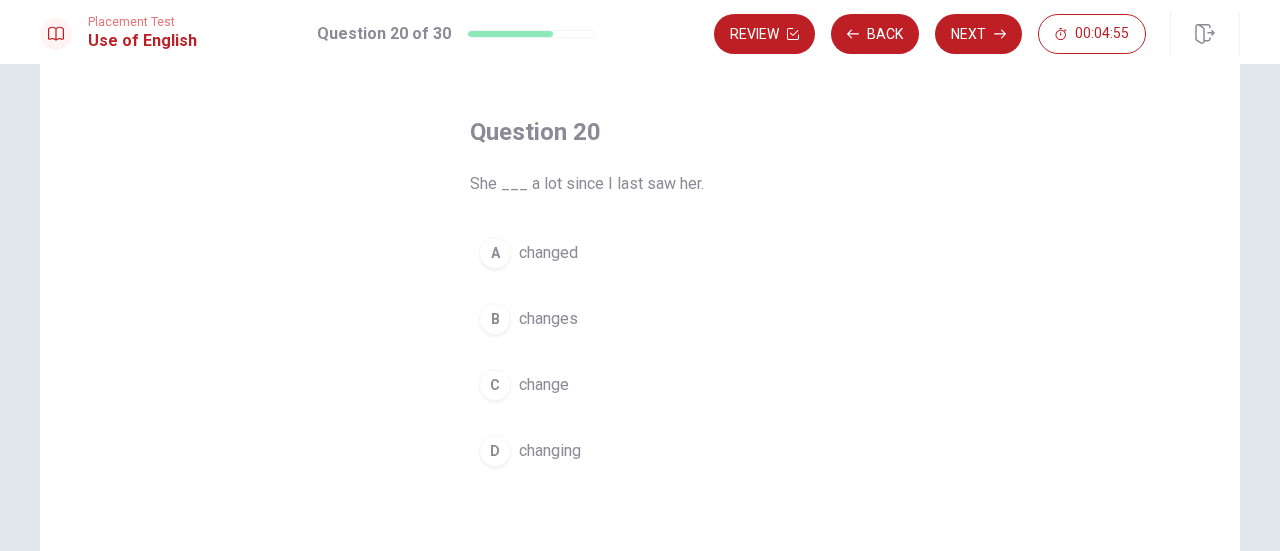 click on "changed" at bounding box center [548, 253] 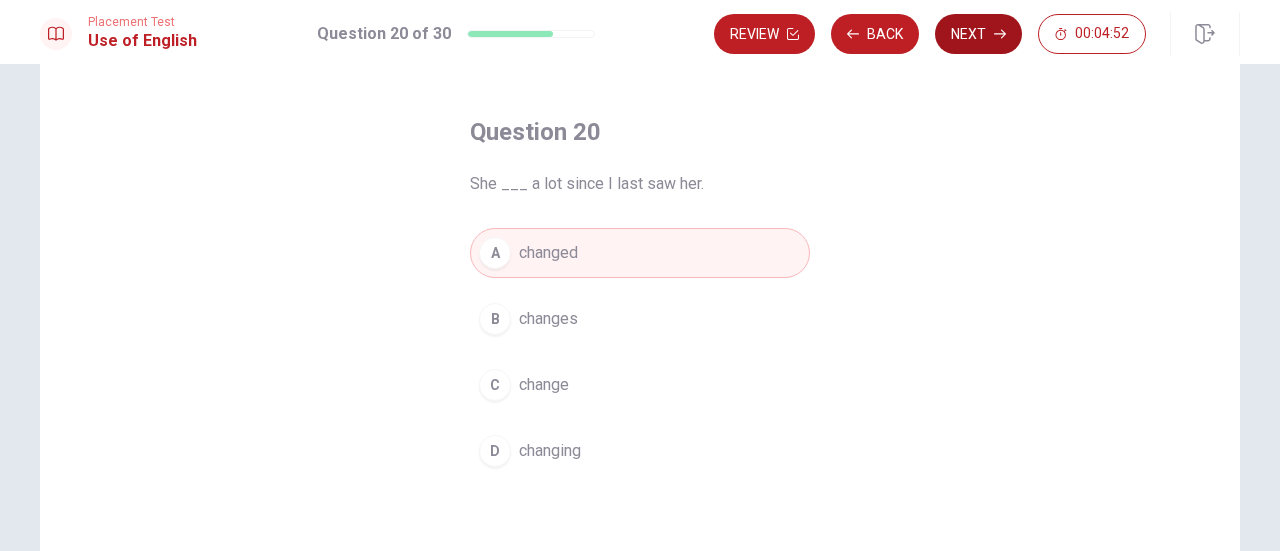 click on "Next" at bounding box center (978, 34) 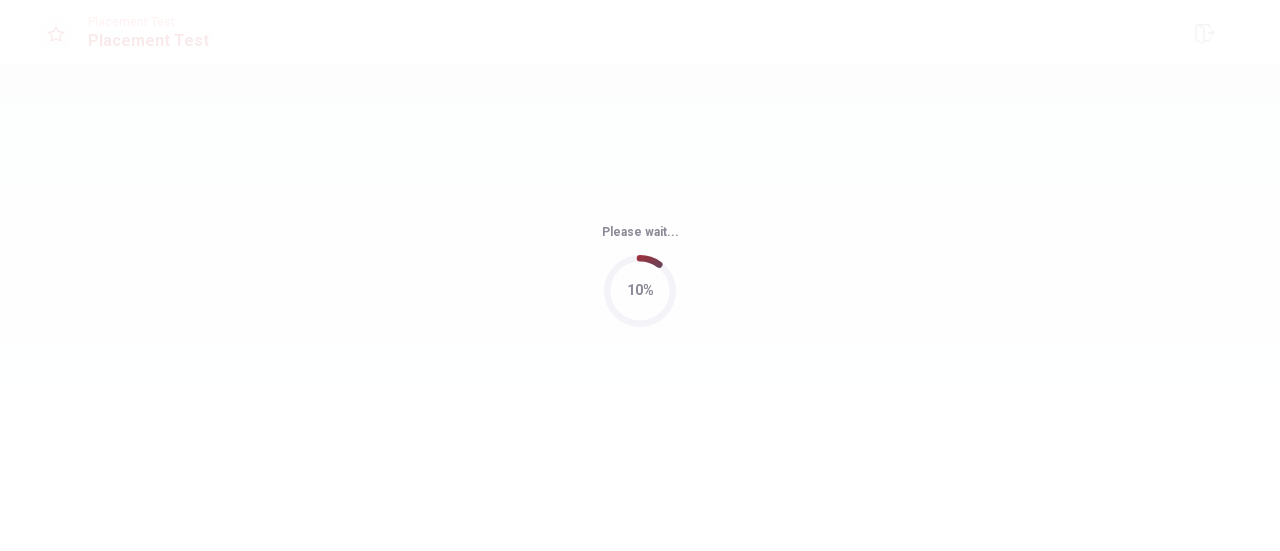 scroll, scrollTop: 0, scrollLeft: 0, axis: both 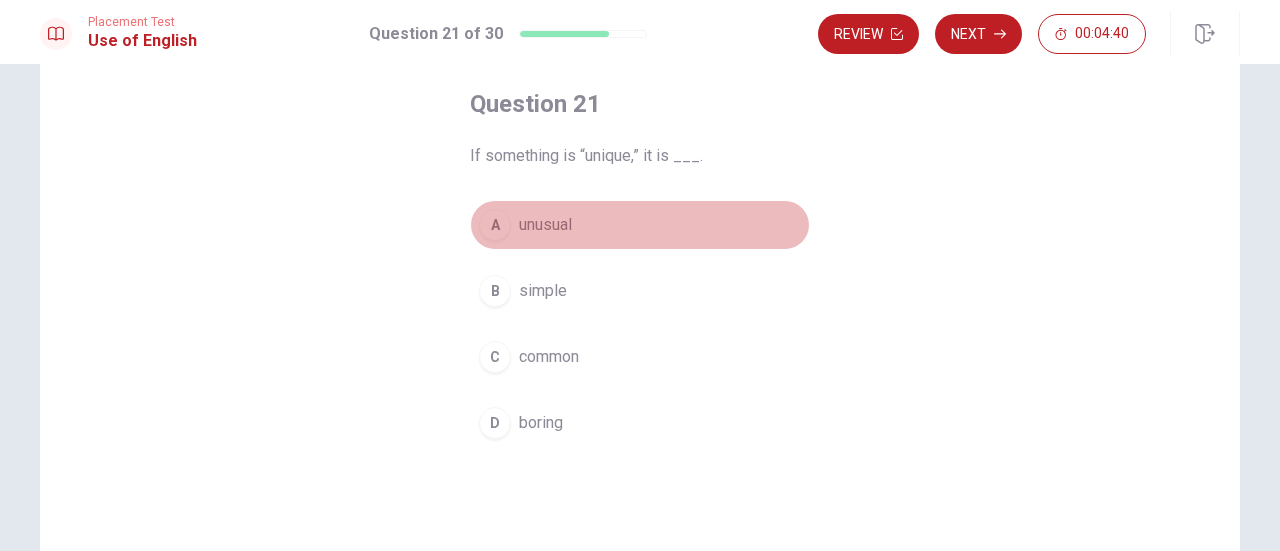 click on "unusual" at bounding box center (545, 225) 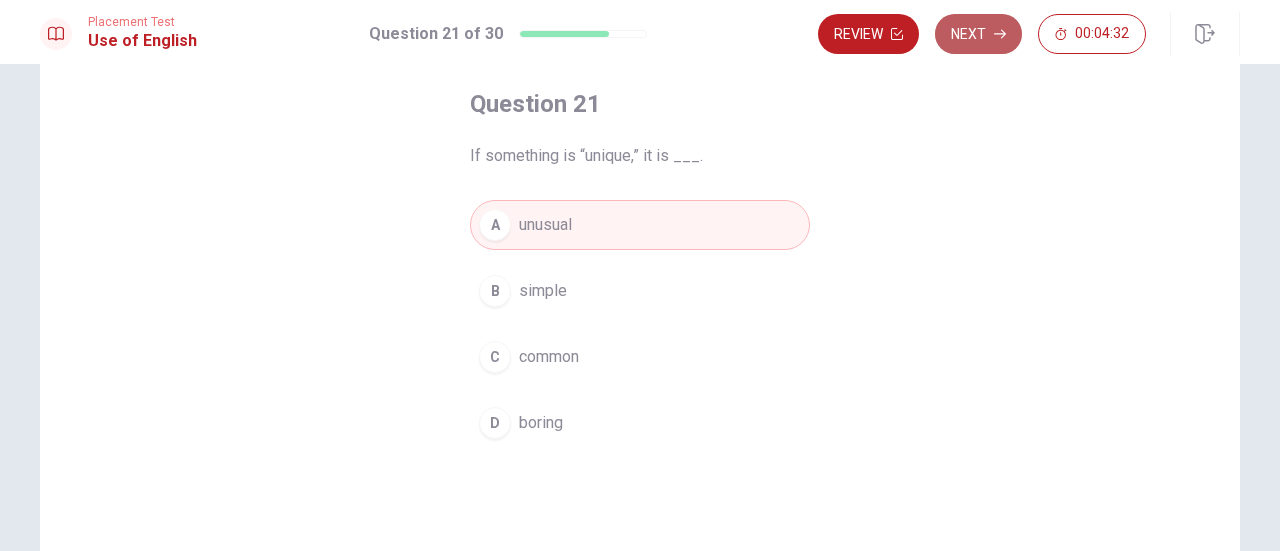 click on "Next" at bounding box center (978, 34) 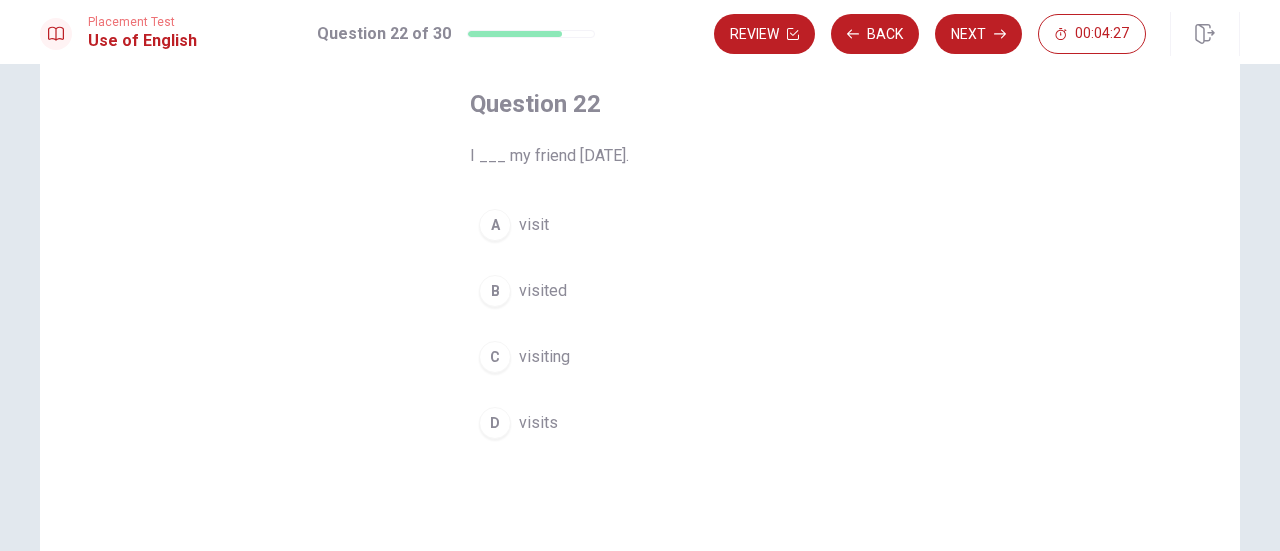 click on "visited" at bounding box center (543, 291) 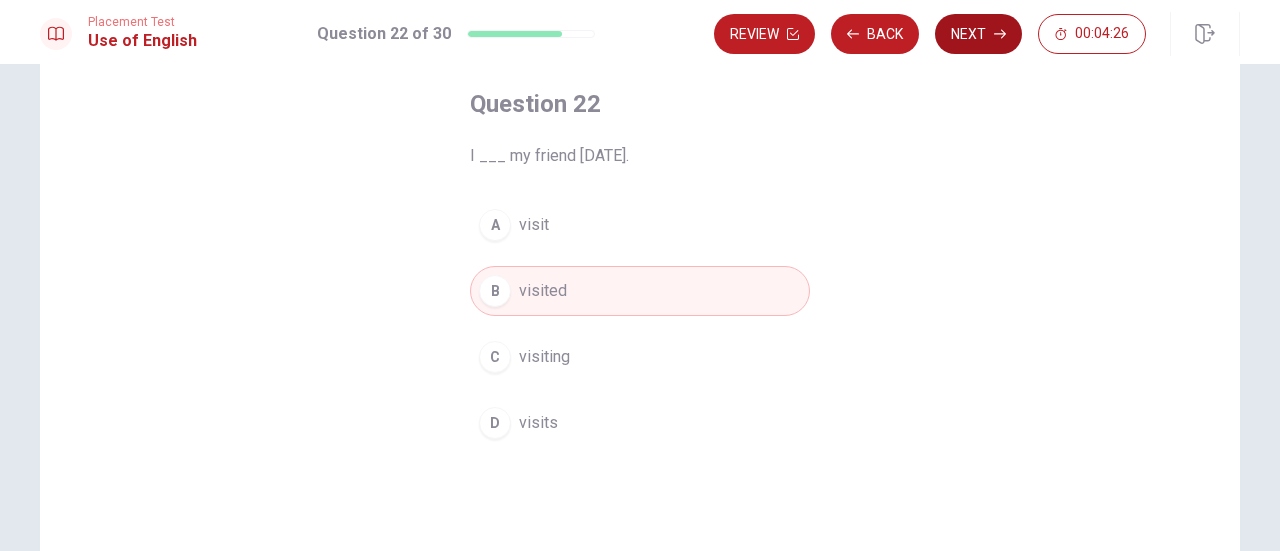 click on "Next" at bounding box center (978, 34) 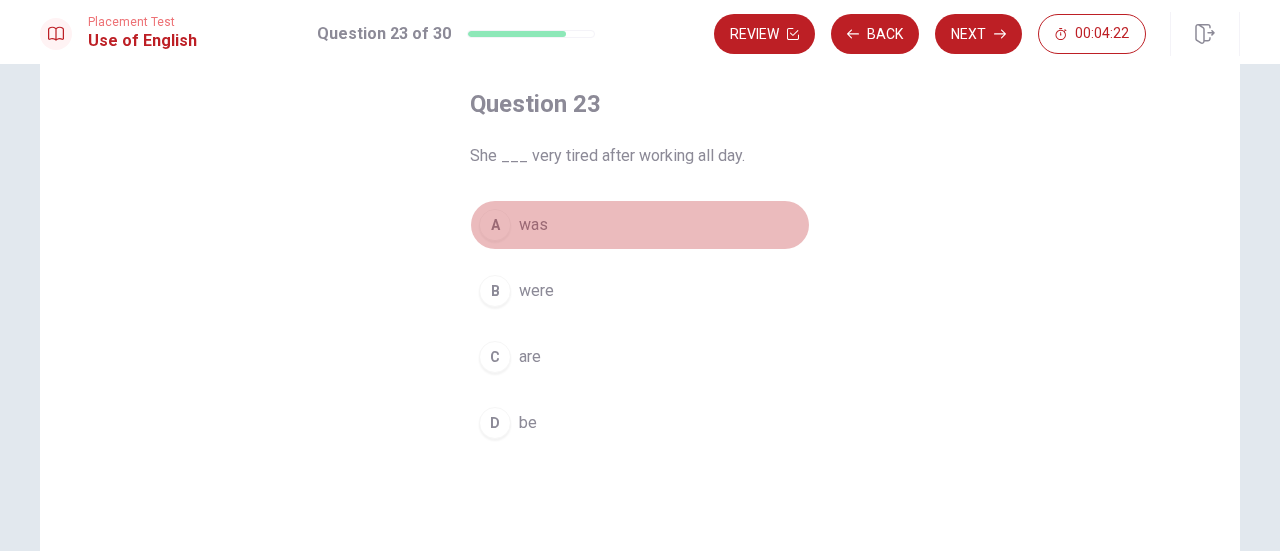 click on "was" at bounding box center [533, 225] 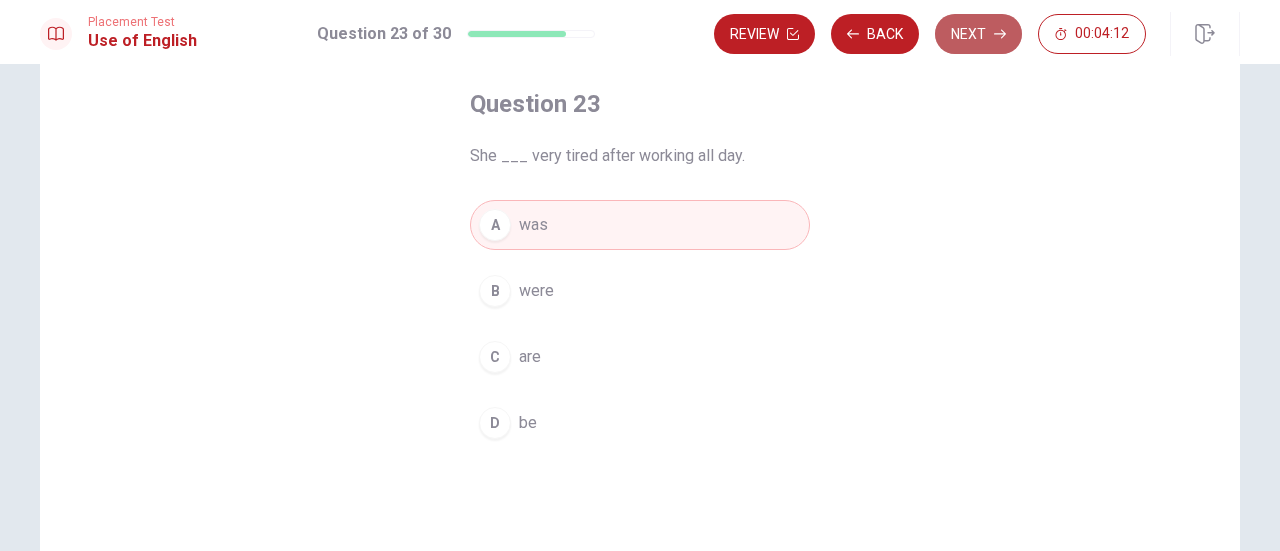 click on "Next" at bounding box center [978, 34] 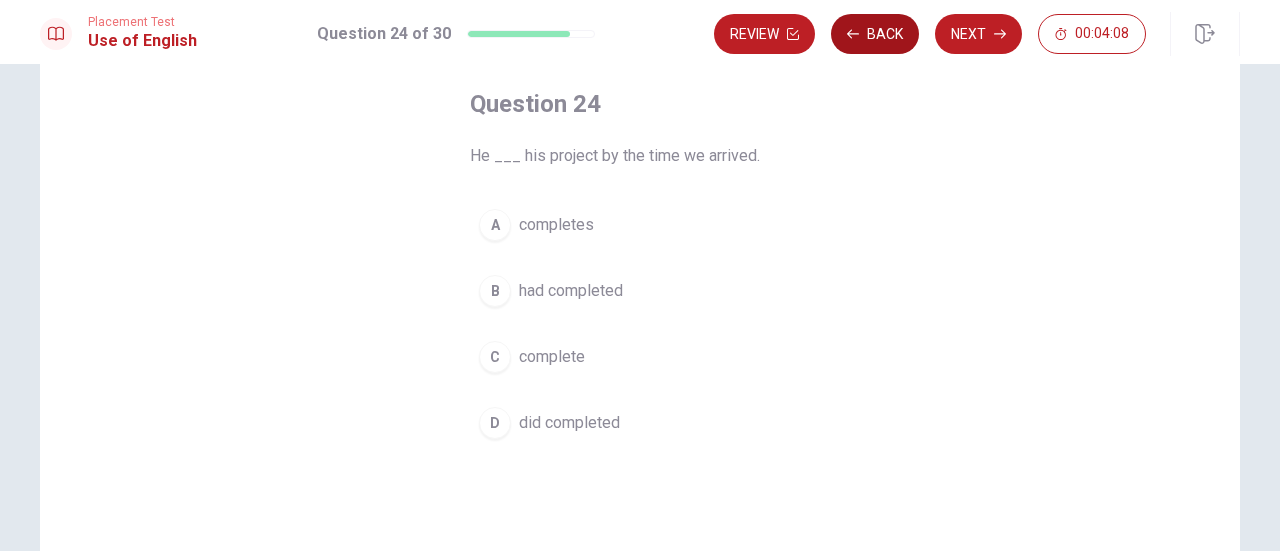 click on "Back" at bounding box center [875, 34] 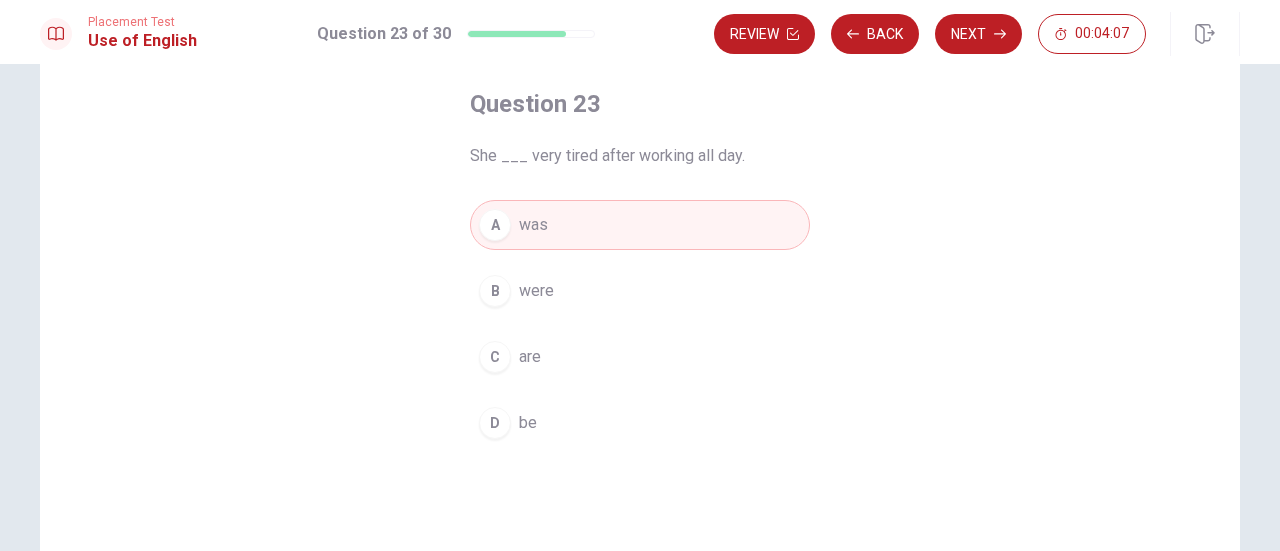 click on "D be" at bounding box center [640, 423] 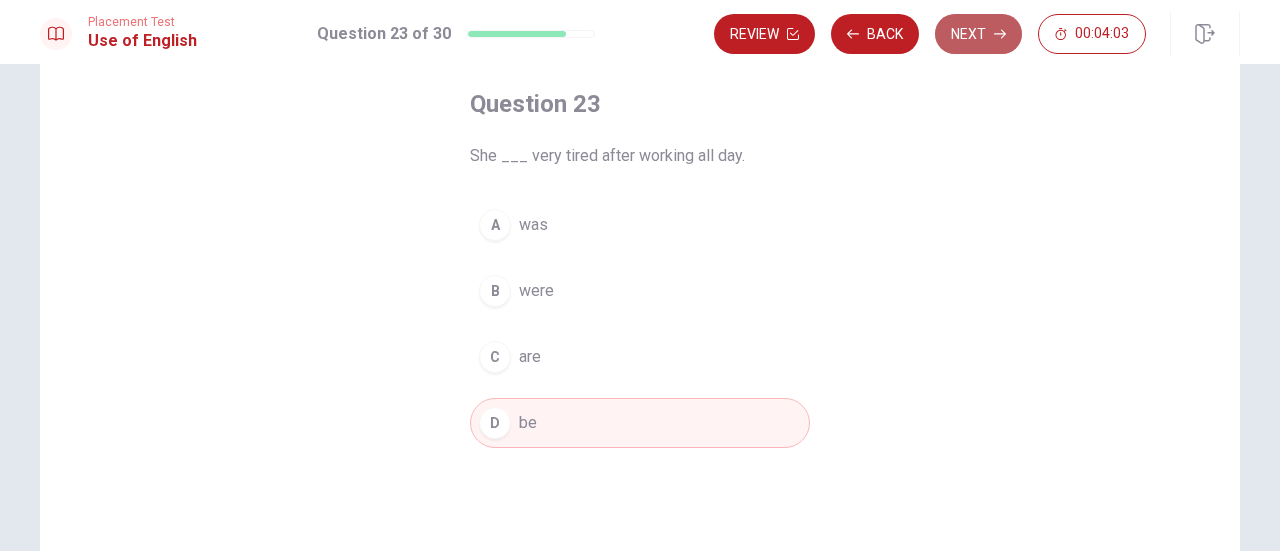 click on "Next" at bounding box center (978, 34) 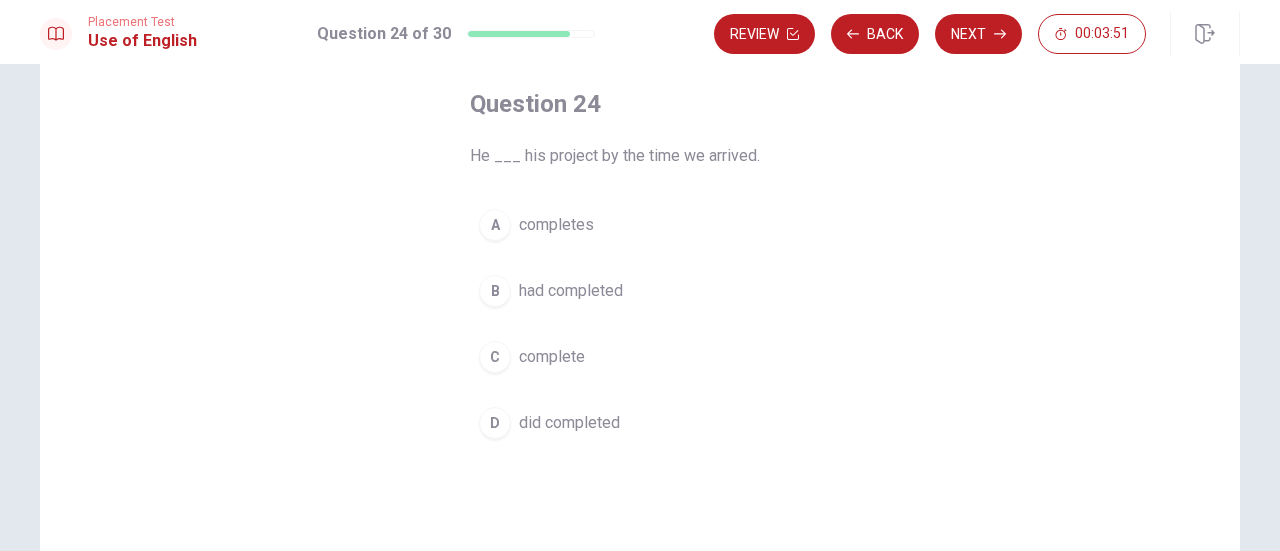 click on "had completed" at bounding box center (571, 291) 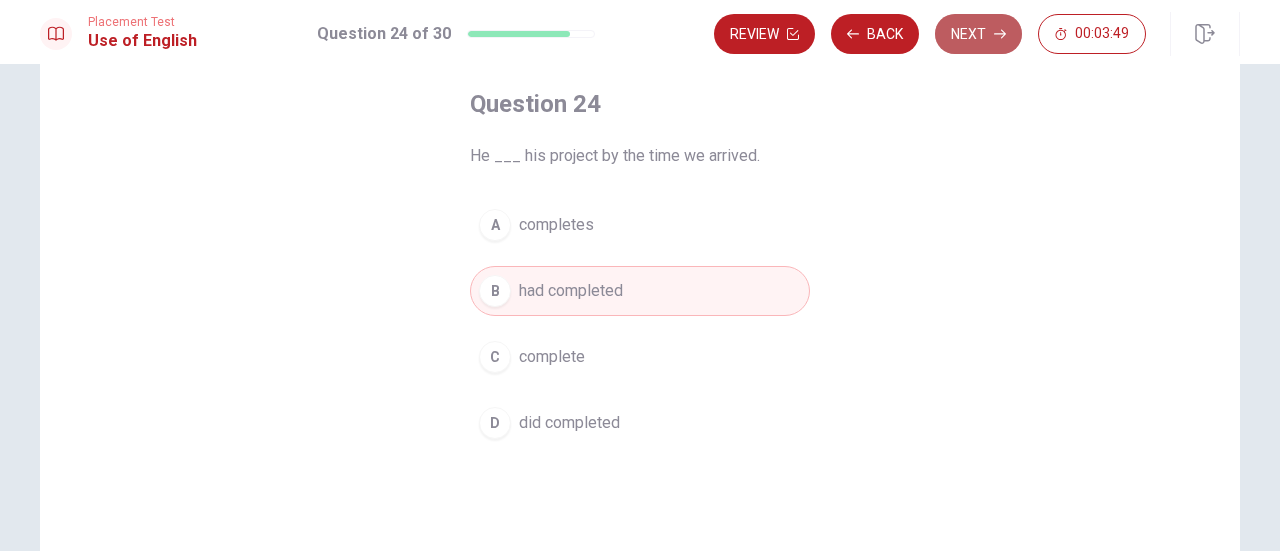 click on "Next" at bounding box center [978, 34] 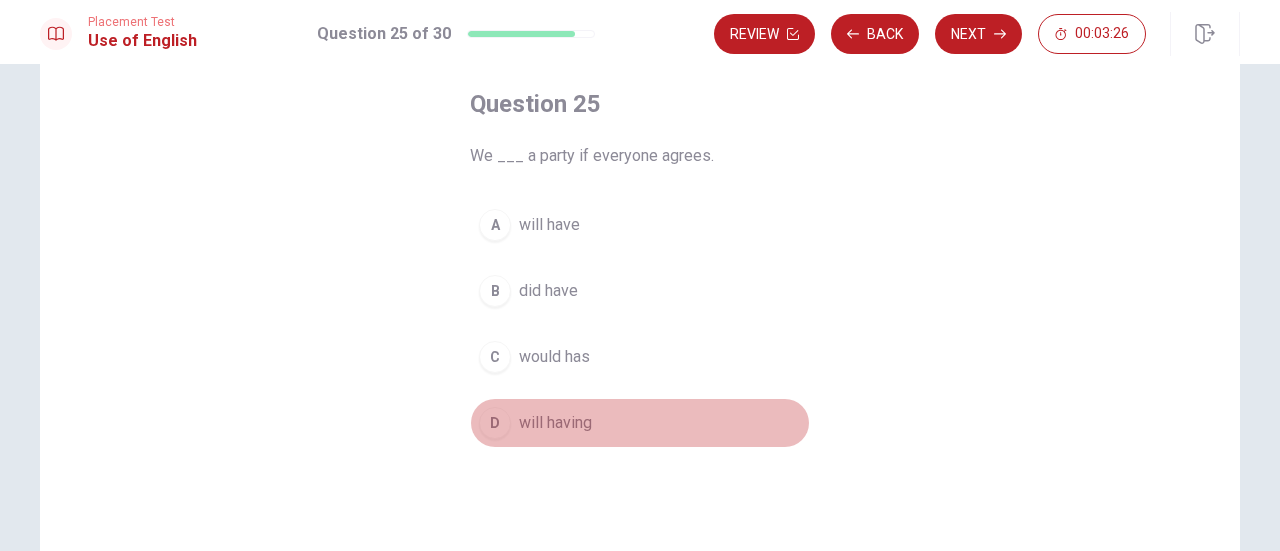 click on "will having" at bounding box center (555, 423) 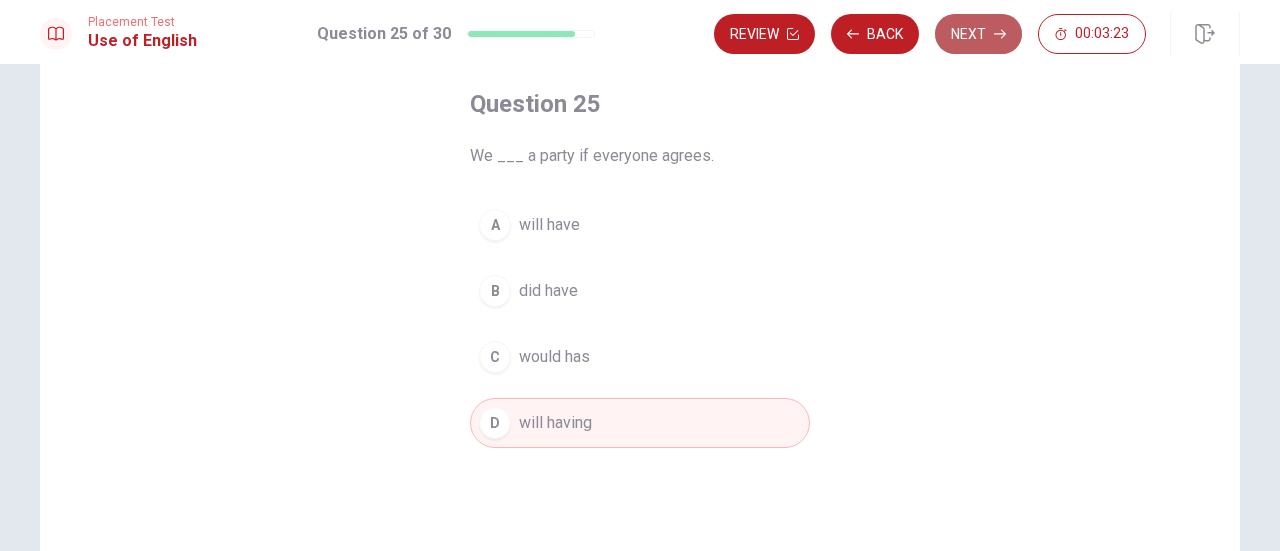 click on "Next" at bounding box center (978, 34) 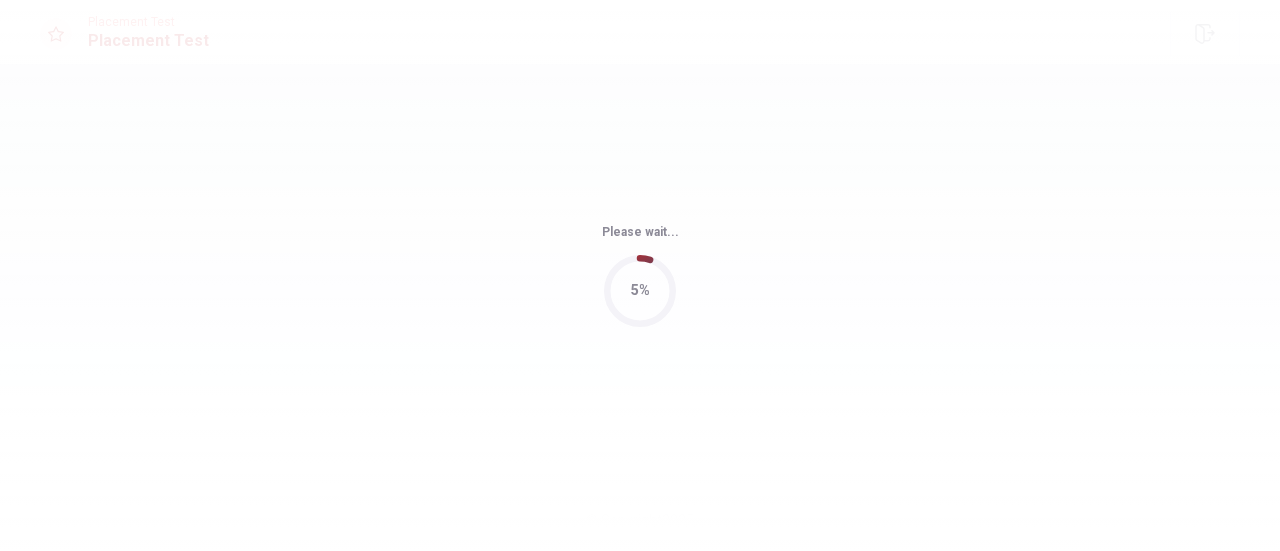 scroll, scrollTop: 0, scrollLeft: 0, axis: both 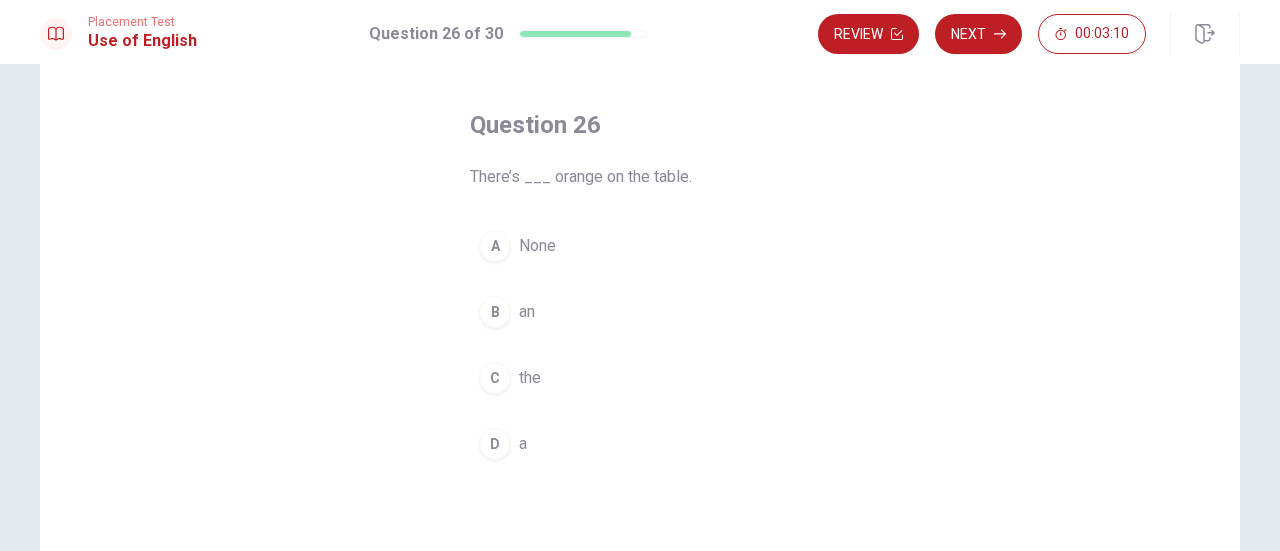 click on "an" at bounding box center [527, 312] 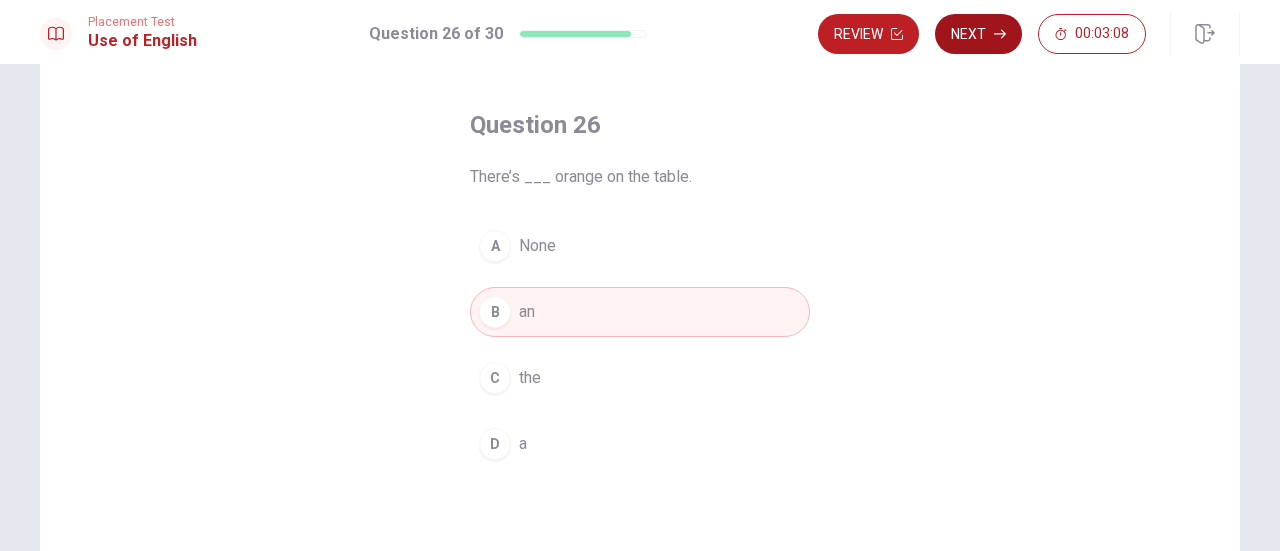 click on "Next" at bounding box center (978, 34) 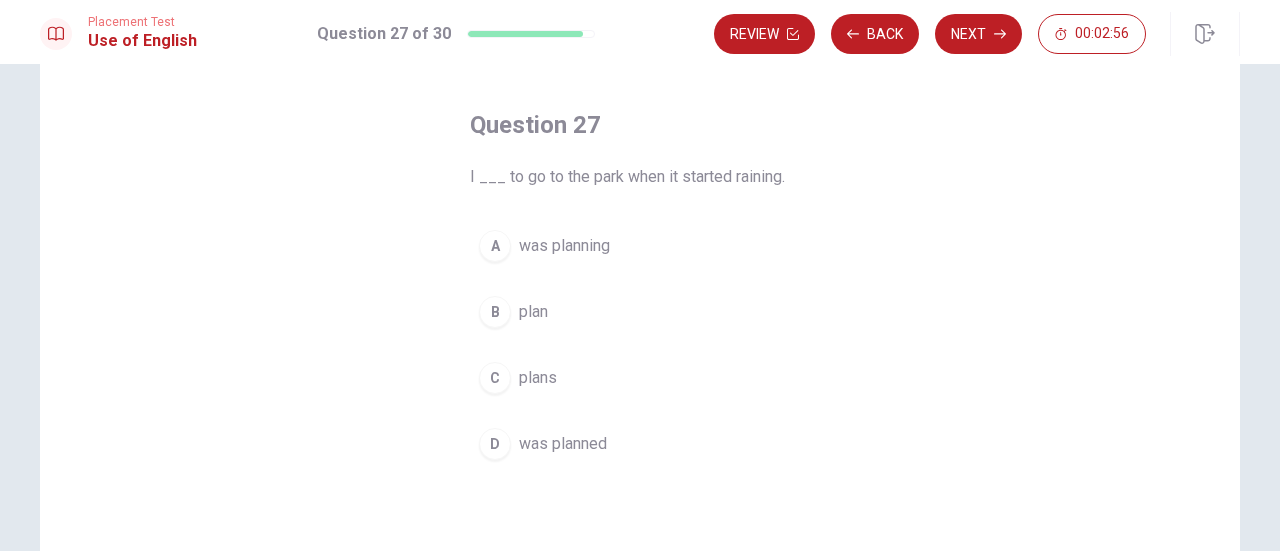 click on "was planning" at bounding box center [564, 246] 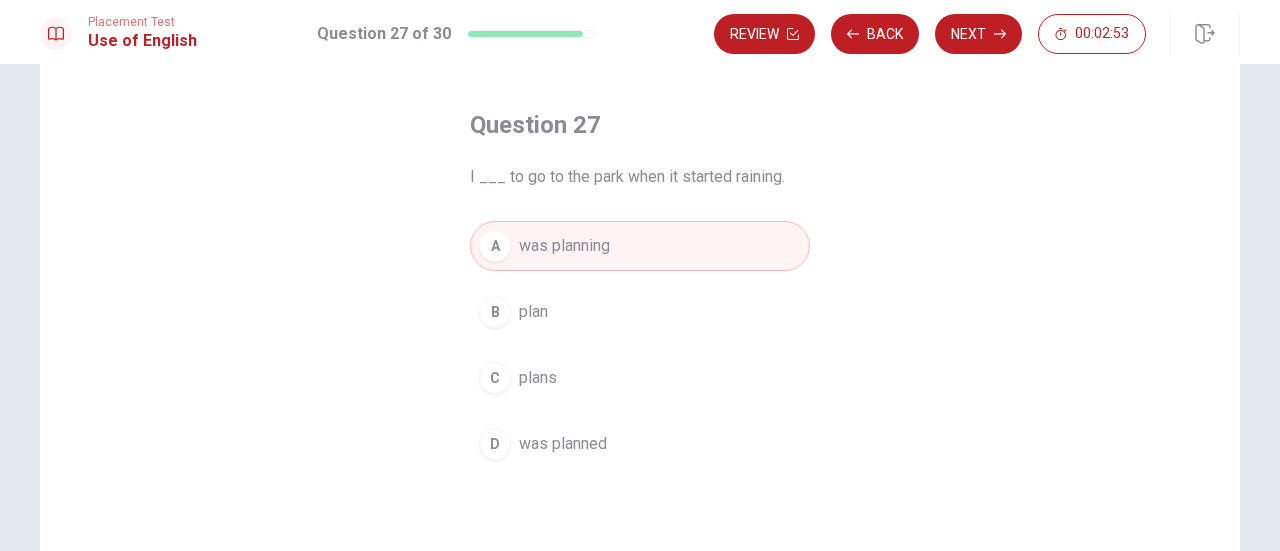 click on "plan" at bounding box center (533, 312) 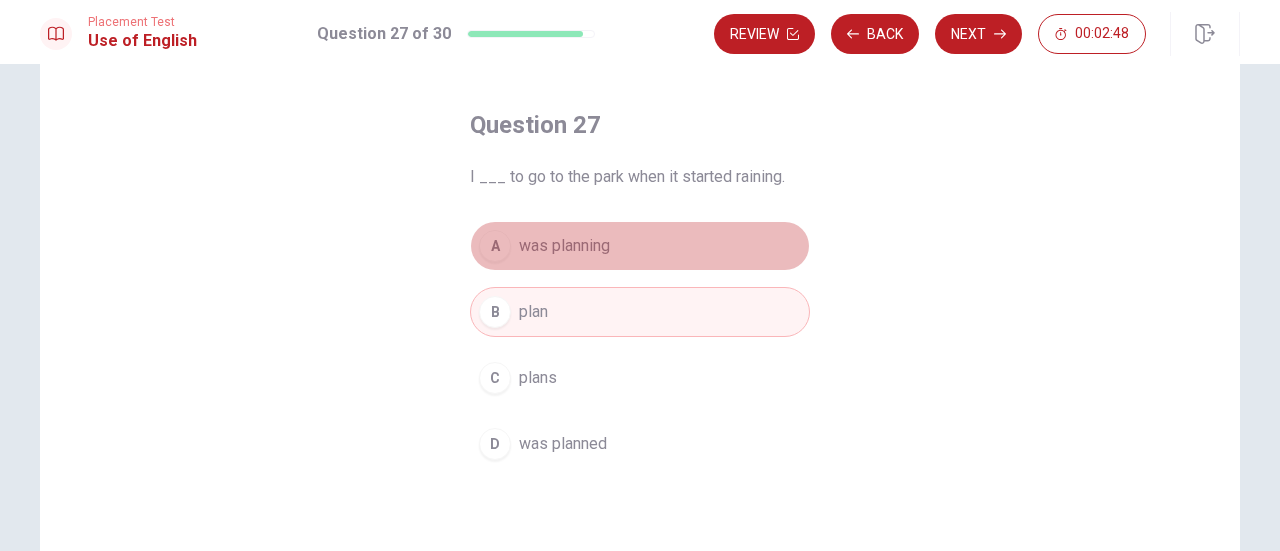 click on "was planning" at bounding box center [564, 246] 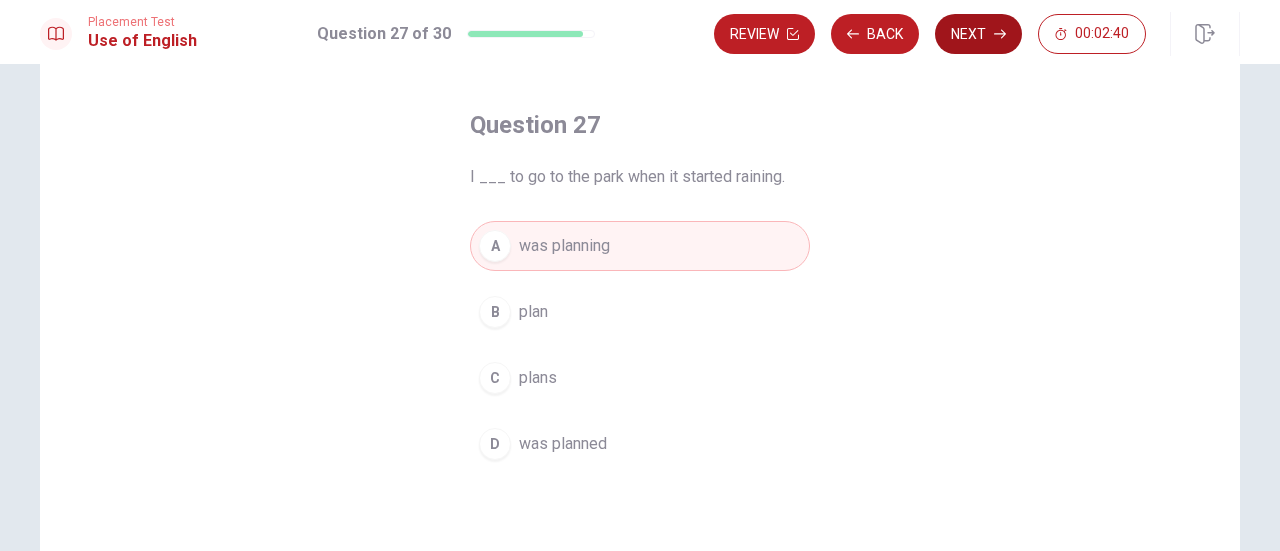 click on "Next" at bounding box center (978, 34) 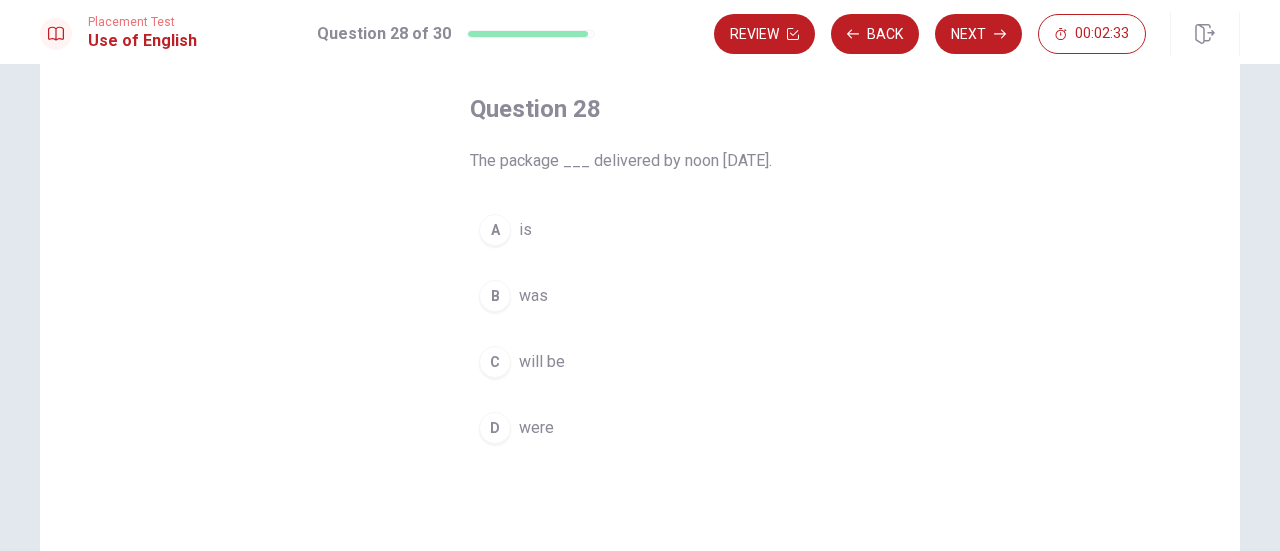 scroll, scrollTop: 100, scrollLeft: 0, axis: vertical 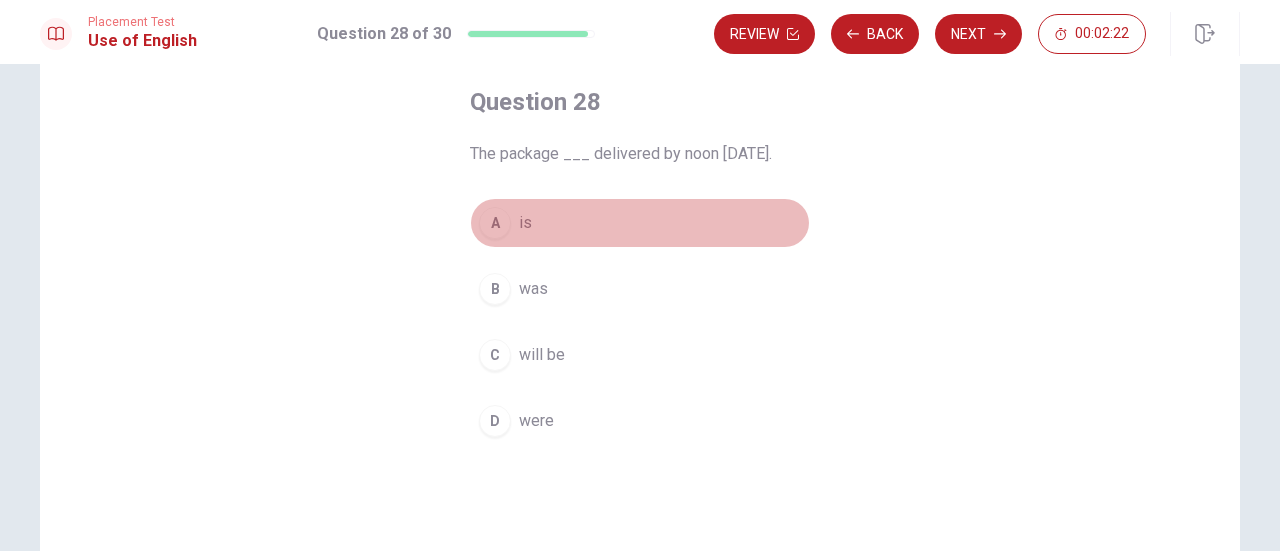 click on "is" at bounding box center (525, 223) 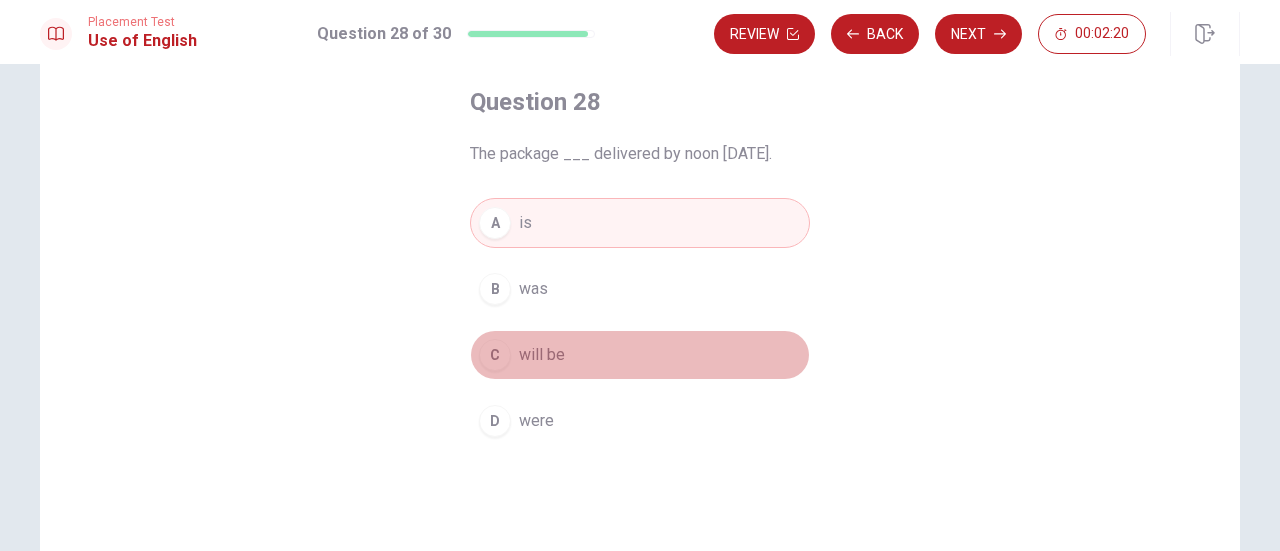 click on "will be" at bounding box center (542, 355) 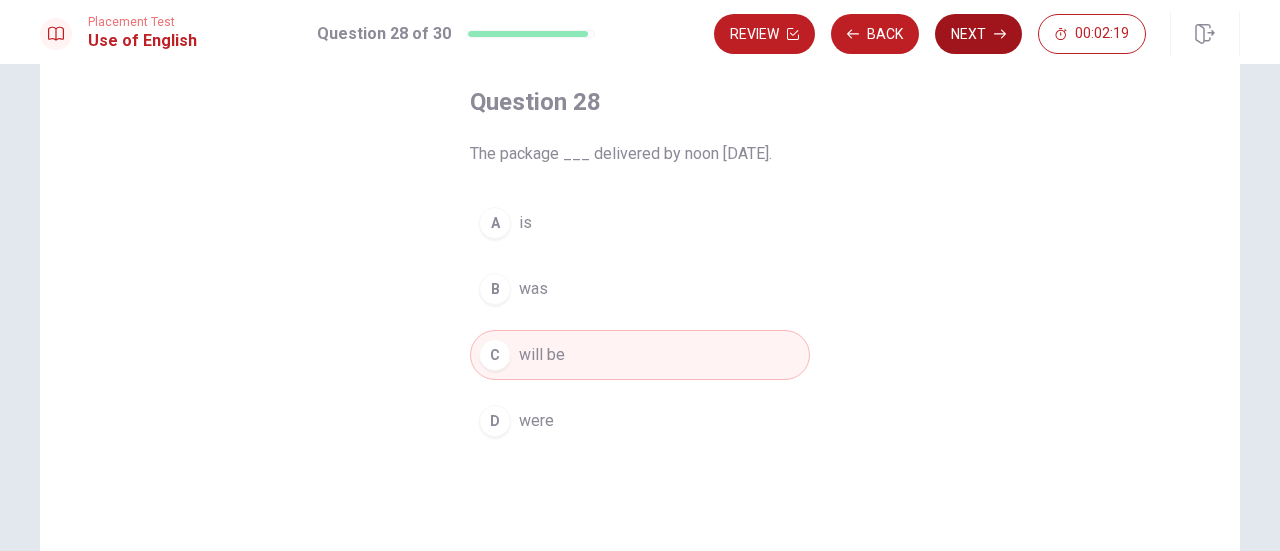 click on "Next" at bounding box center [978, 34] 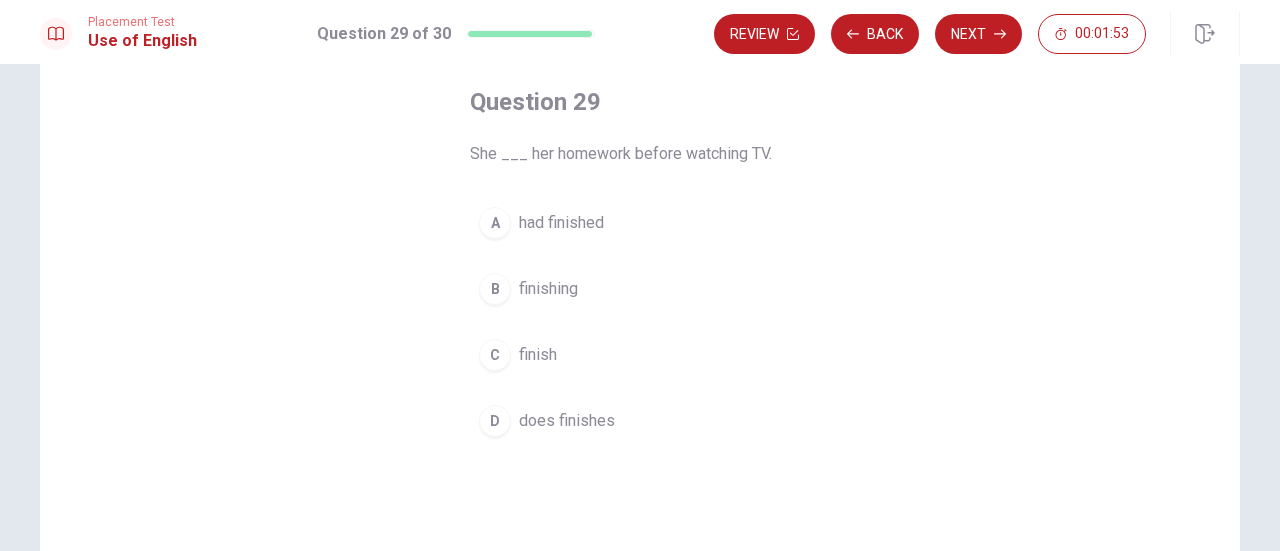 click on "finish" at bounding box center [538, 355] 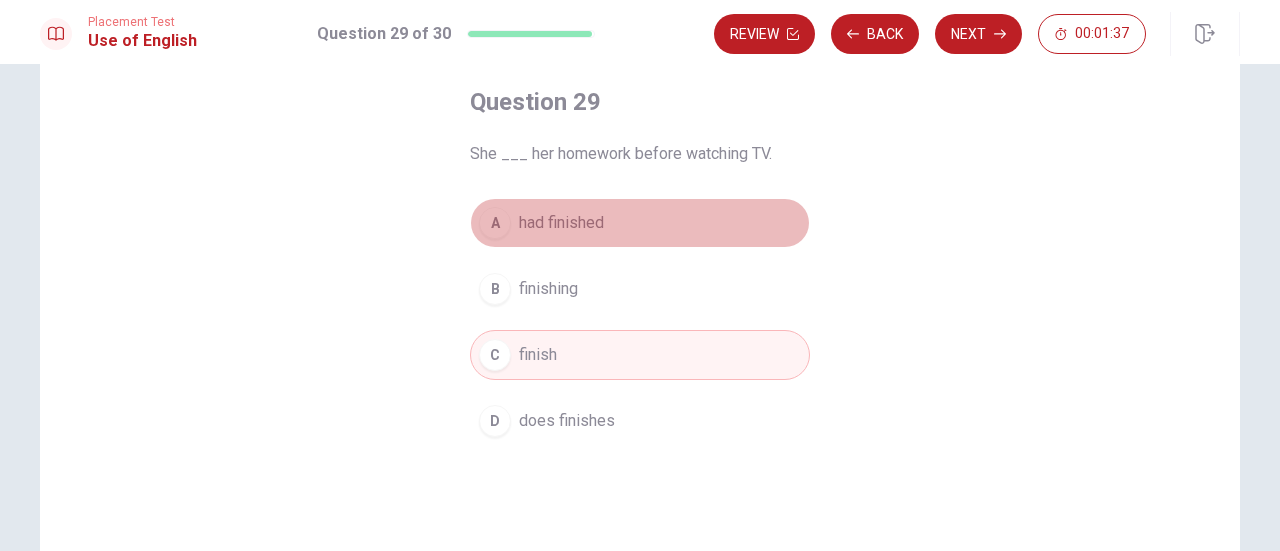 click on "had finished" at bounding box center [561, 223] 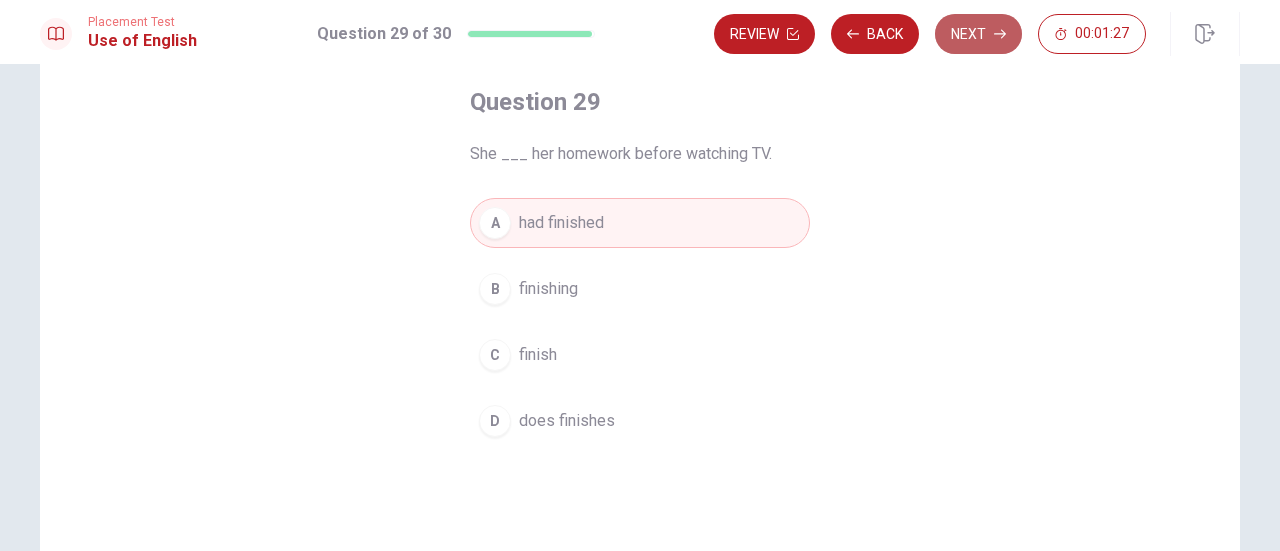 click on "Next" at bounding box center (978, 34) 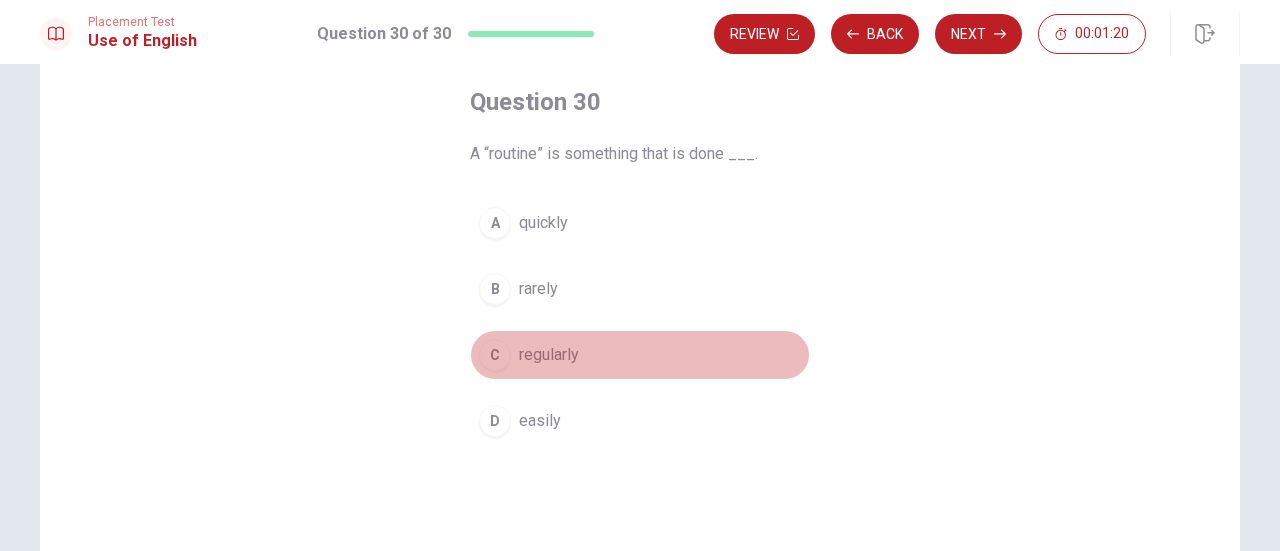 click on "regularly" at bounding box center [549, 355] 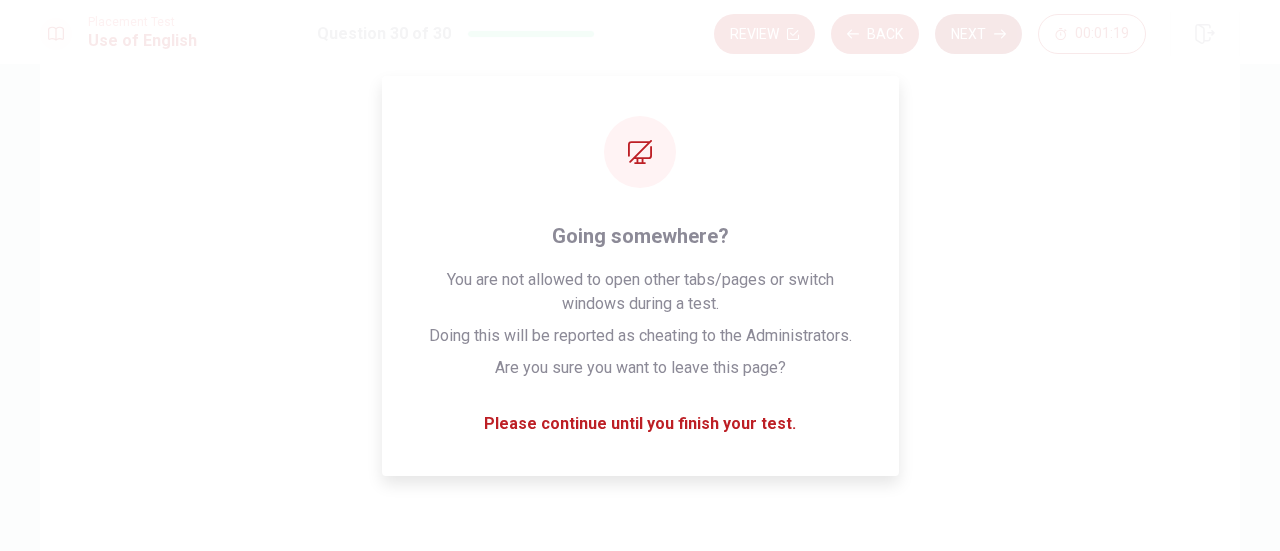 click on "Next" at bounding box center (978, 34) 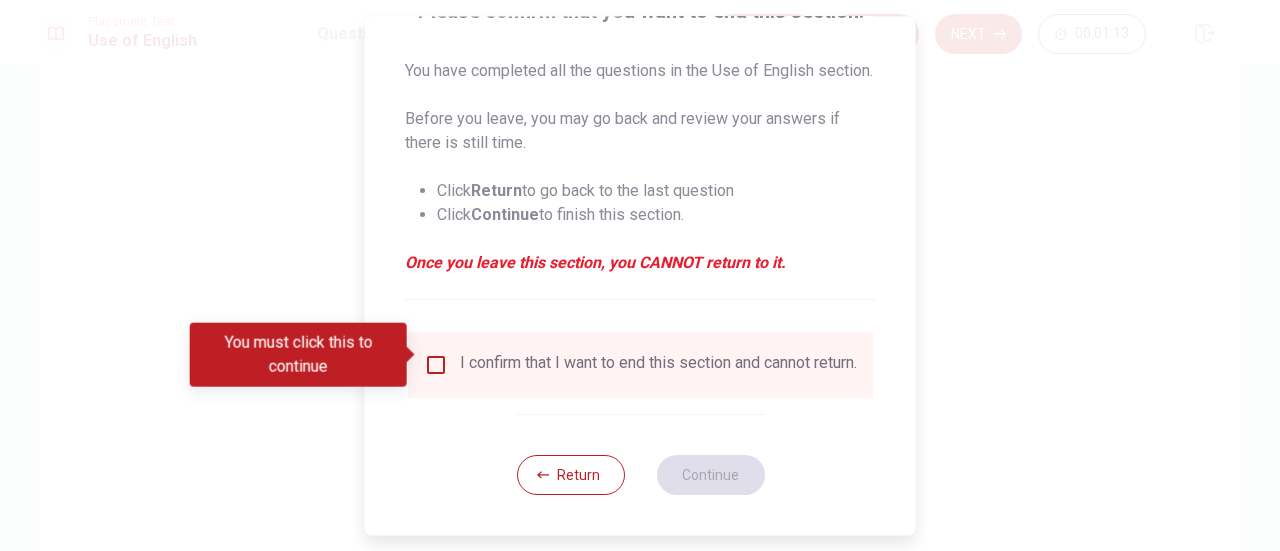 scroll, scrollTop: 218, scrollLeft: 0, axis: vertical 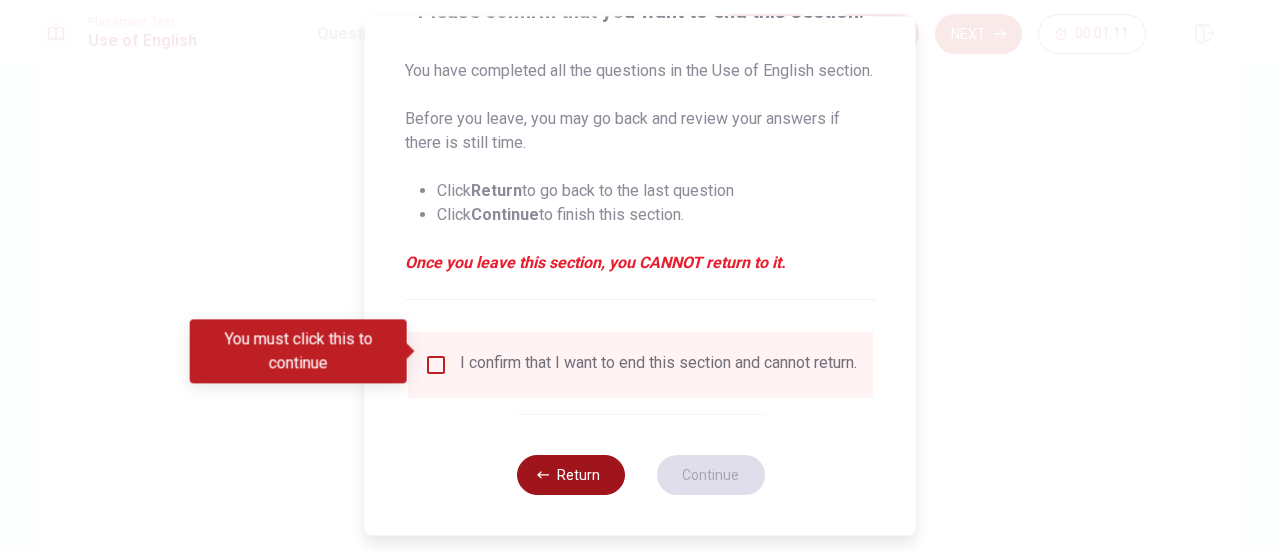 click on "Return" at bounding box center (570, 475) 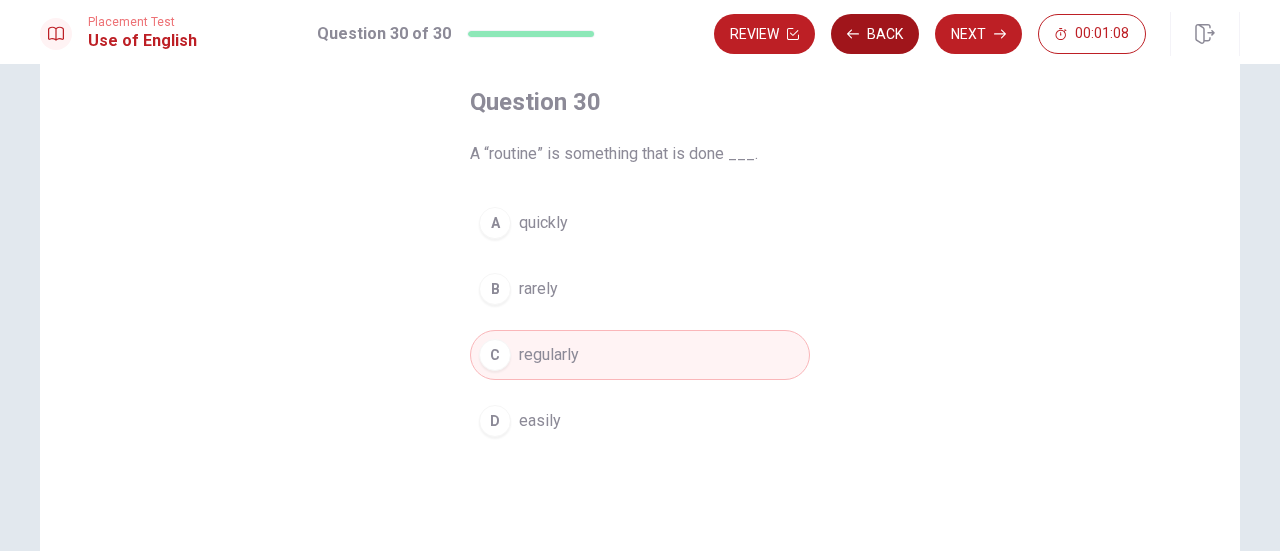 click on "Back" at bounding box center [875, 34] 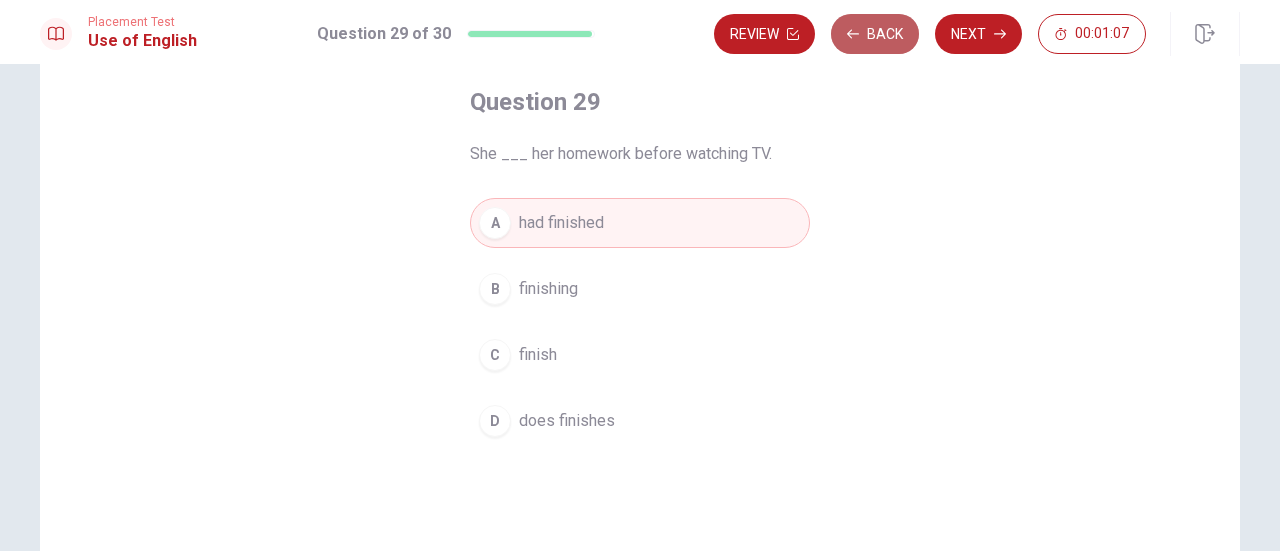click on "Back" at bounding box center (875, 34) 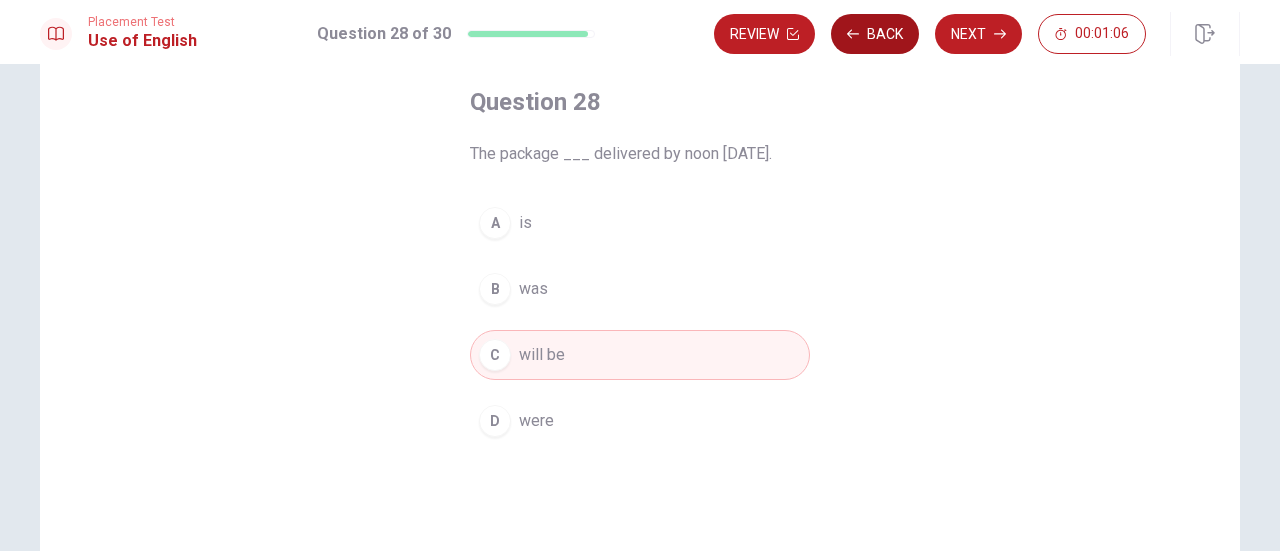 click on "Back" at bounding box center (875, 34) 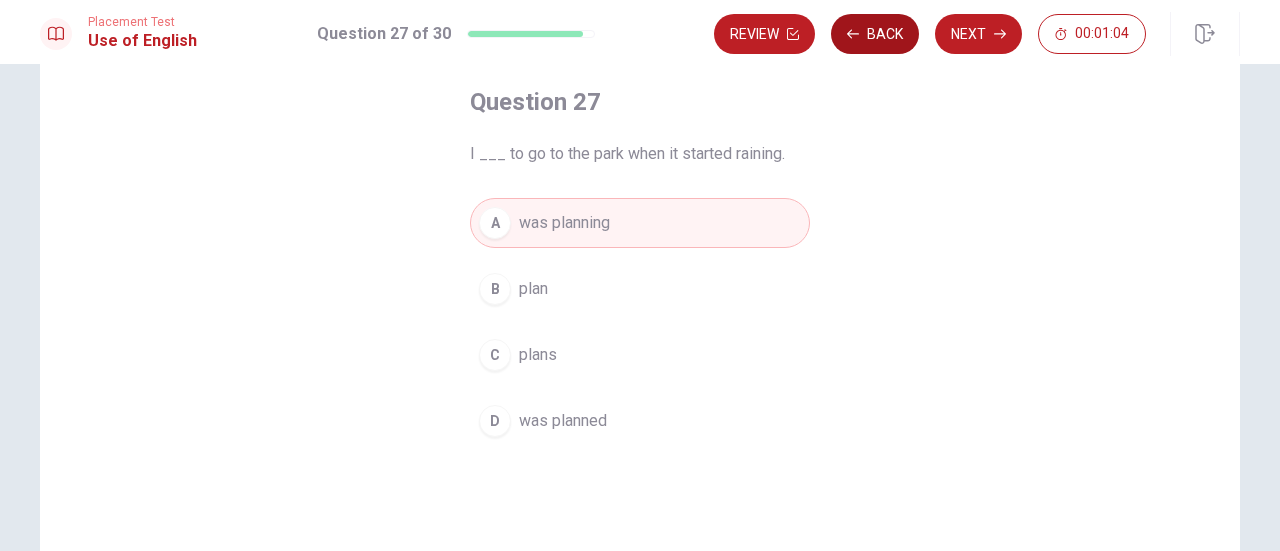 click on "Back" at bounding box center [875, 34] 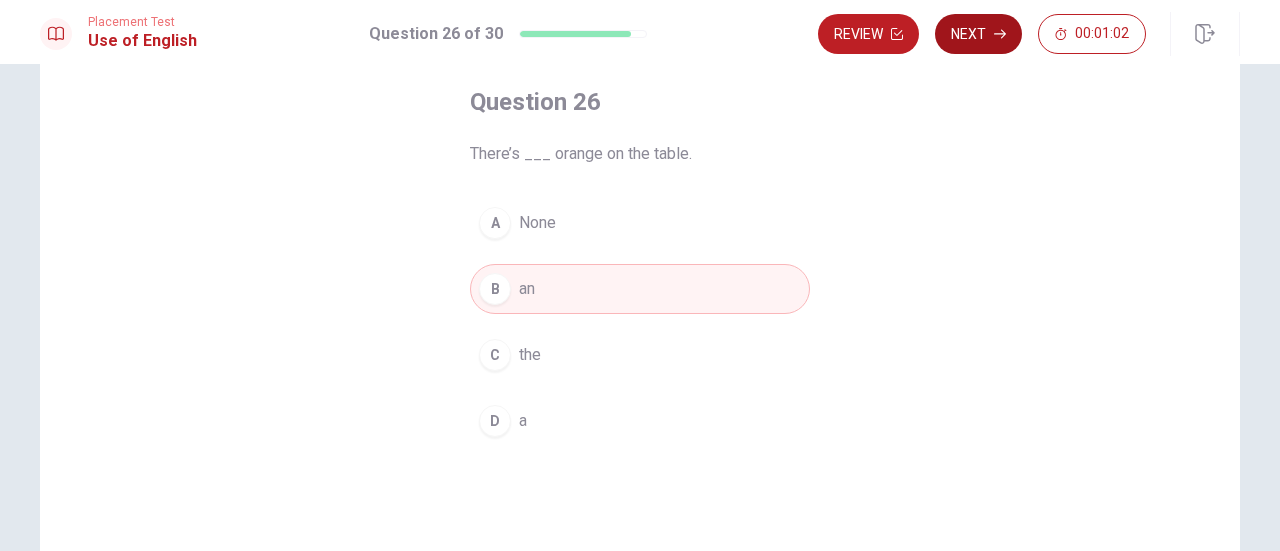 click on "Next" at bounding box center [978, 34] 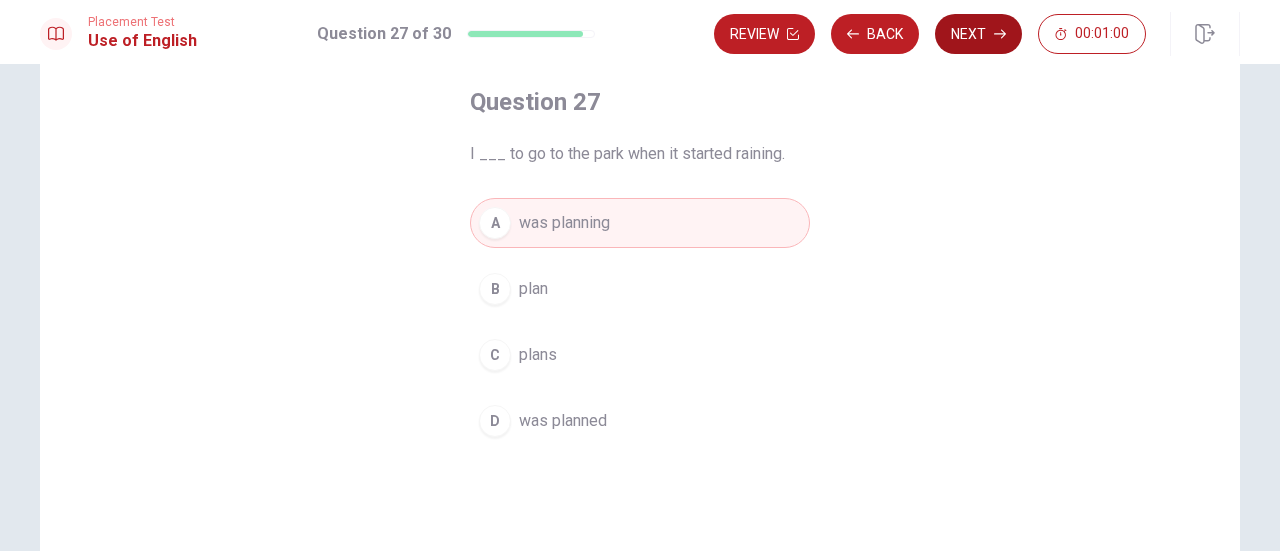 click on "Review Back Next 00:01:00" at bounding box center (930, 34) 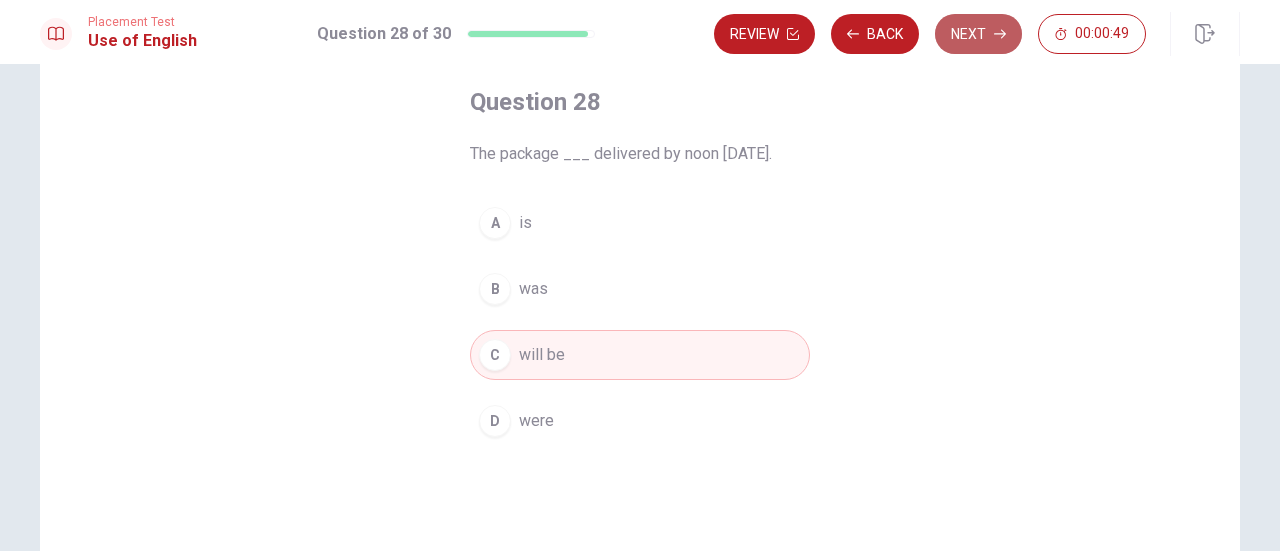 click on "Next" at bounding box center (978, 34) 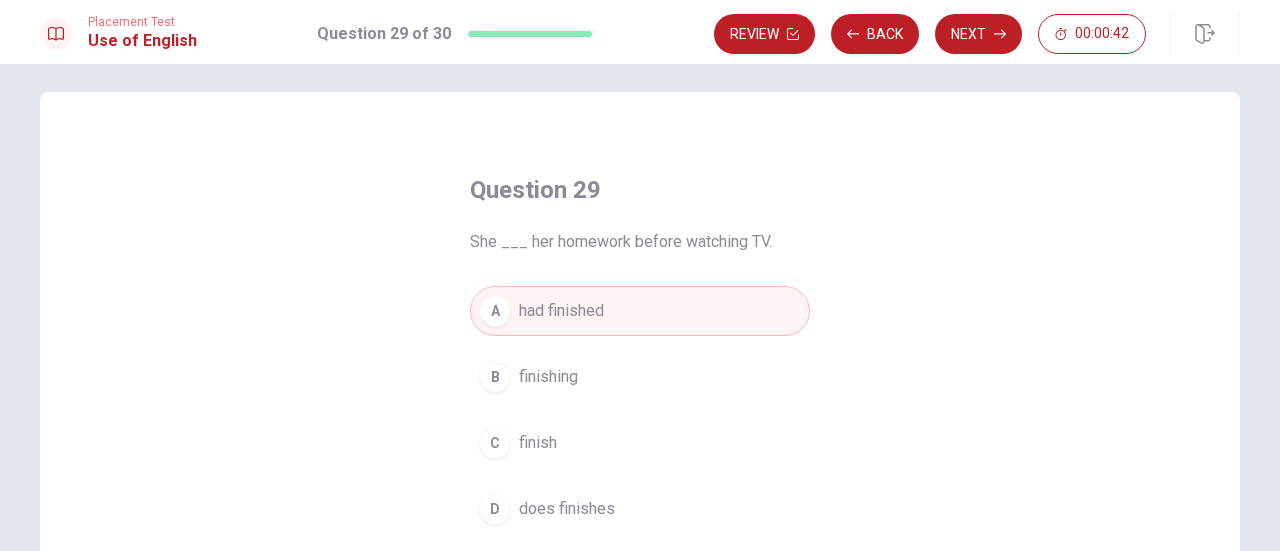 scroll, scrollTop: 8, scrollLeft: 0, axis: vertical 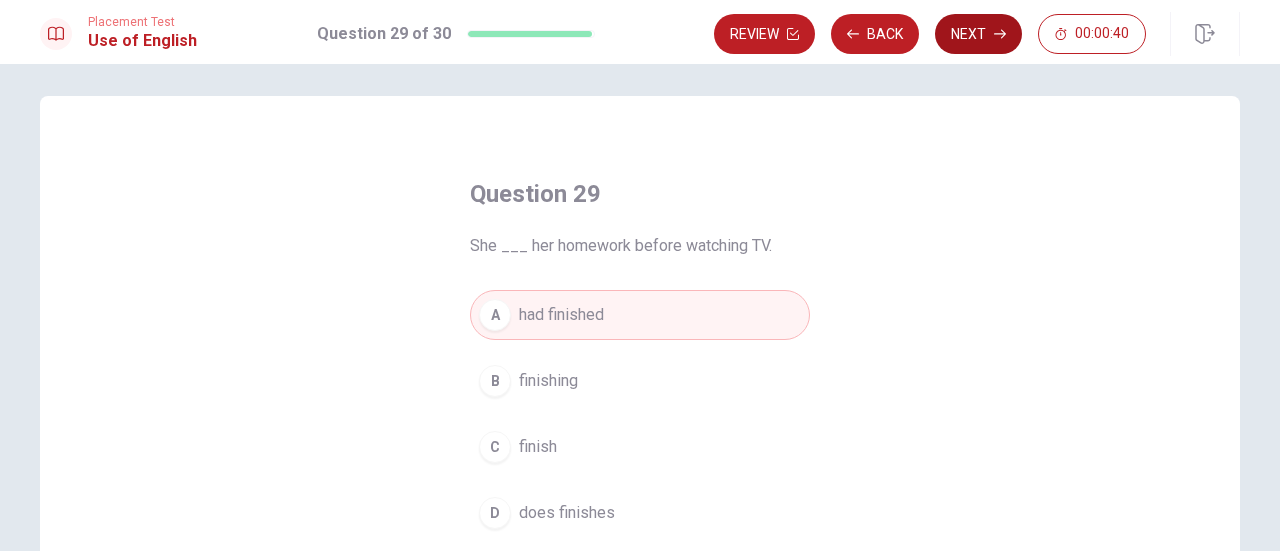 click on "Next" at bounding box center [978, 34] 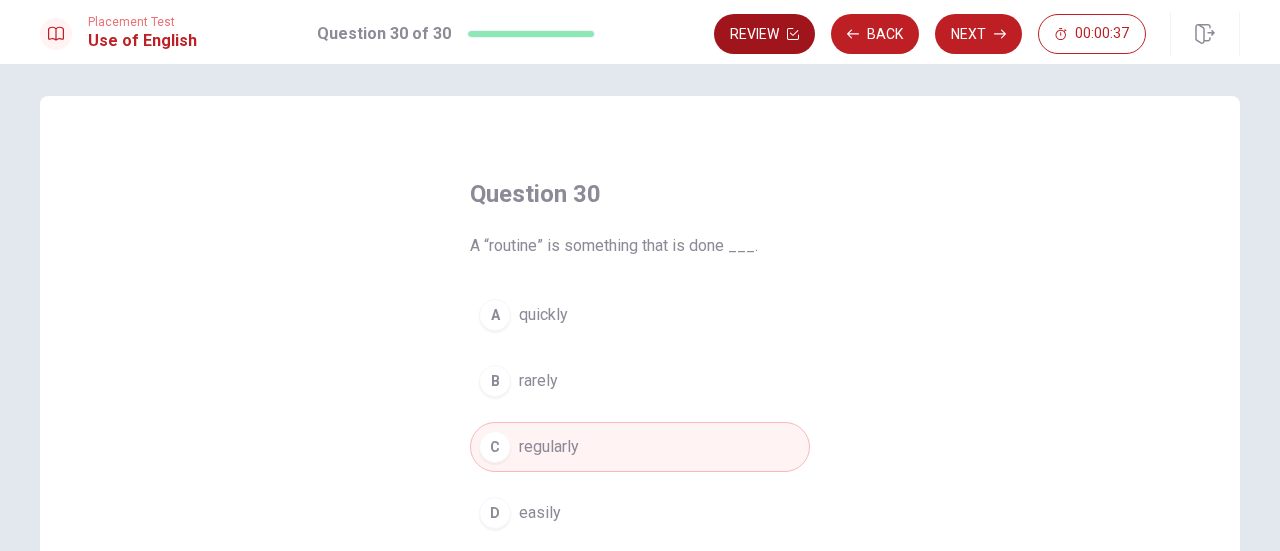click on "Review" at bounding box center (764, 34) 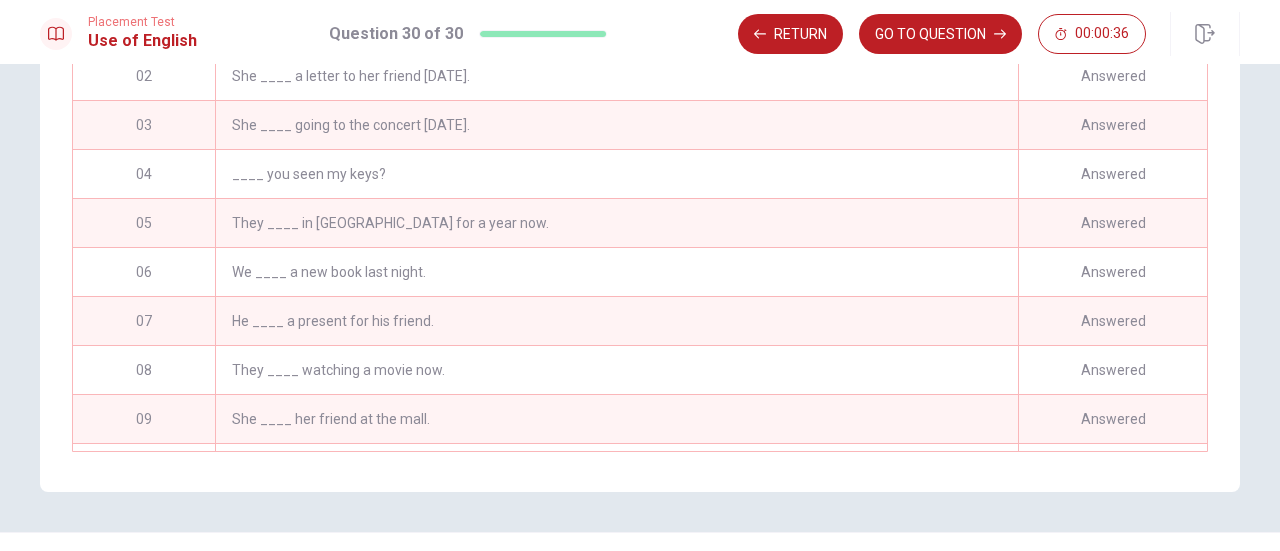 scroll, scrollTop: 458, scrollLeft: 0, axis: vertical 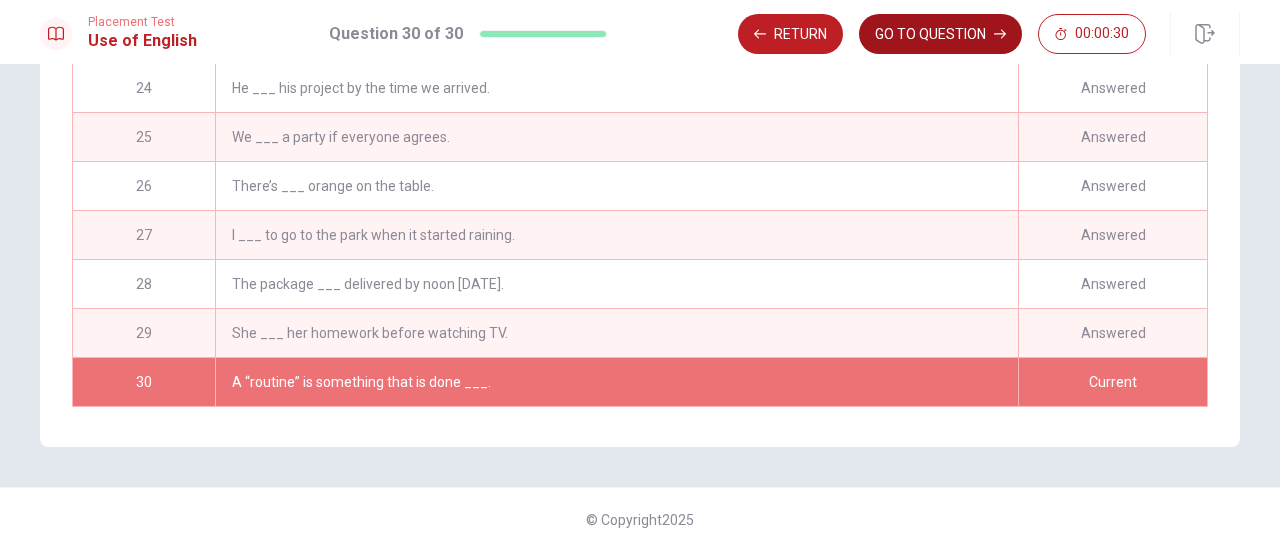 click on "GO TO QUESTION" at bounding box center (940, 34) 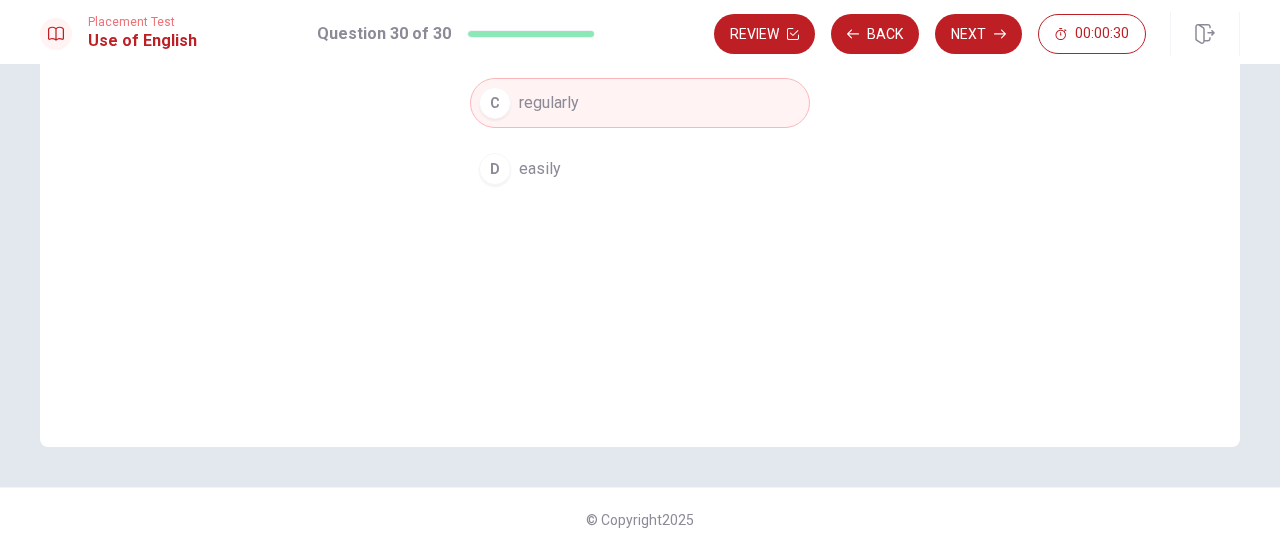 scroll, scrollTop: 352, scrollLeft: 0, axis: vertical 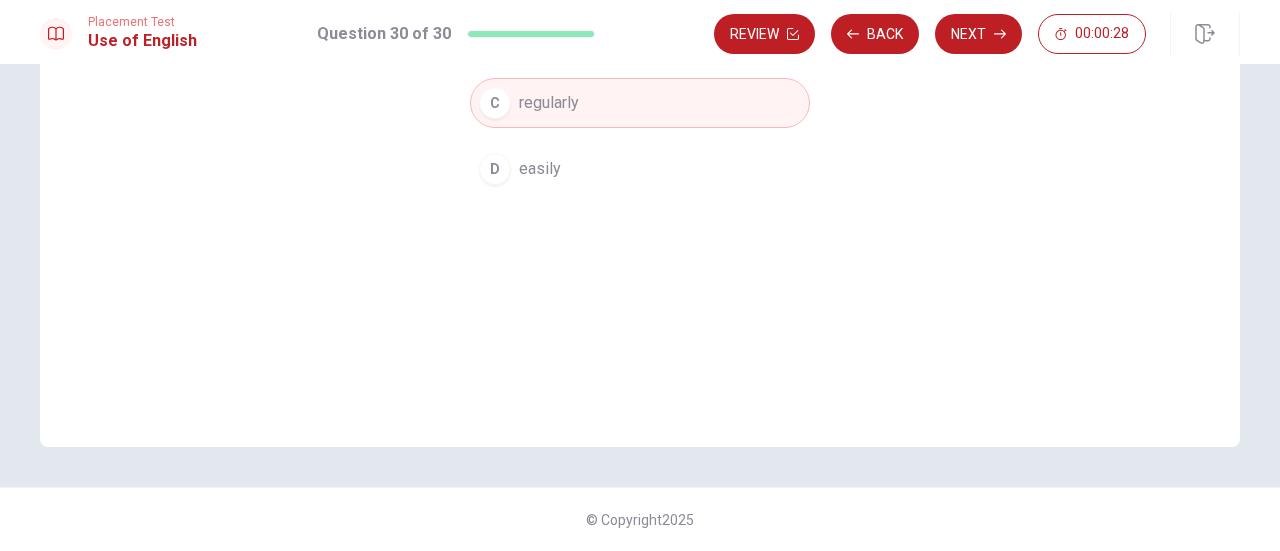 click on "regularly" at bounding box center (549, 103) 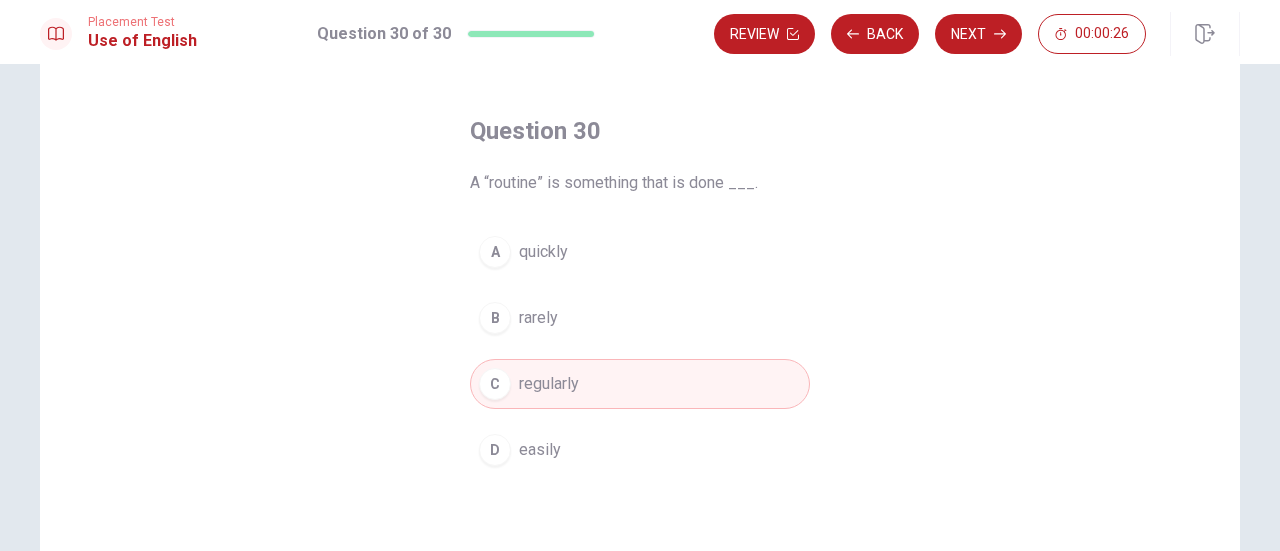 scroll, scrollTop: 352, scrollLeft: 0, axis: vertical 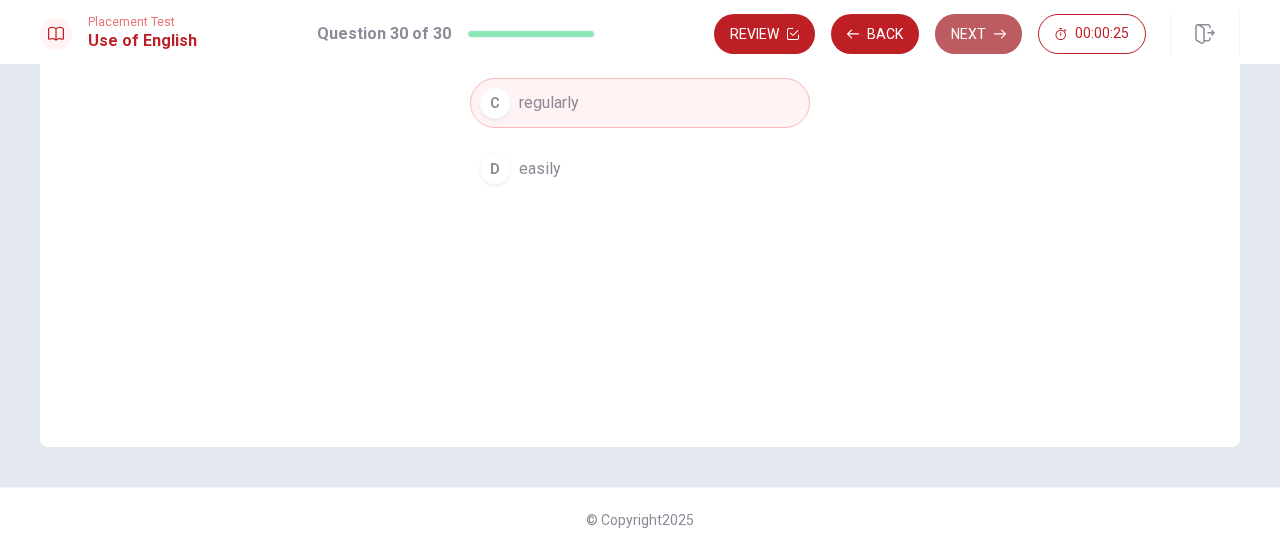 click on "Next" at bounding box center (978, 34) 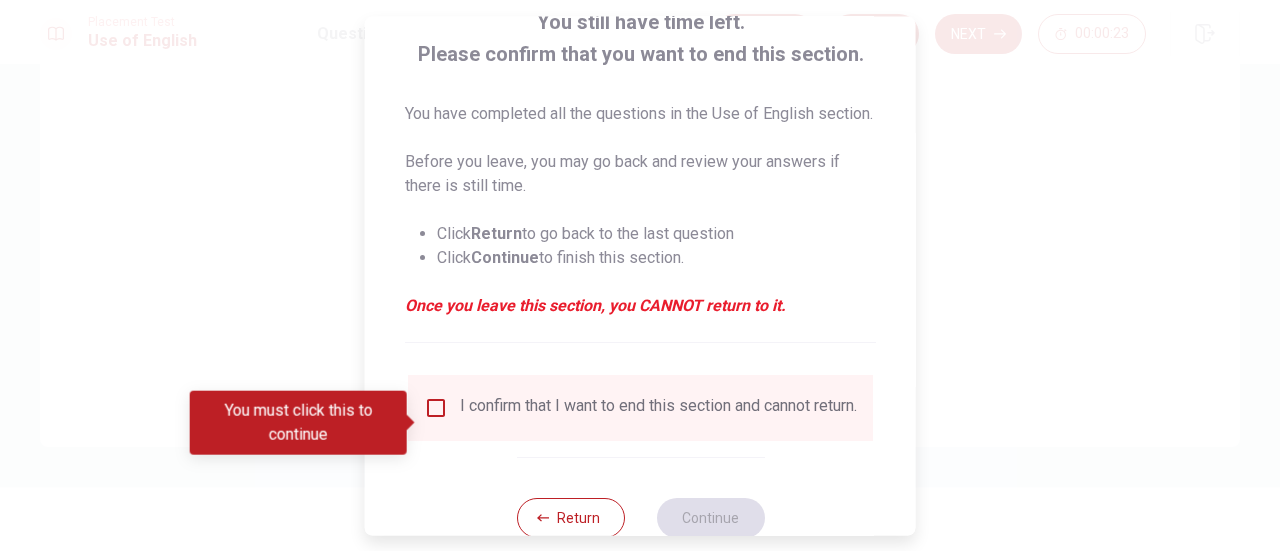 scroll, scrollTop: 154, scrollLeft: 0, axis: vertical 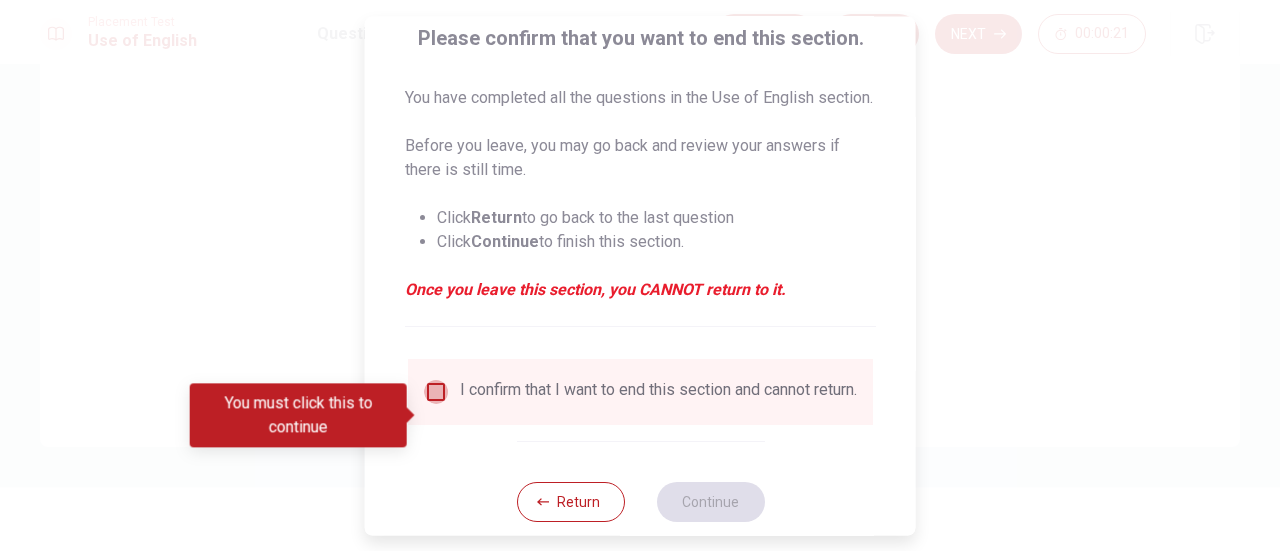 click at bounding box center (436, 392) 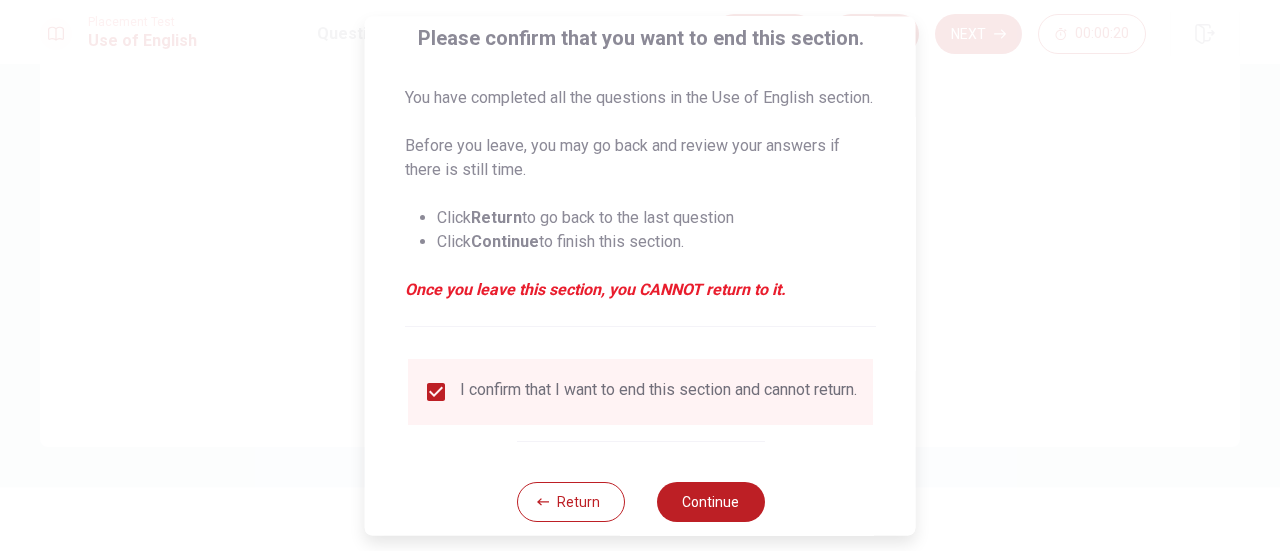 scroll, scrollTop: 218, scrollLeft: 0, axis: vertical 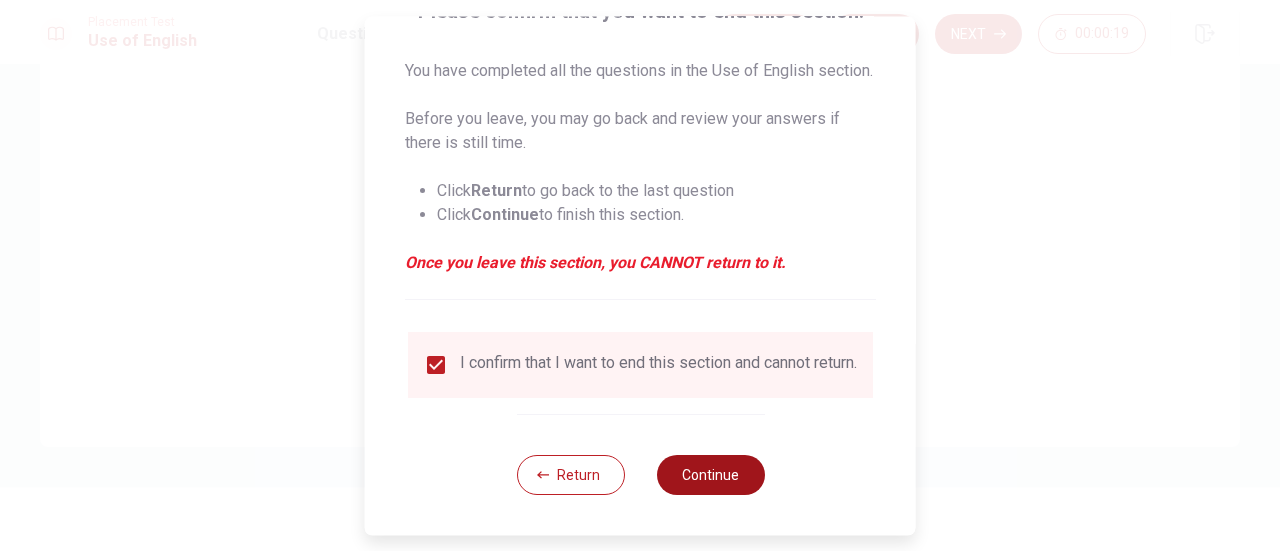 click on "Continue" at bounding box center (710, 475) 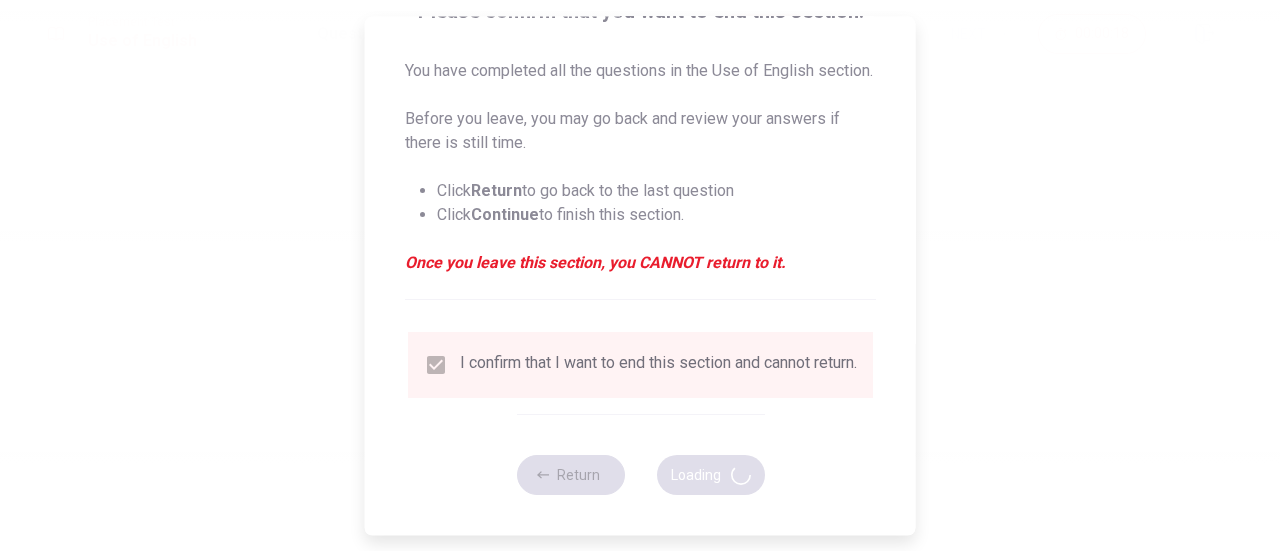 scroll, scrollTop: 0, scrollLeft: 0, axis: both 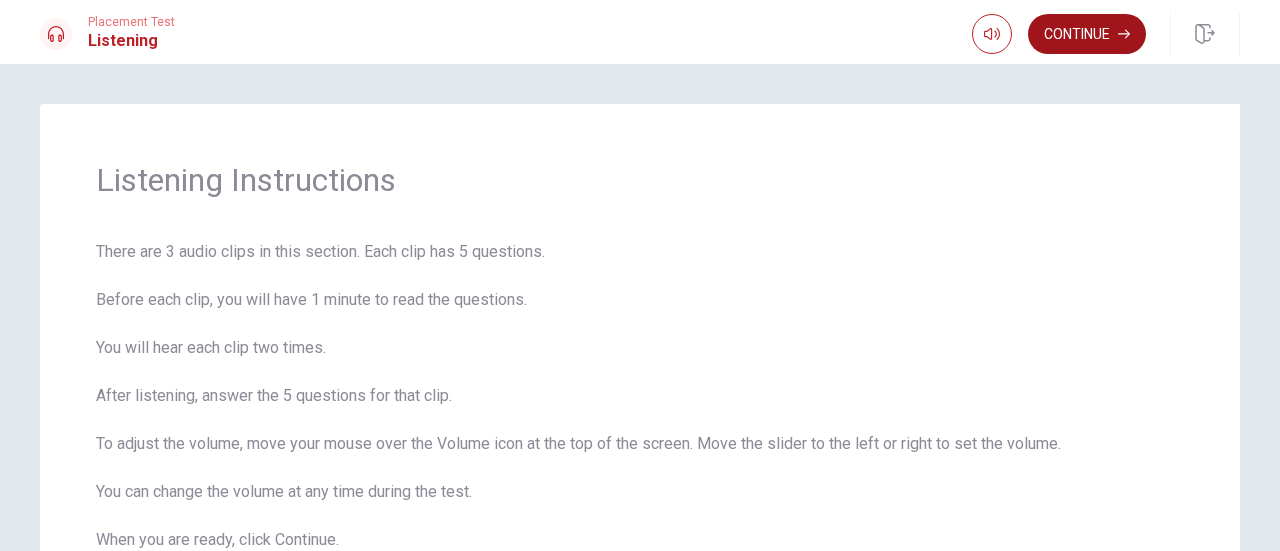 click on "Continue" at bounding box center [1087, 34] 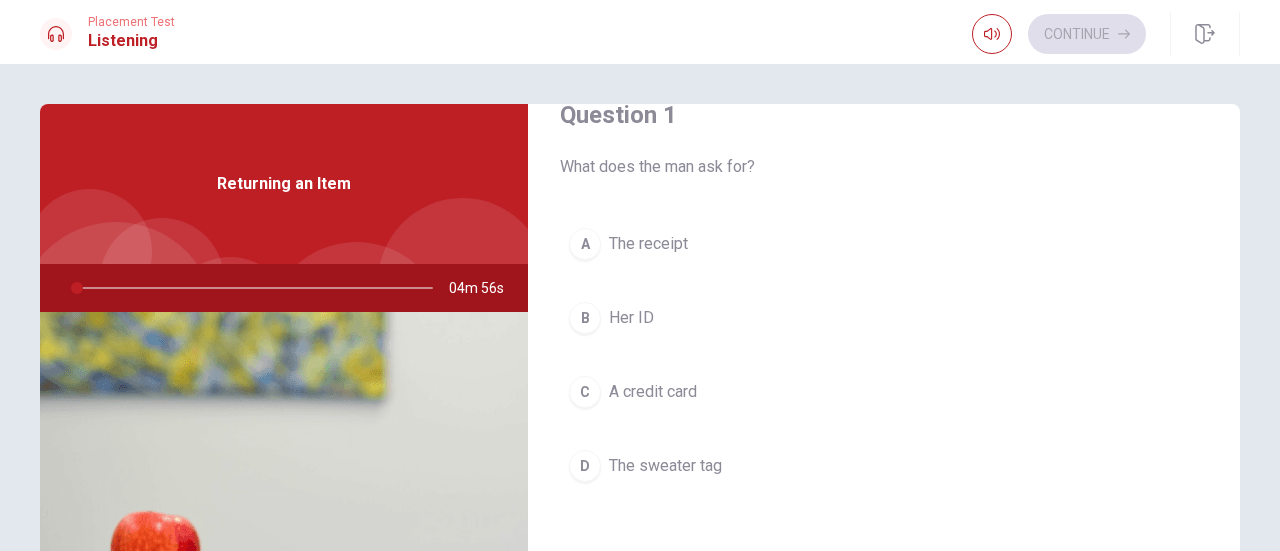 scroll, scrollTop: 48, scrollLeft: 0, axis: vertical 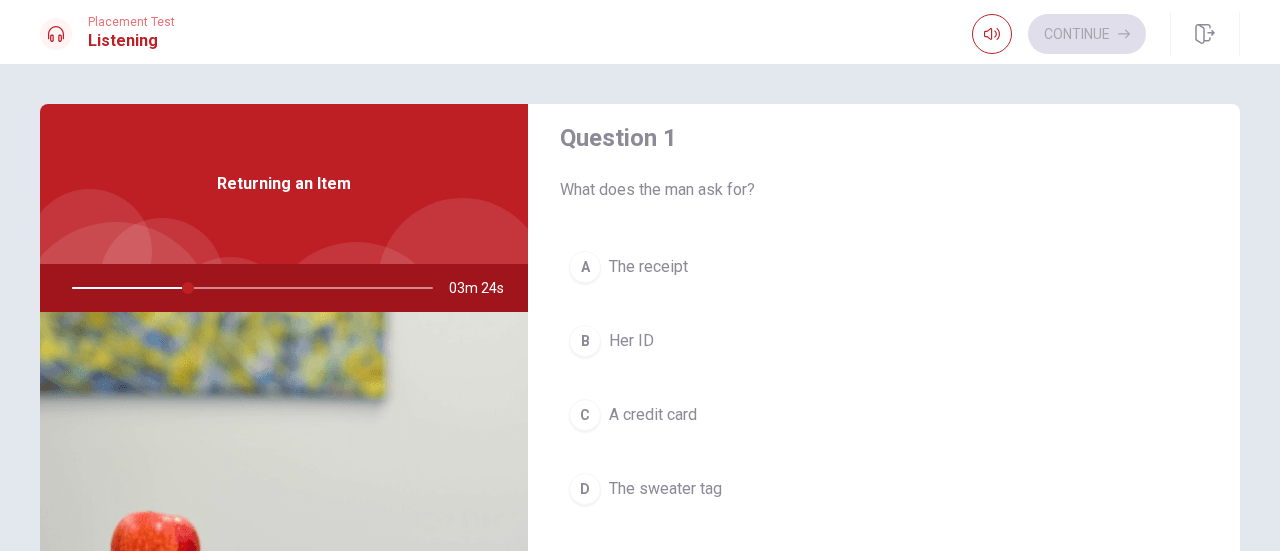 click on "The receipt" at bounding box center [648, 267] 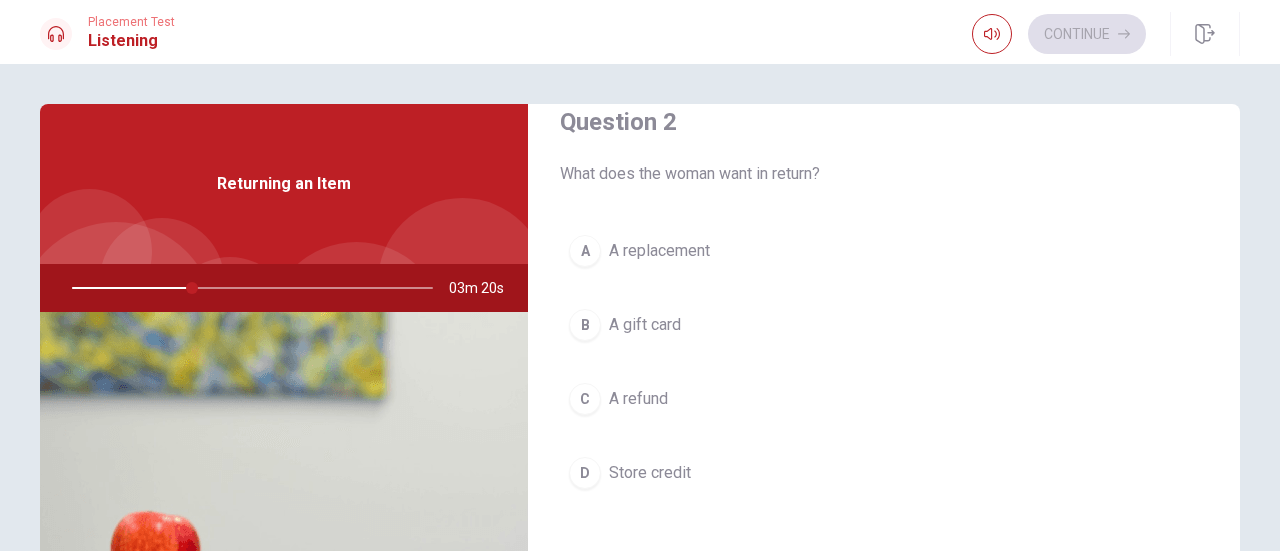 scroll, scrollTop: 547, scrollLeft: 0, axis: vertical 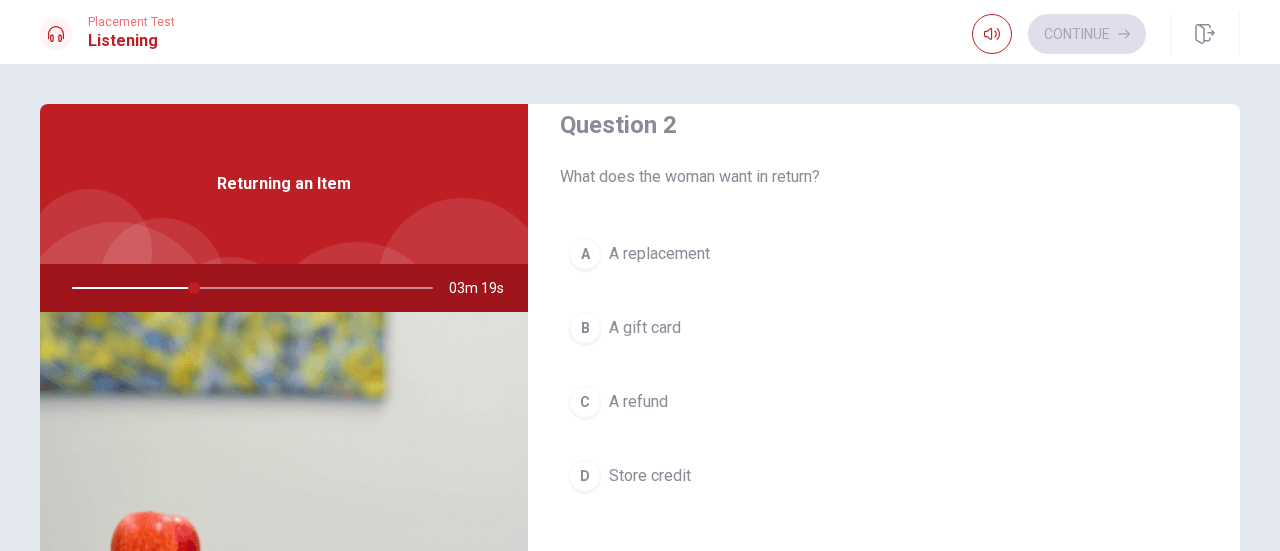 click on "C A refund" at bounding box center (884, 402) 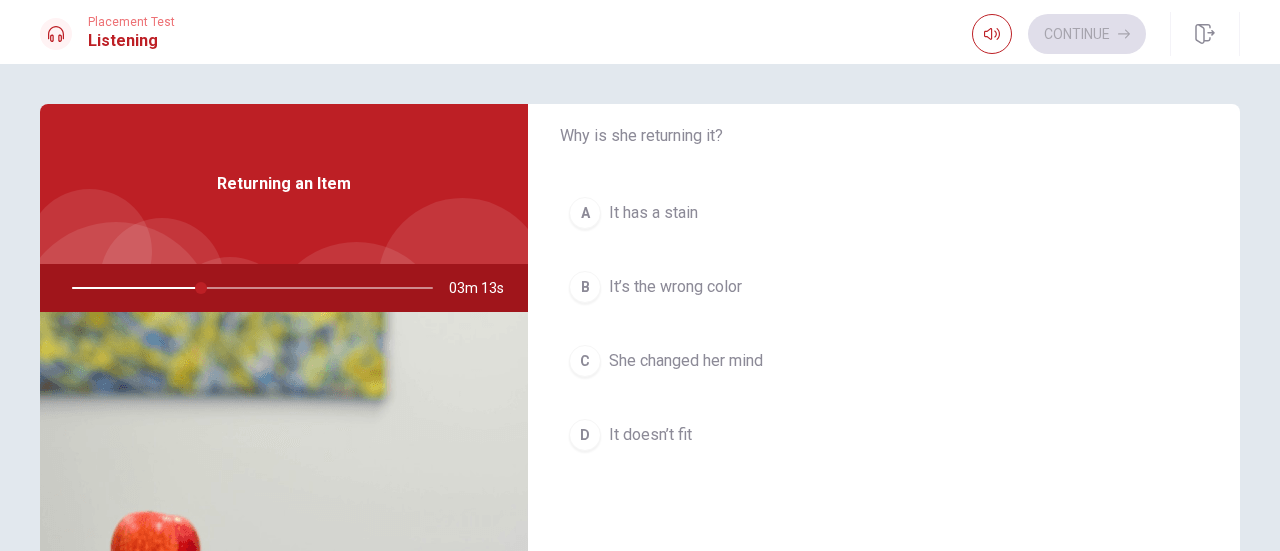 scroll, scrollTop: 1089, scrollLeft: 0, axis: vertical 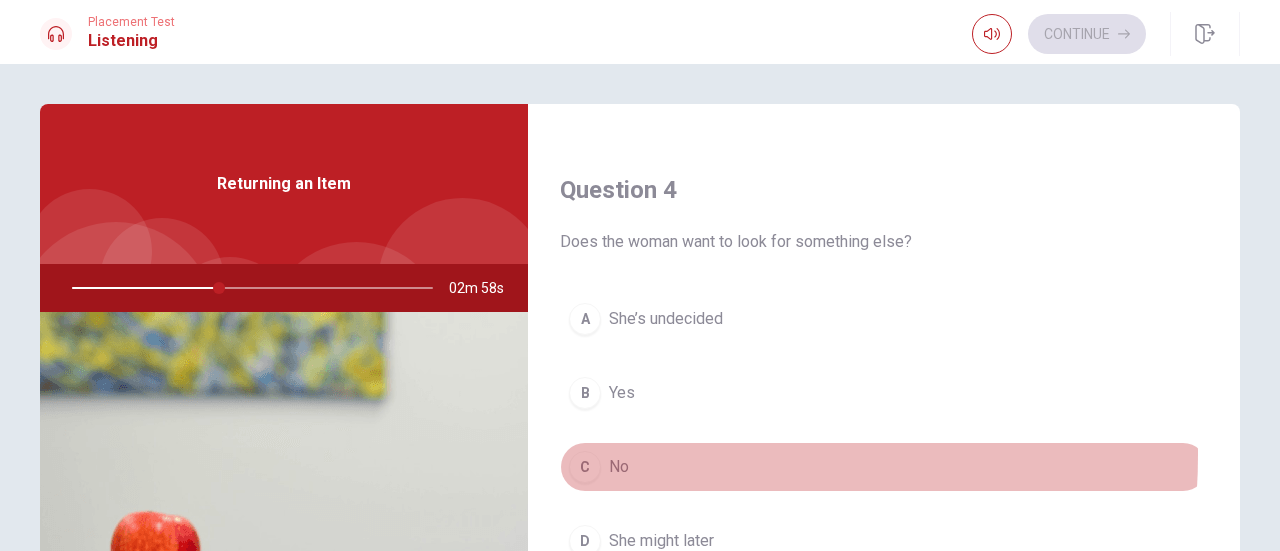 click on "C No" at bounding box center [884, 467] 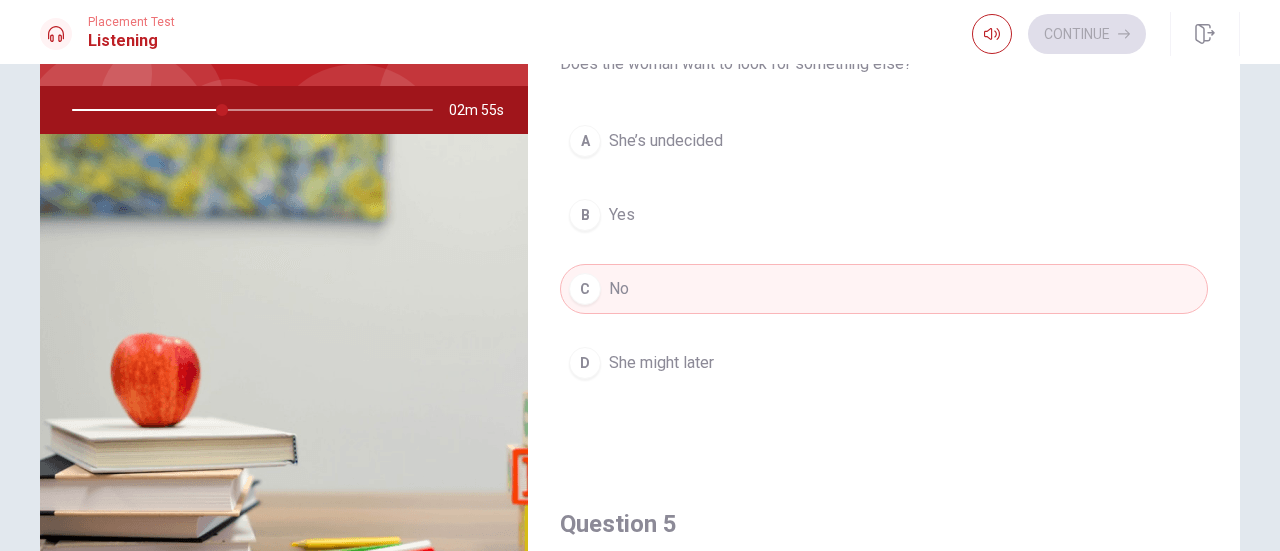 scroll, scrollTop: 174, scrollLeft: 0, axis: vertical 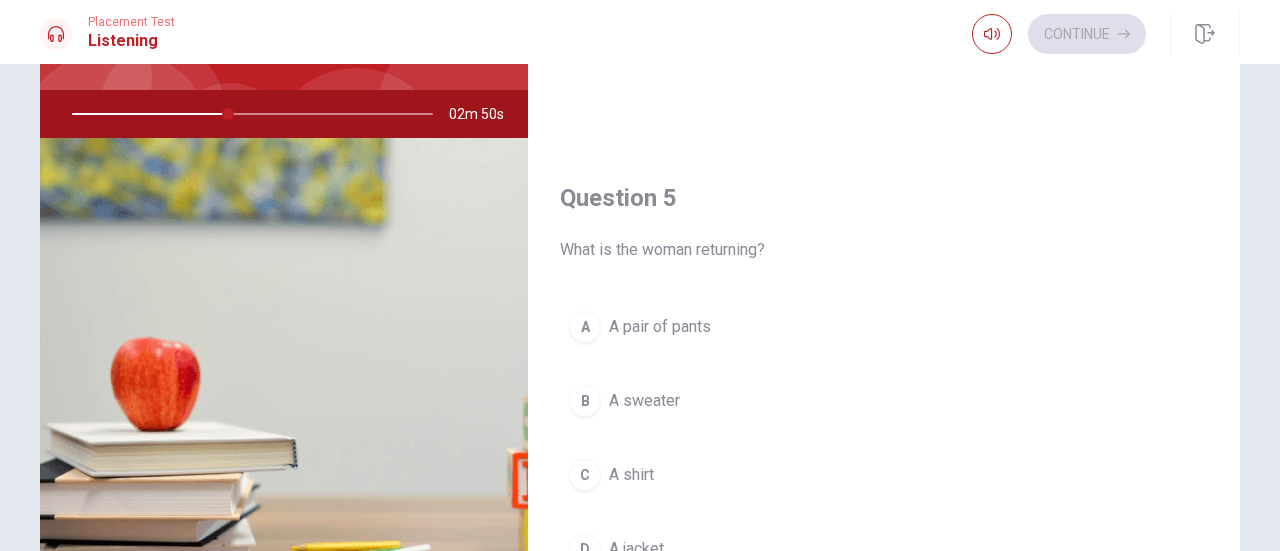 click on "A sweater" at bounding box center [644, 401] 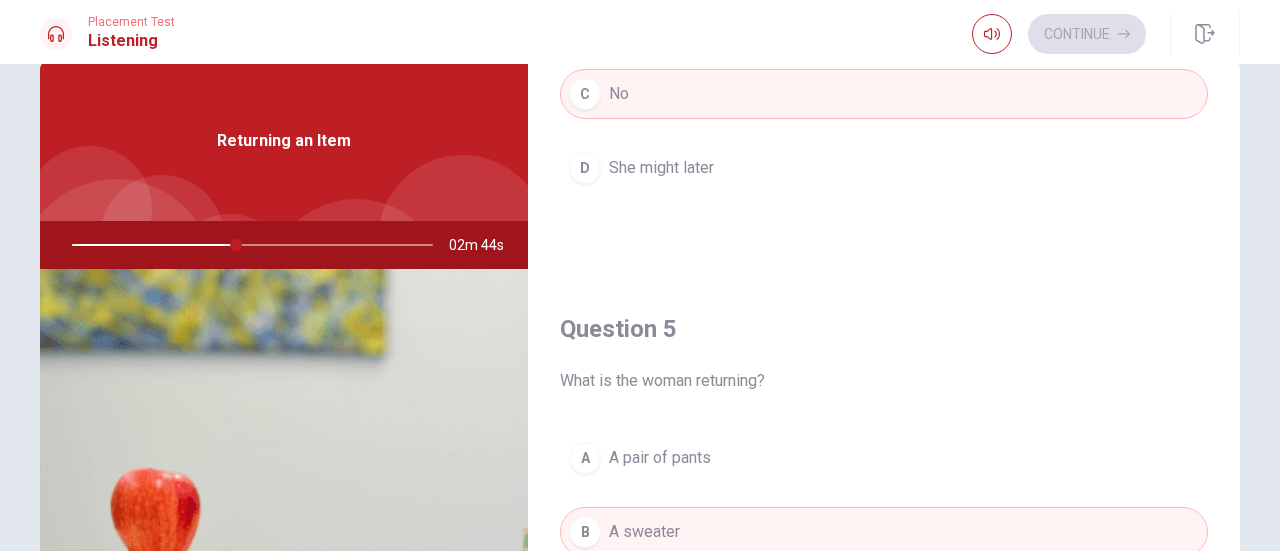 scroll, scrollTop: 0, scrollLeft: 0, axis: both 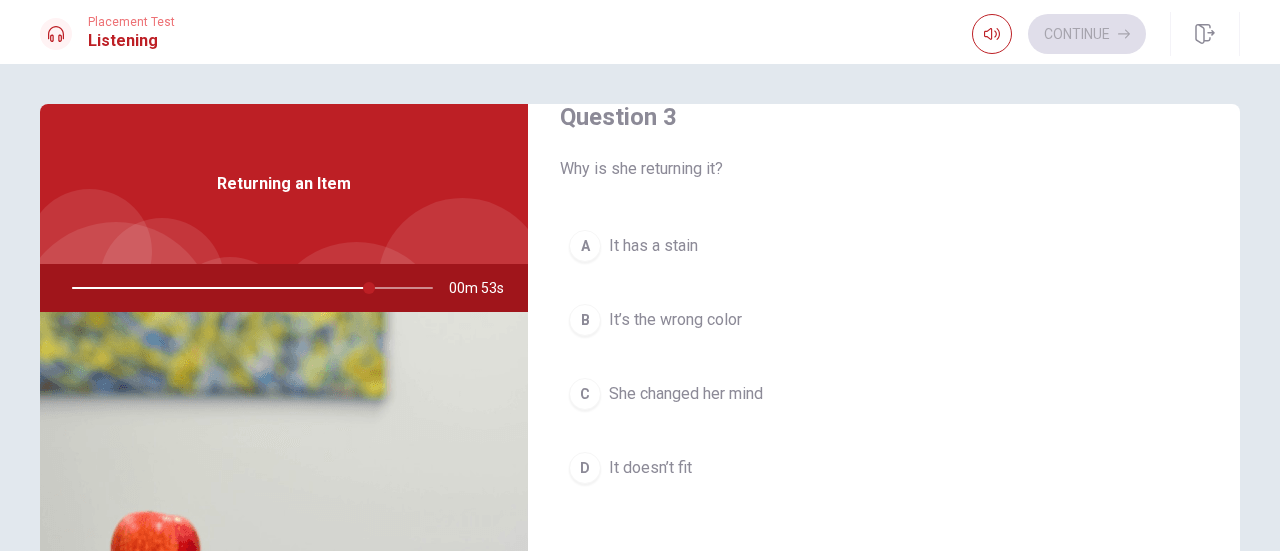 drag, startPoint x: 364, startPoint y: 290, endPoint x: 169, endPoint y: 300, distance: 195.25624 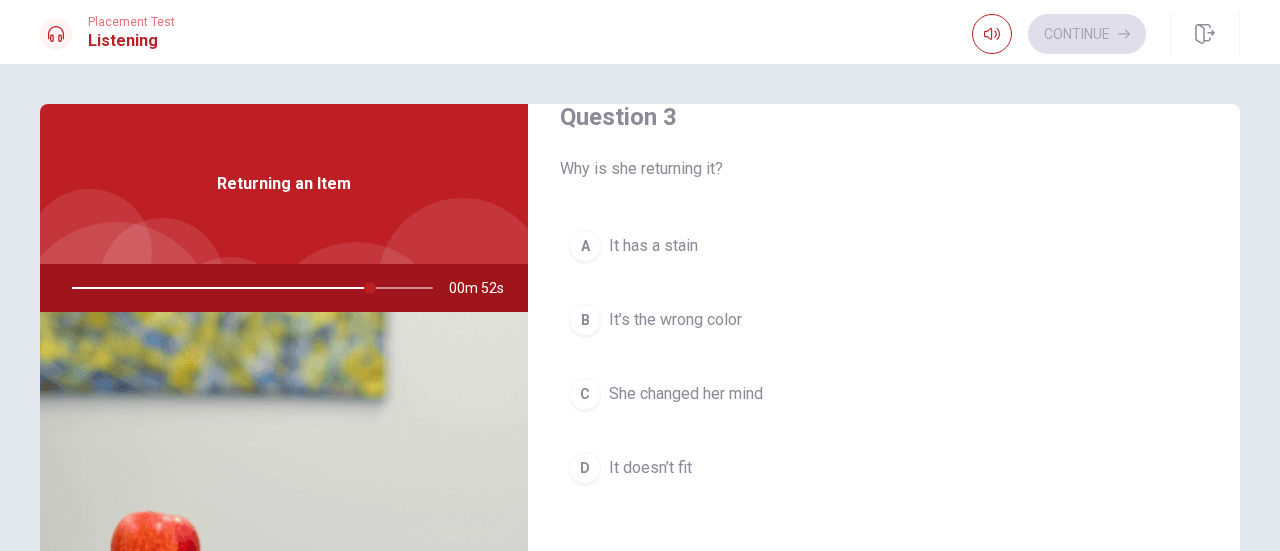 click at bounding box center [248, 288] 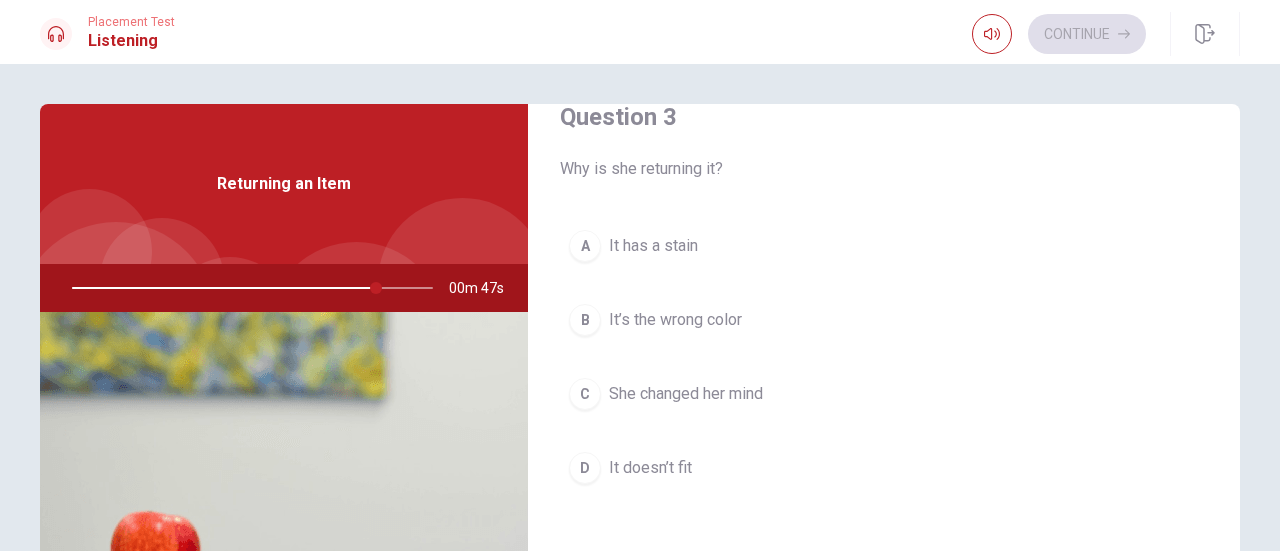 click on "It doesn’t fit" at bounding box center [650, 468] 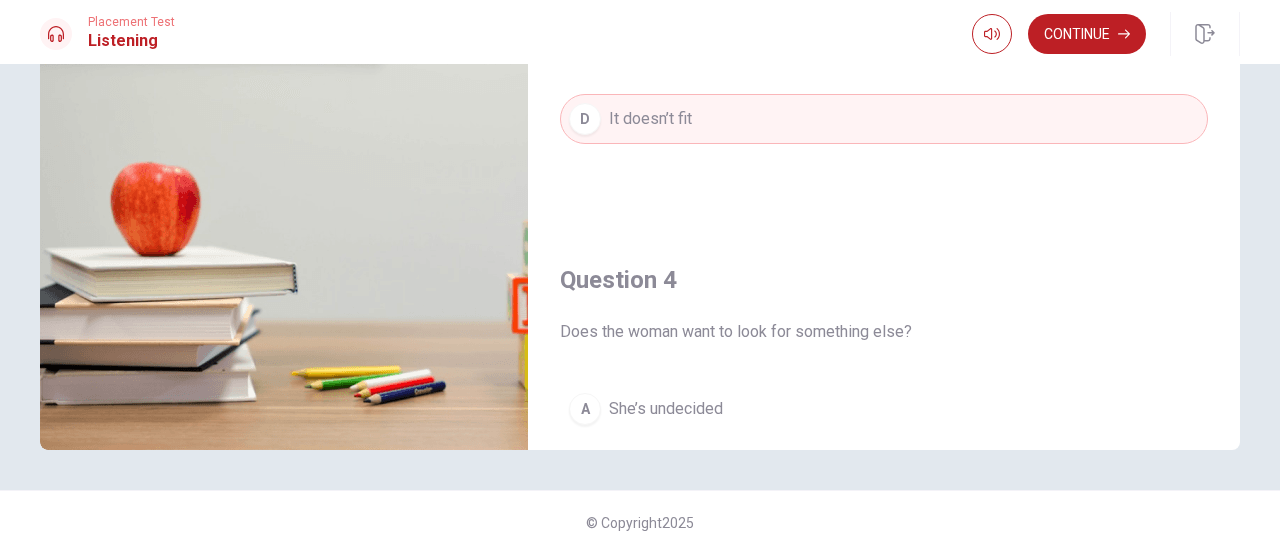 scroll, scrollTop: 352, scrollLeft: 0, axis: vertical 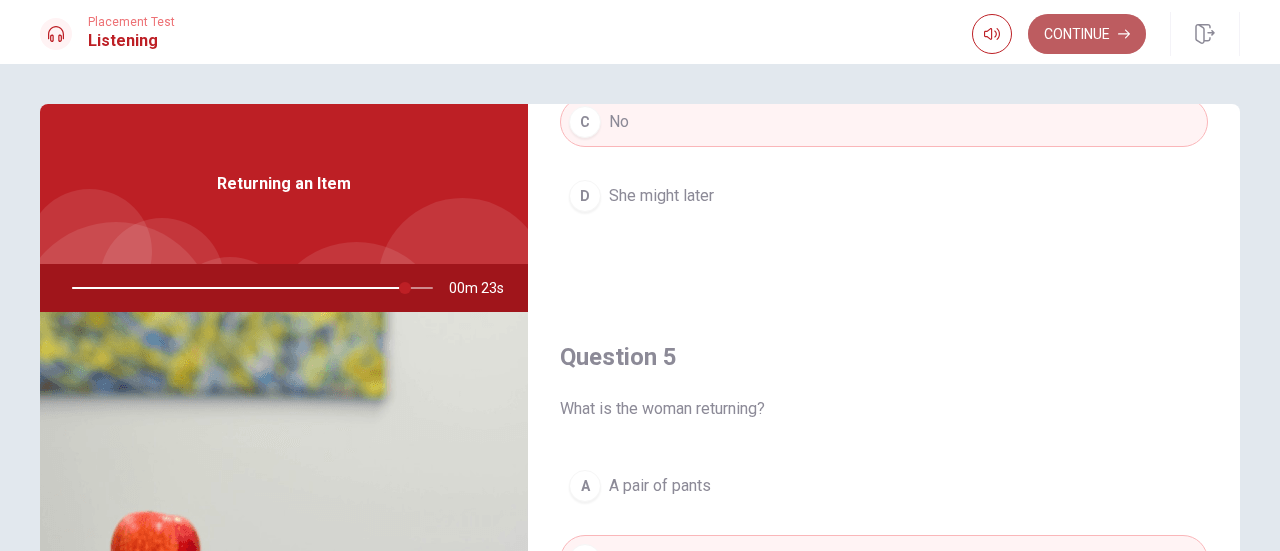 click on "Continue" at bounding box center [1087, 34] 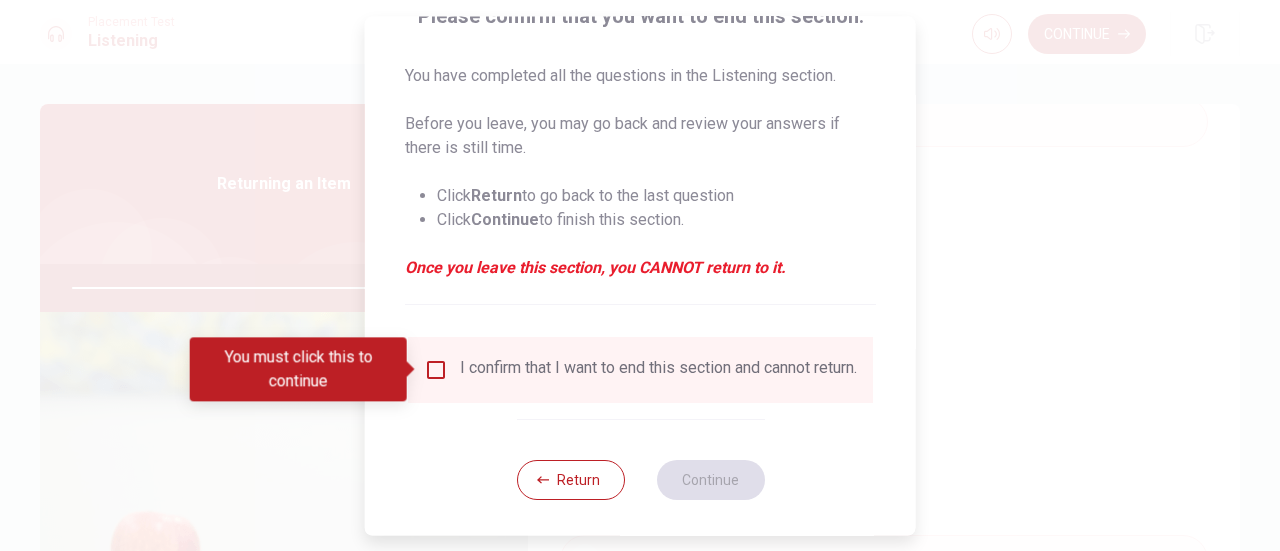 scroll, scrollTop: 175, scrollLeft: 0, axis: vertical 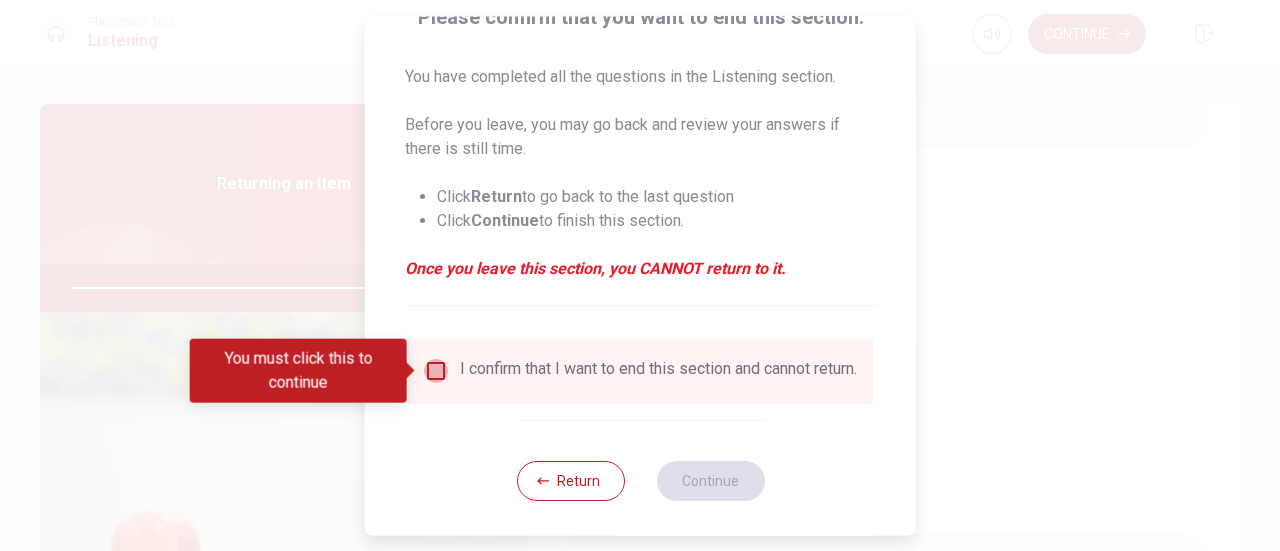 click at bounding box center (436, 371) 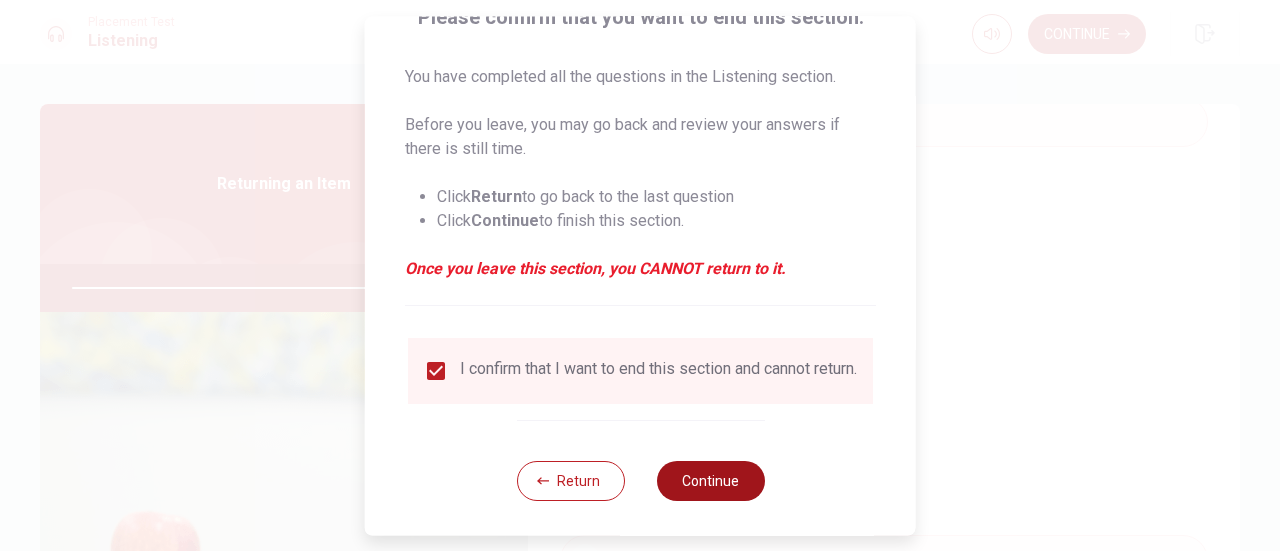 click on "Continue" at bounding box center (710, 481) 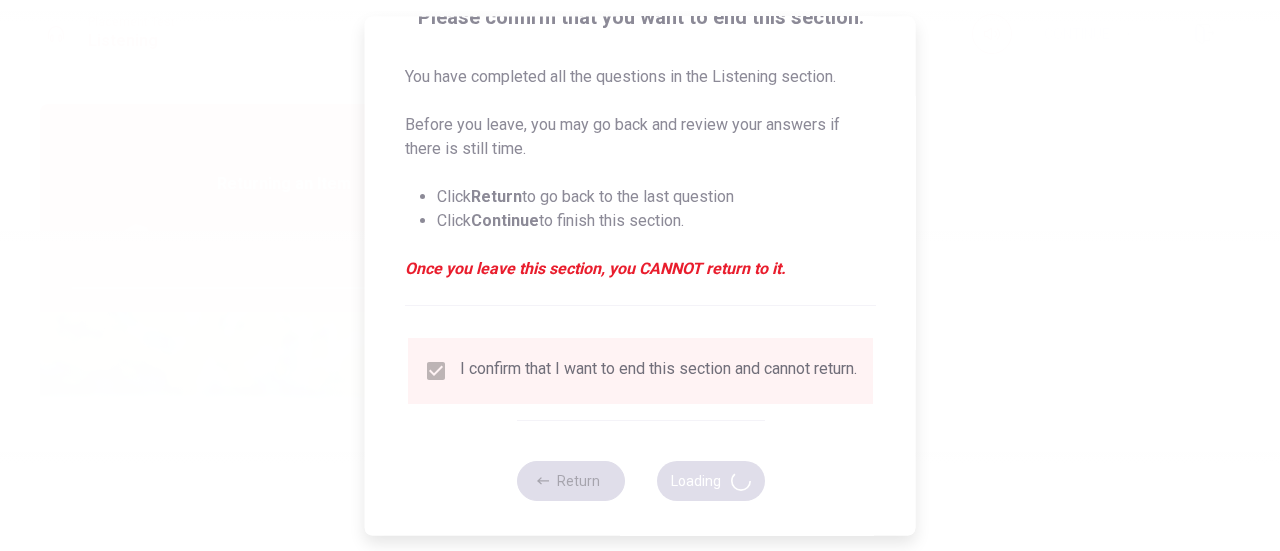 type on "95" 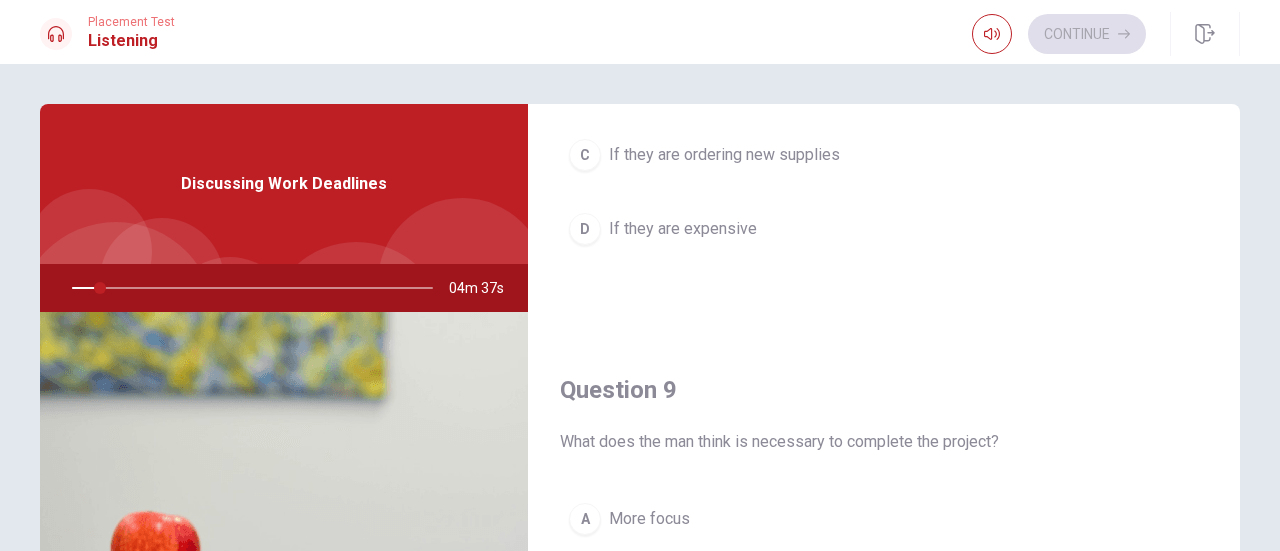 scroll, scrollTop: 1304, scrollLeft: 0, axis: vertical 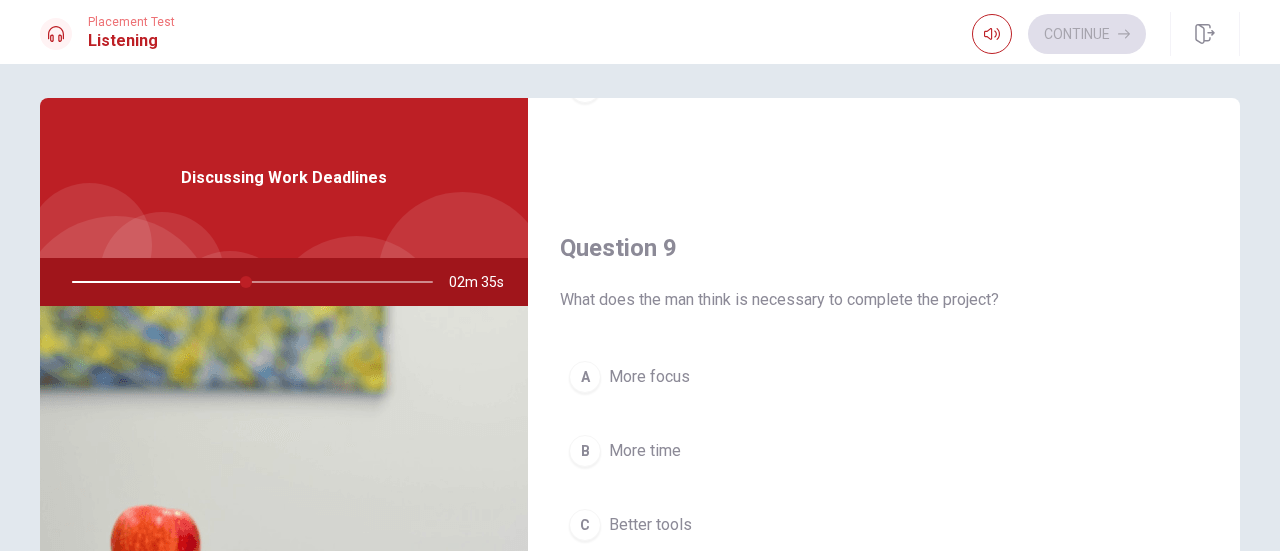 click on "More focus" at bounding box center [649, 377] 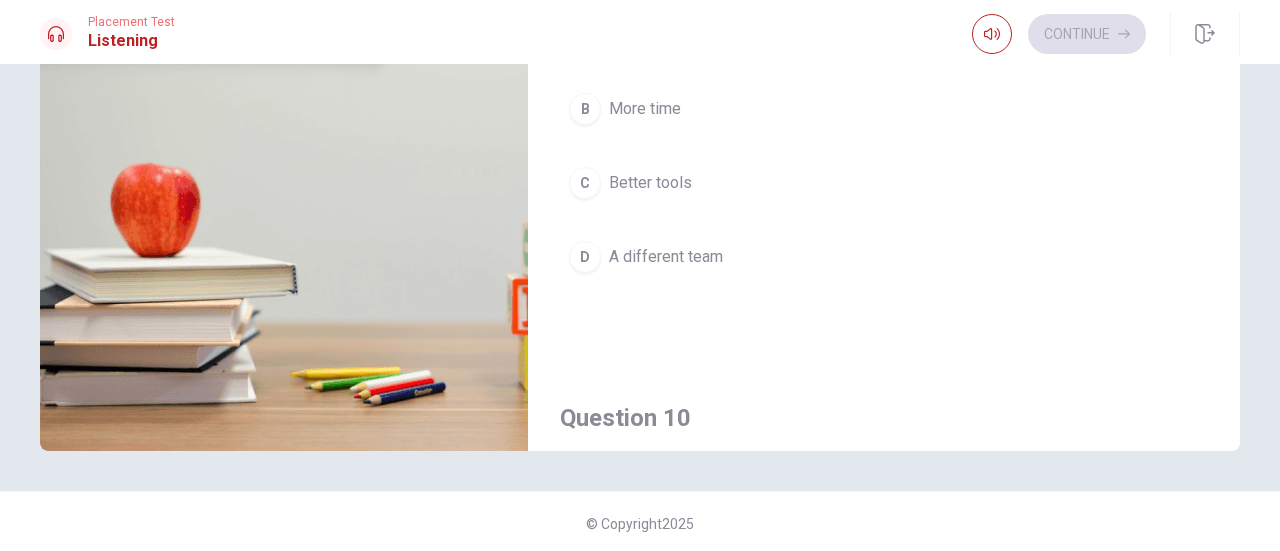 scroll, scrollTop: 352, scrollLeft: 0, axis: vertical 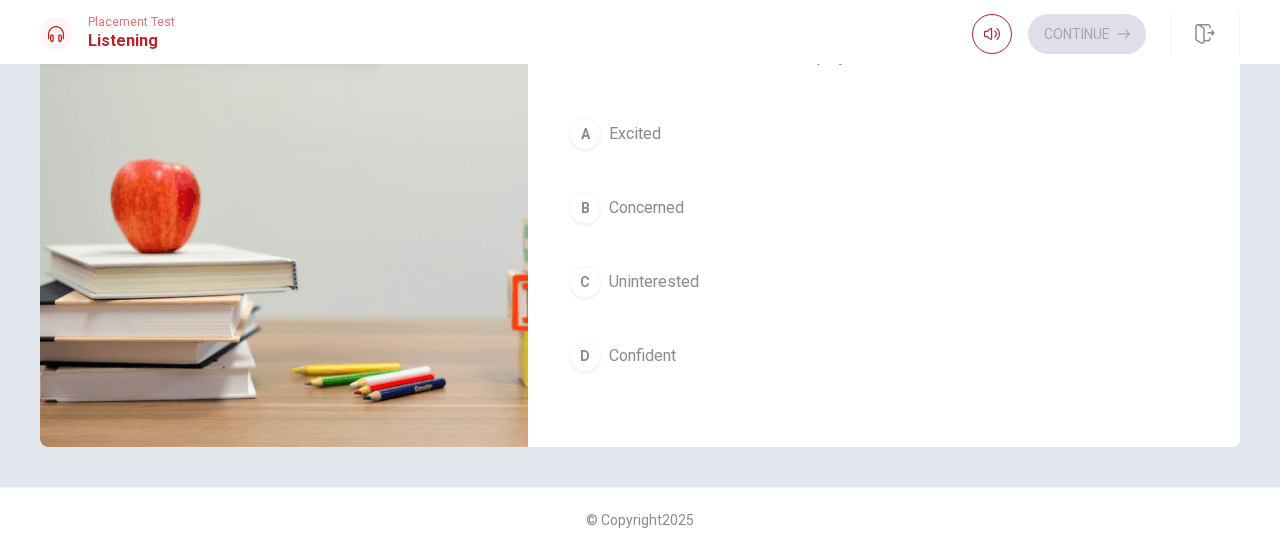 click on "Concerned" at bounding box center (646, 208) 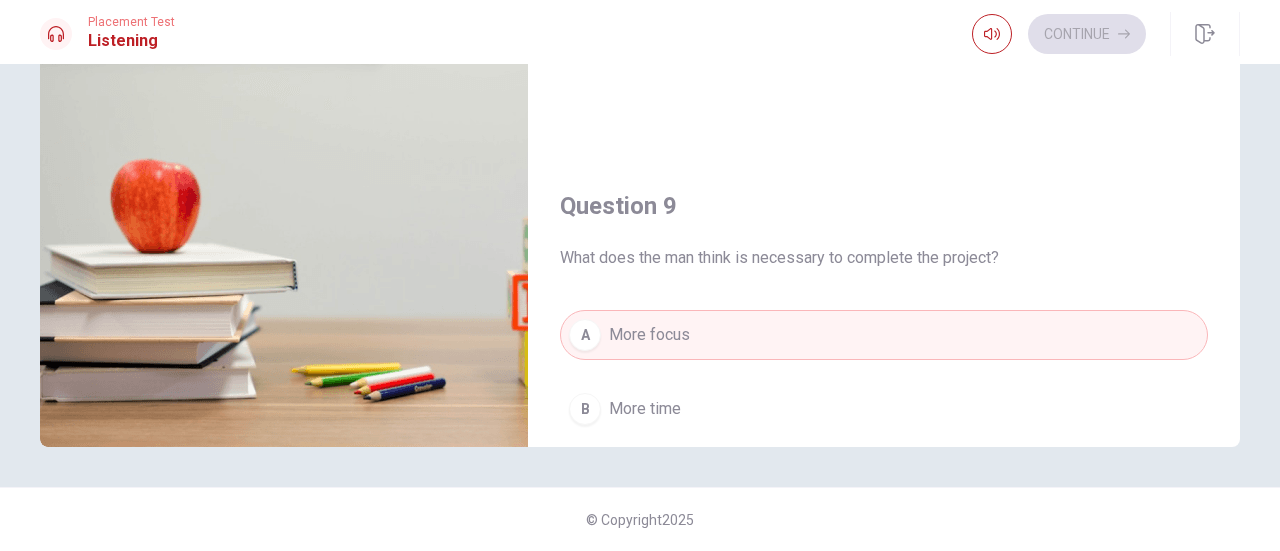 scroll, scrollTop: 1135, scrollLeft: 0, axis: vertical 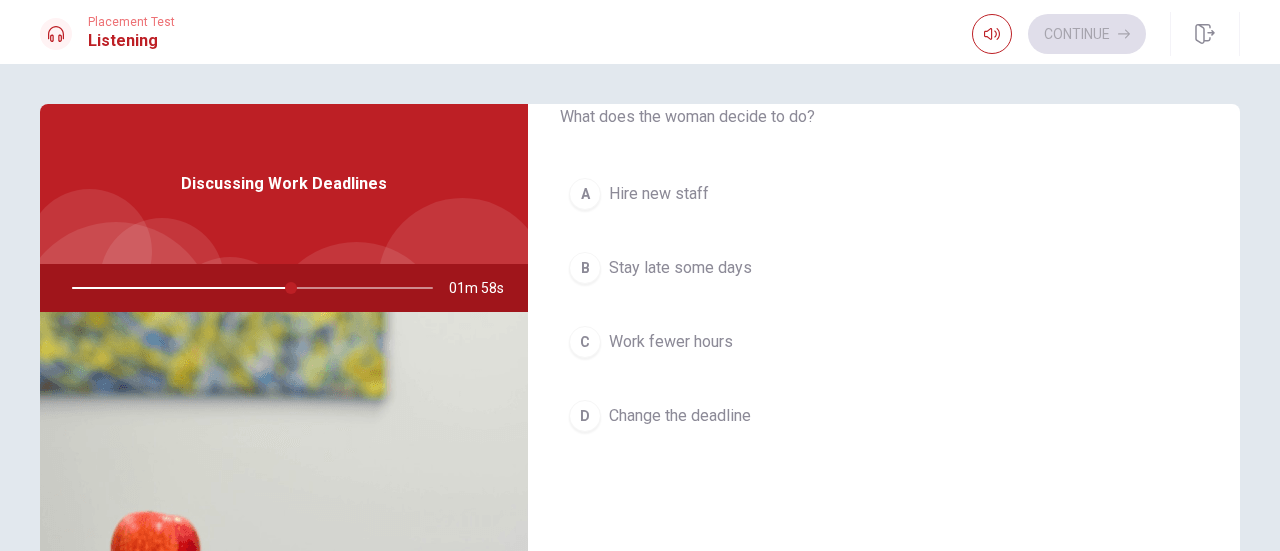 click on "Change the deadline" at bounding box center [680, 416] 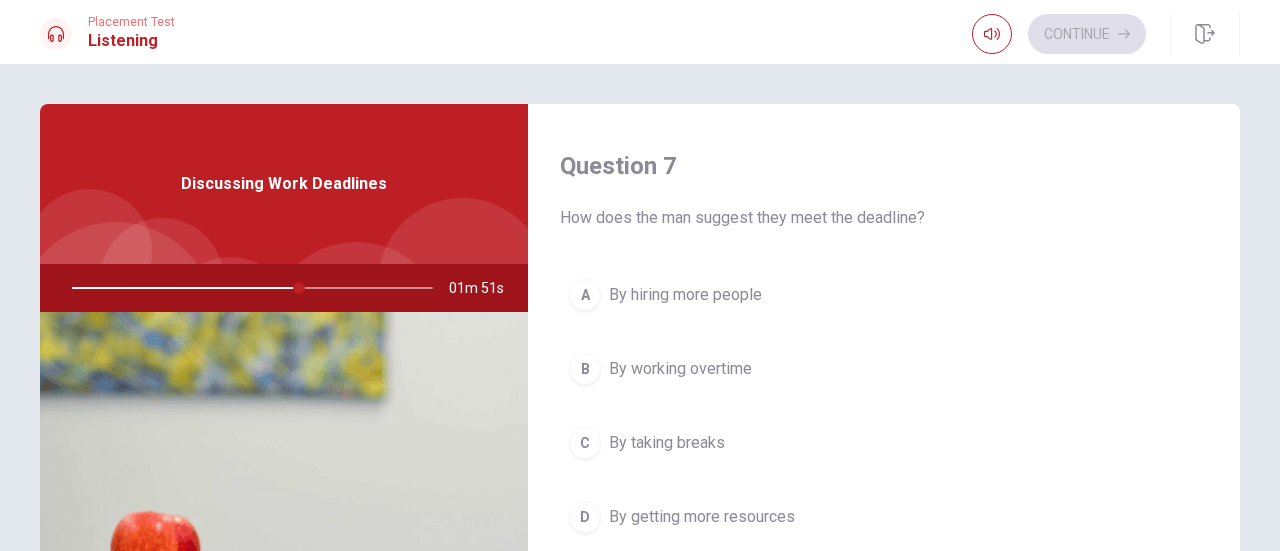 scroll, scrollTop: 512, scrollLeft: 0, axis: vertical 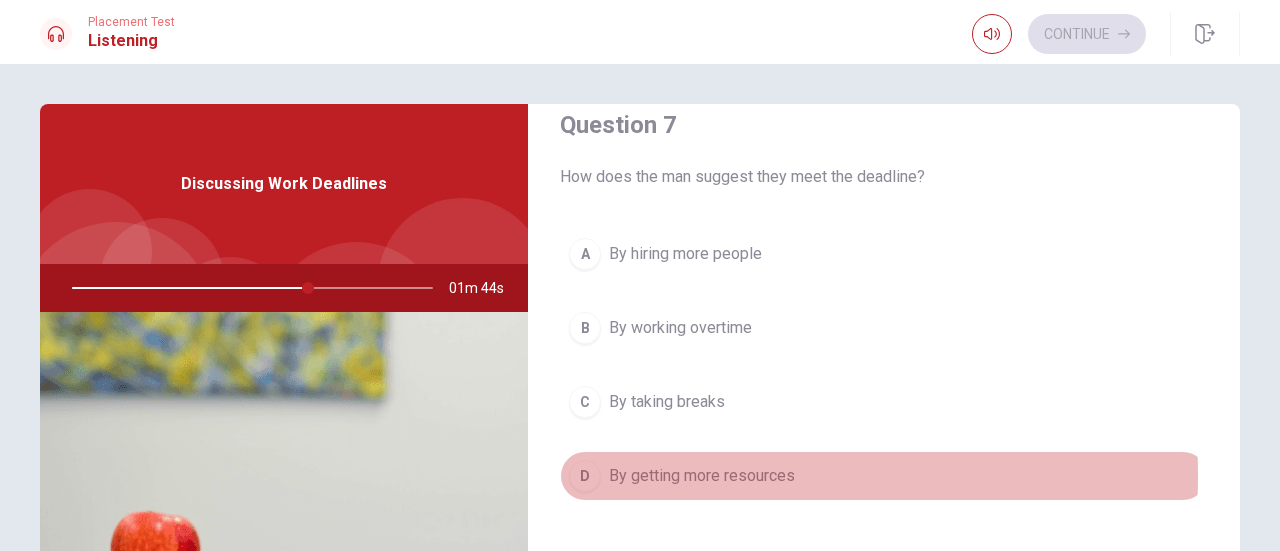 click on "By getting more resources" at bounding box center [702, 476] 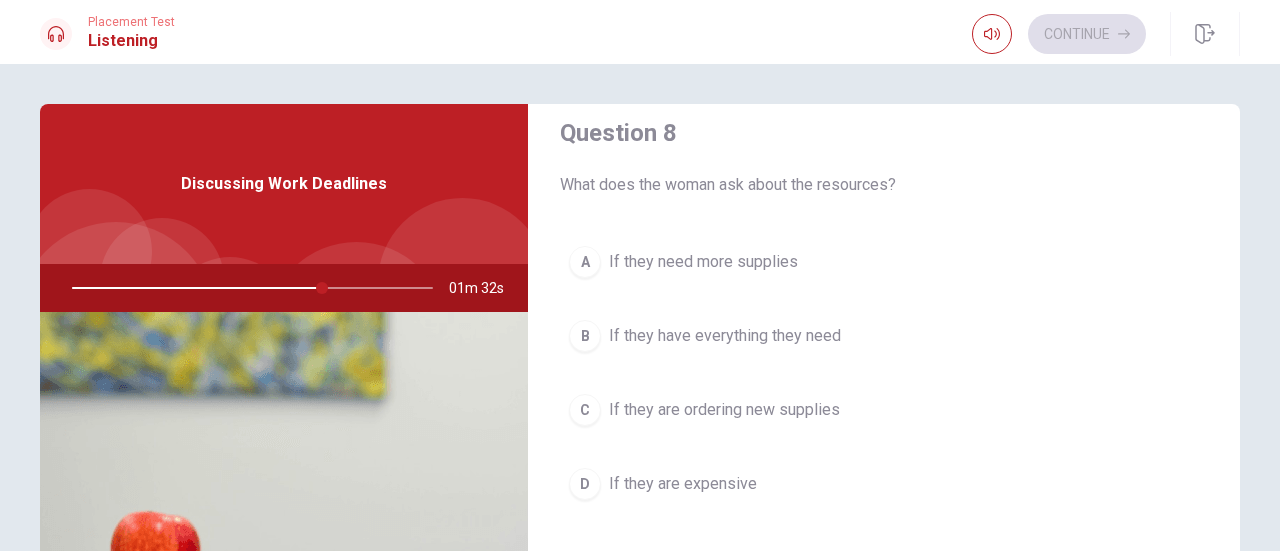 scroll, scrollTop: 1052, scrollLeft: 0, axis: vertical 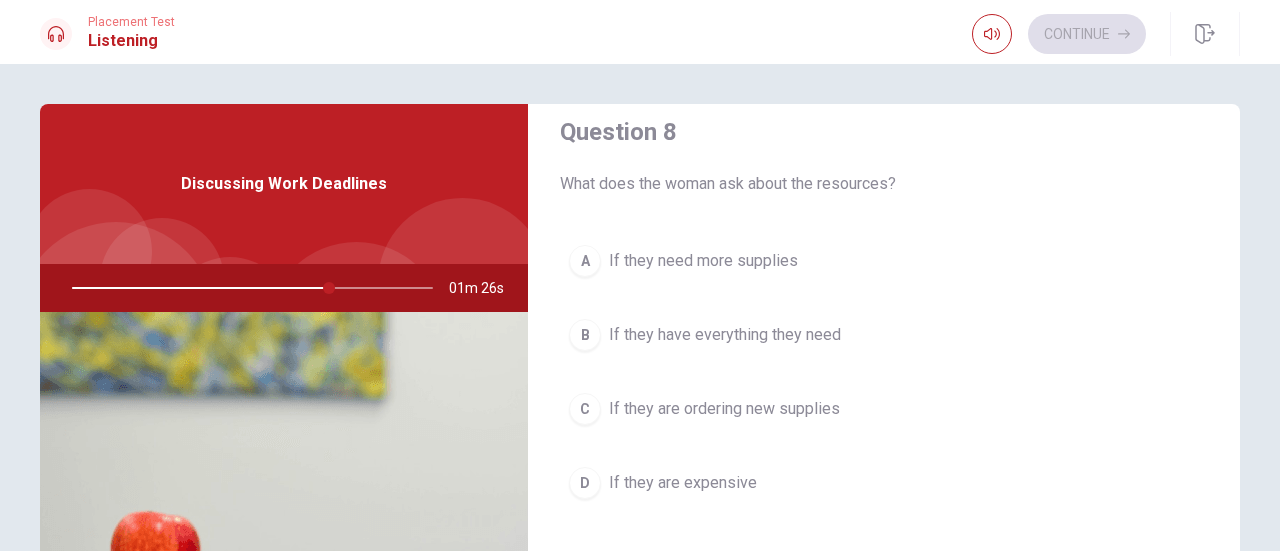 click on "Question 6 What does the woman decide to do? A Hire new staff B Stay late some days C Work fewer hours D Change the deadline Question 7 How does the man suggest they meet the deadline? A By hiring more people B By working overtime C By taking breaks D By getting more resources Question 8 What does the woman ask about the resources? A If they need more supplies B If they have everything they need C If they are ordering new supplies D If they are expensive Question 9 What does the man think is necessary to complete the project? A More focus B More time C Better tools D A different team Question 10 How does the woman feel about the project? A Excited B Concerned C Uninterested D Confident Discussing Work Deadlines 01m 26s" at bounding box center (640, 451) 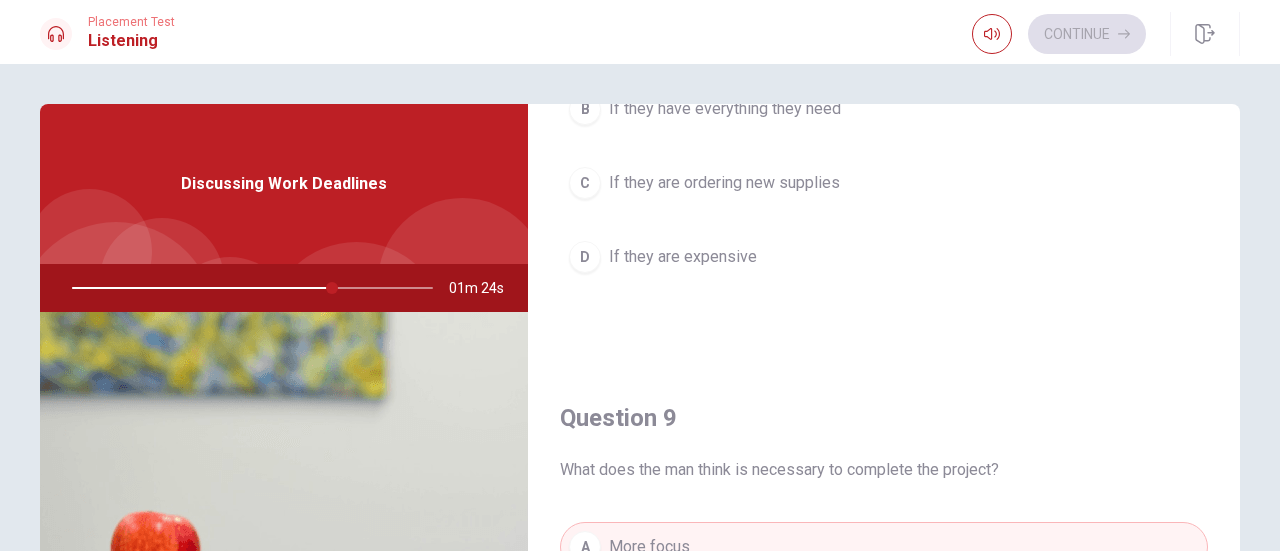 scroll, scrollTop: 1314, scrollLeft: 0, axis: vertical 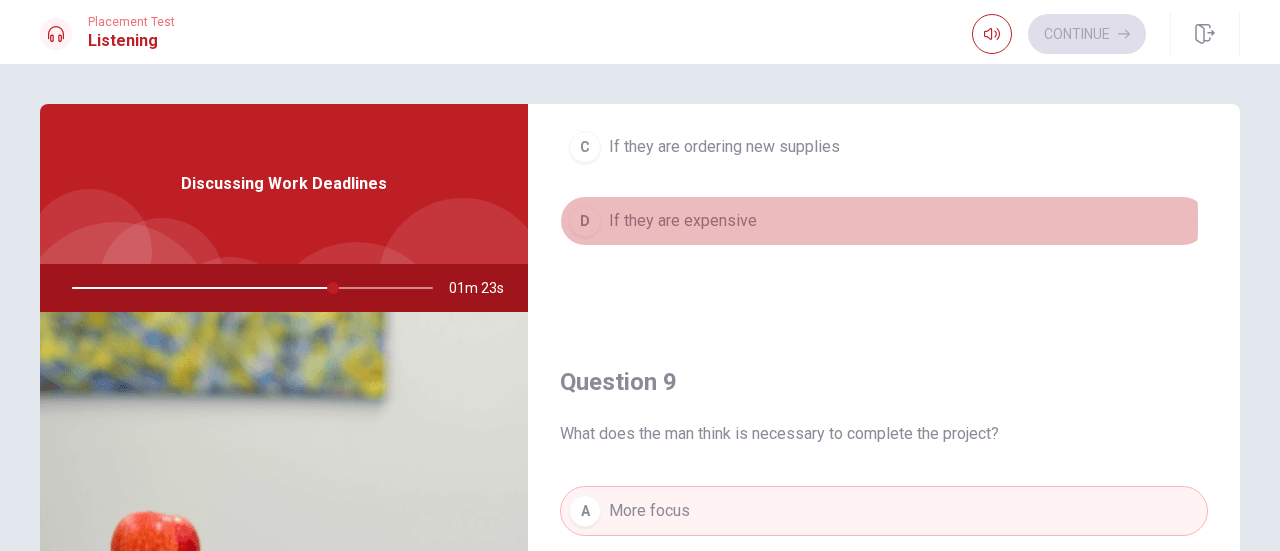 click on "If they are expensive" at bounding box center [683, 221] 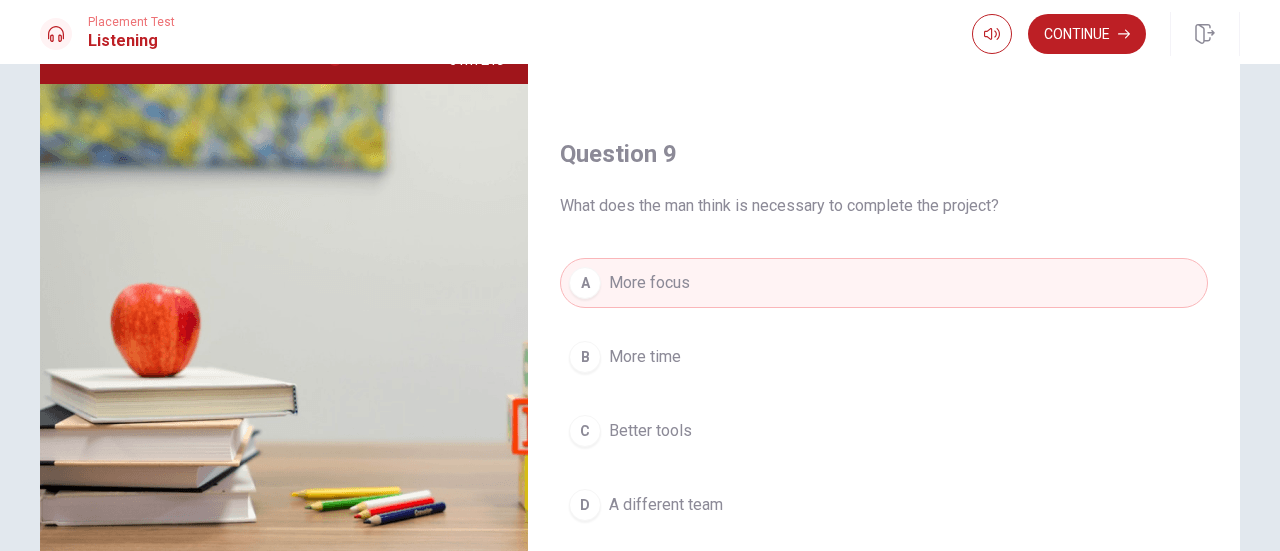 scroll, scrollTop: 230, scrollLeft: 0, axis: vertical 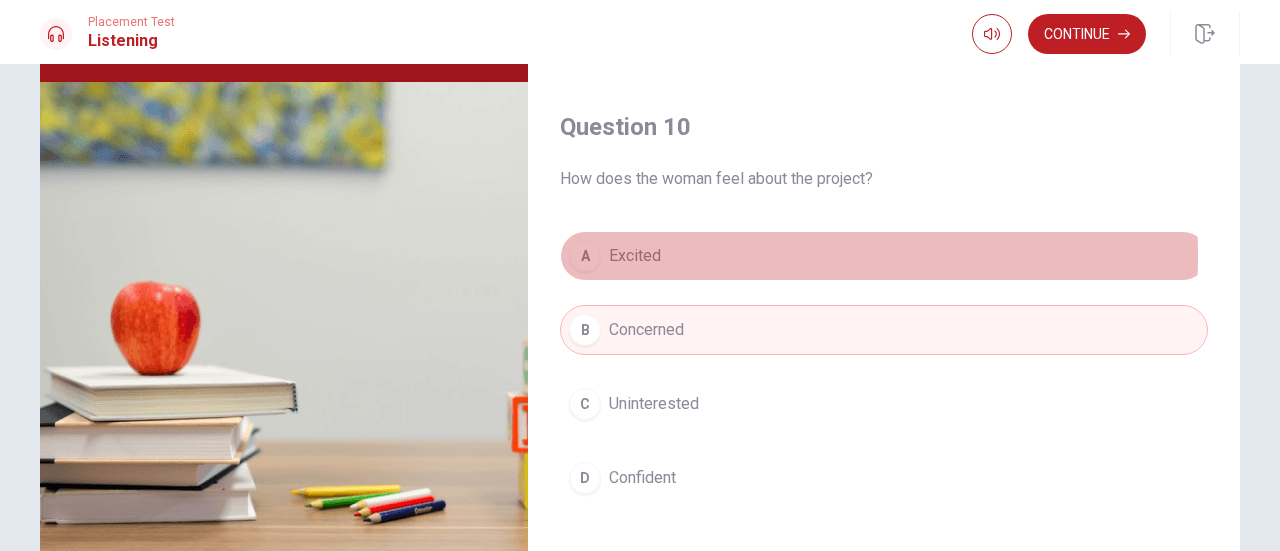 click on "Excited" at bounding box center [635, 256] 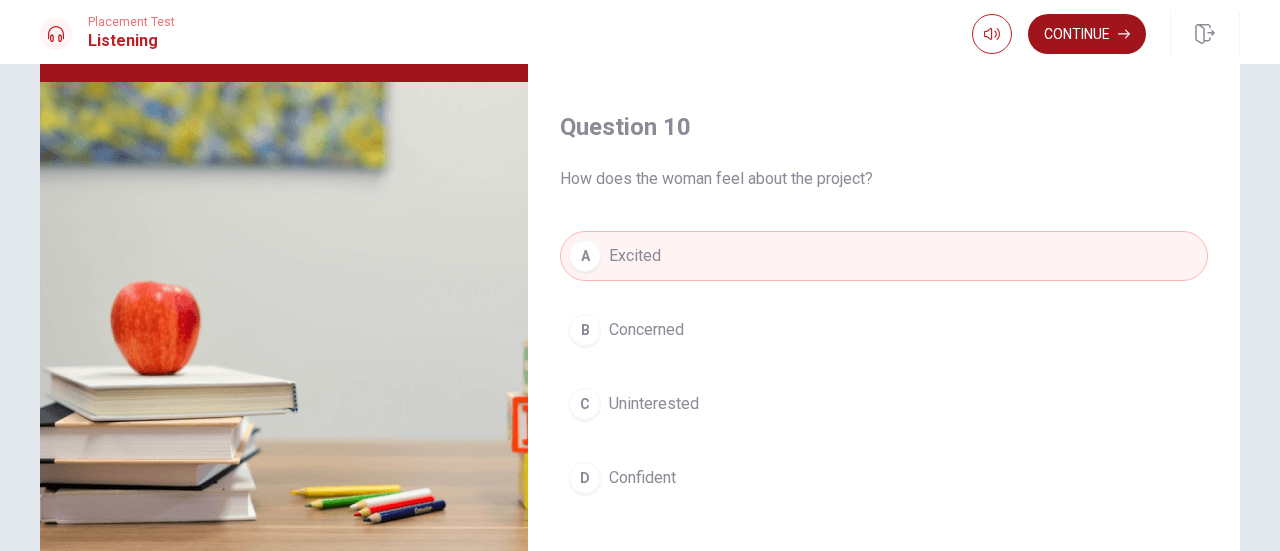click on "Continue" at bounding box center (1087, 34) 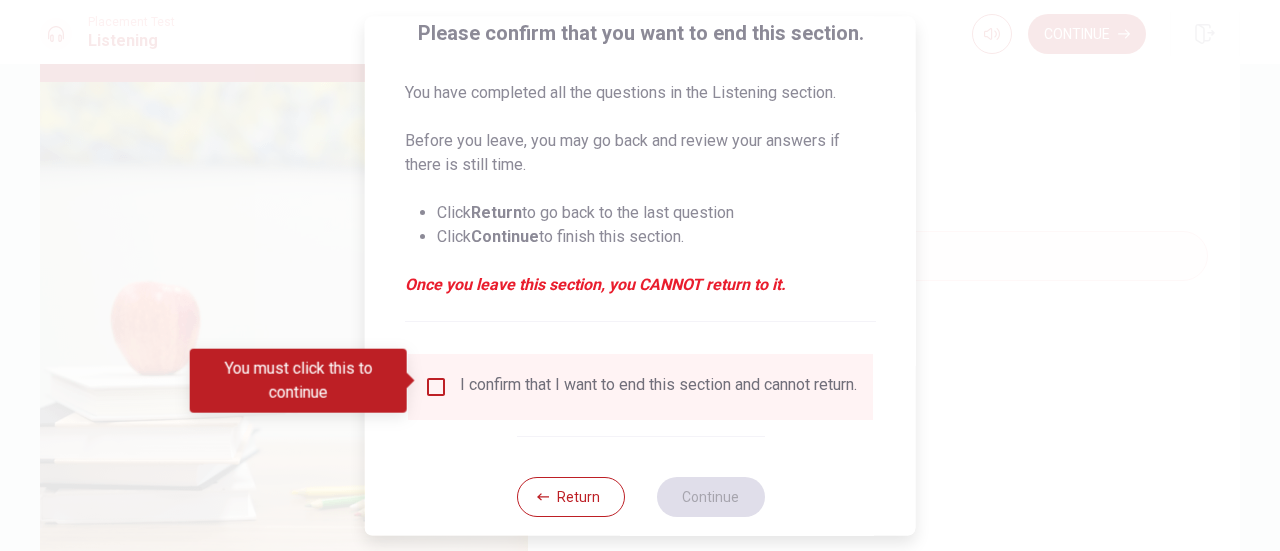 scroll, scrollTop: 165, scrollLeft: 0, axis: vertical 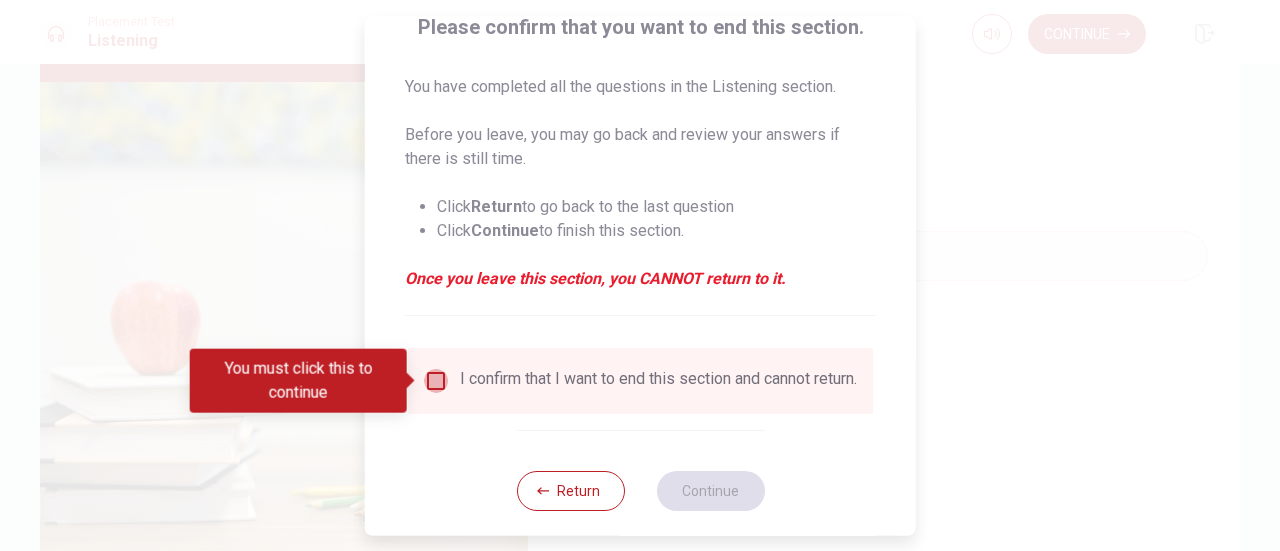 click at bounding box center [436, 381] 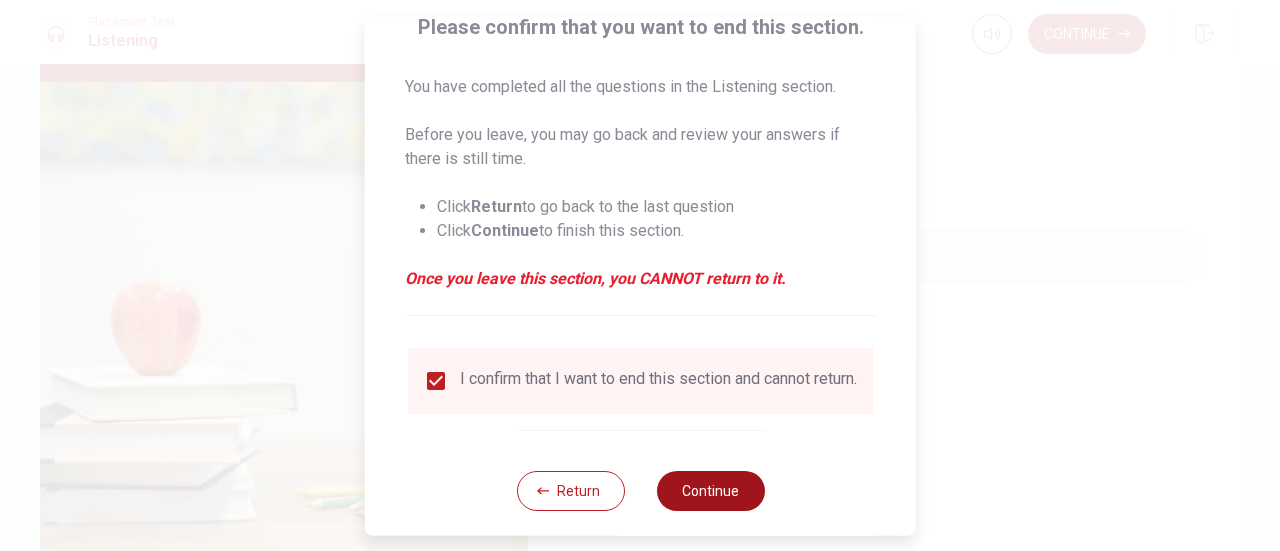 click on "Continue" at bounding box center (710, 491) 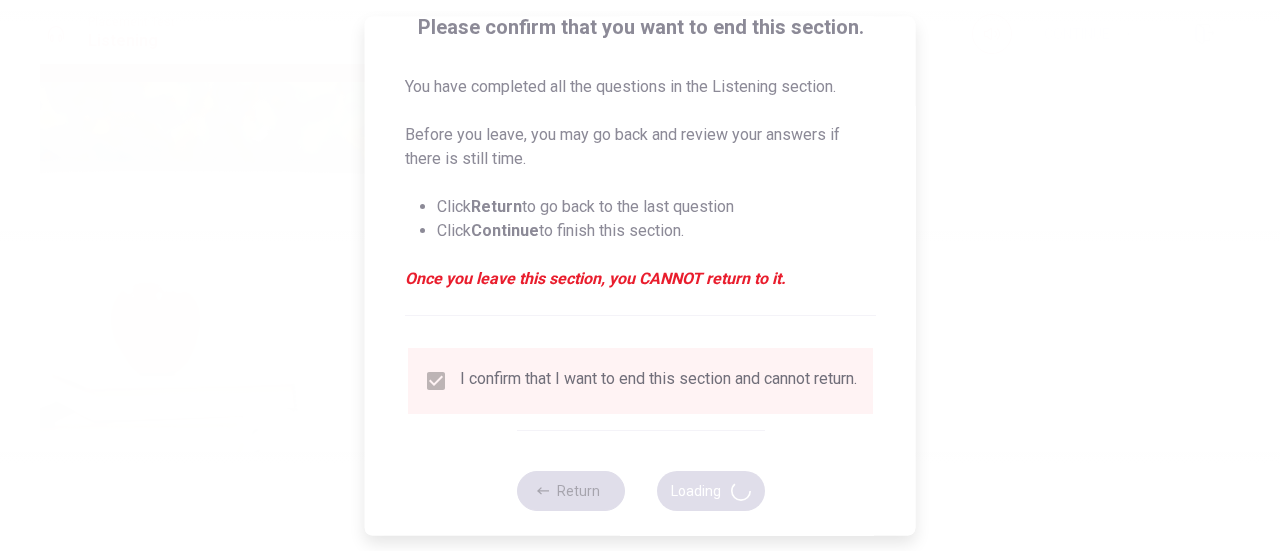 type on "80" 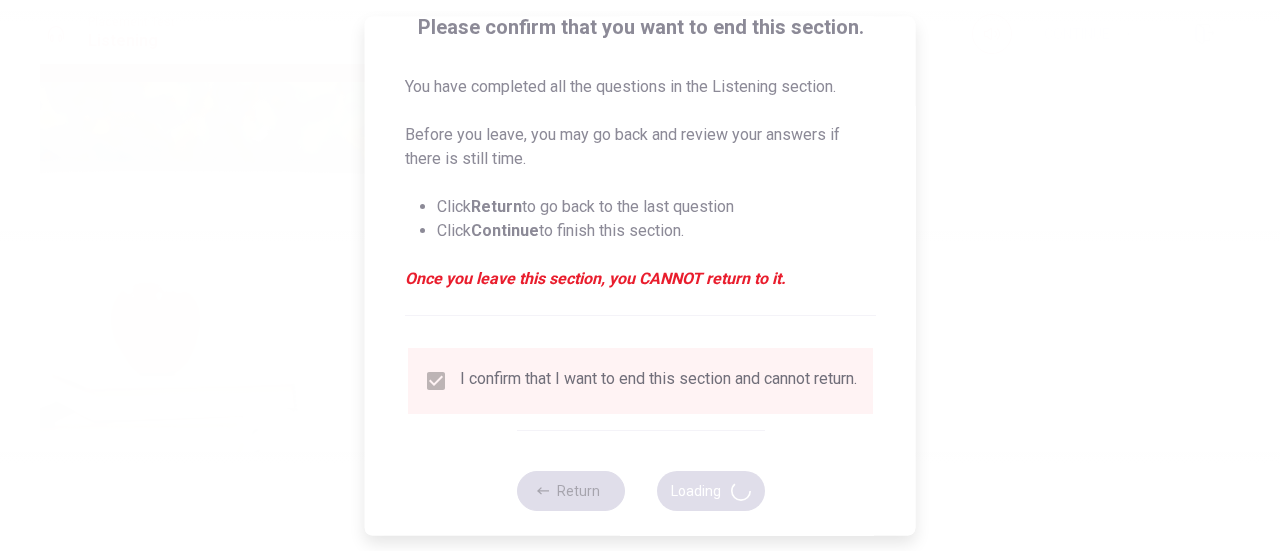 scroll, scrollTop: 0, scrollLeft: 0, axis: both 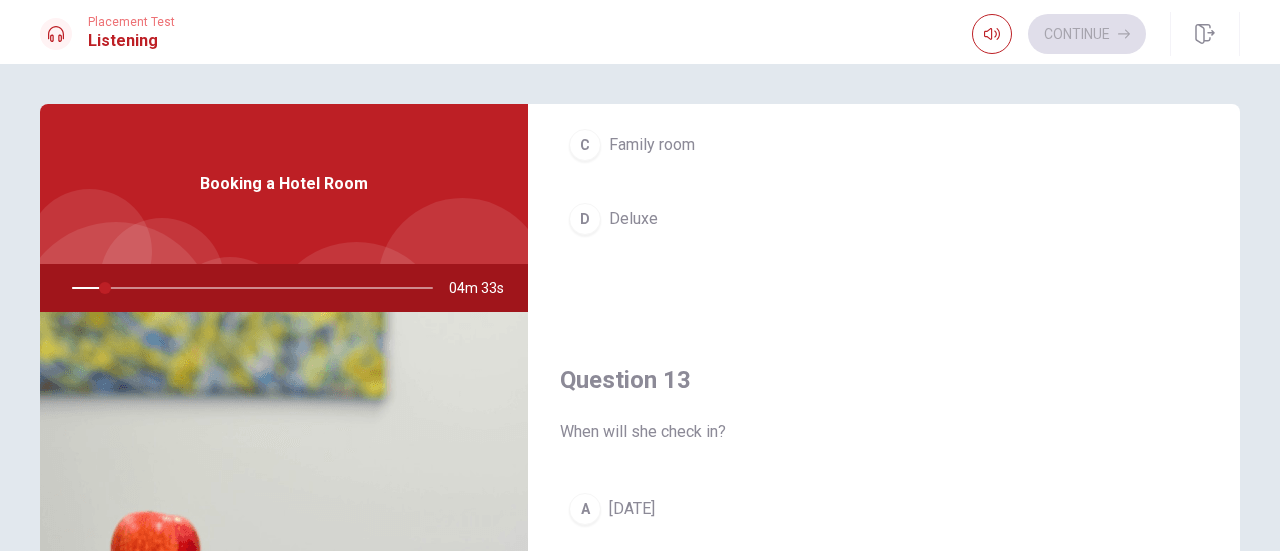 drag, startPoint x: 1241, startPoint y: 372, endPoint x: 1244, endPoint y: 416, distance: 44.102154 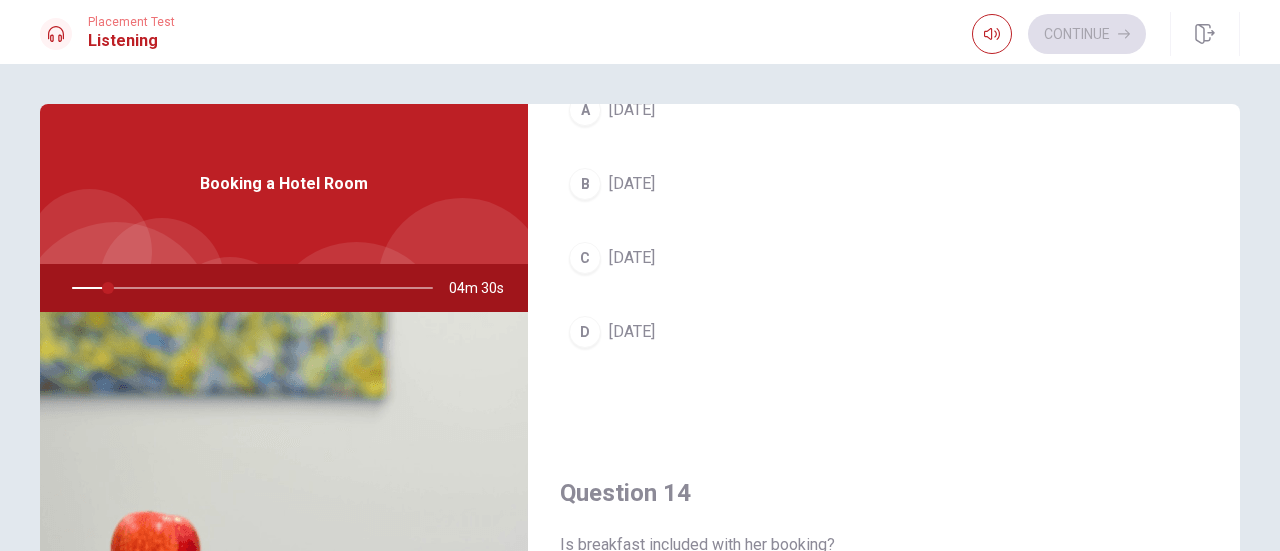 scroll, scrollTop: 1220, scrollLeft: 0, axis: vertical 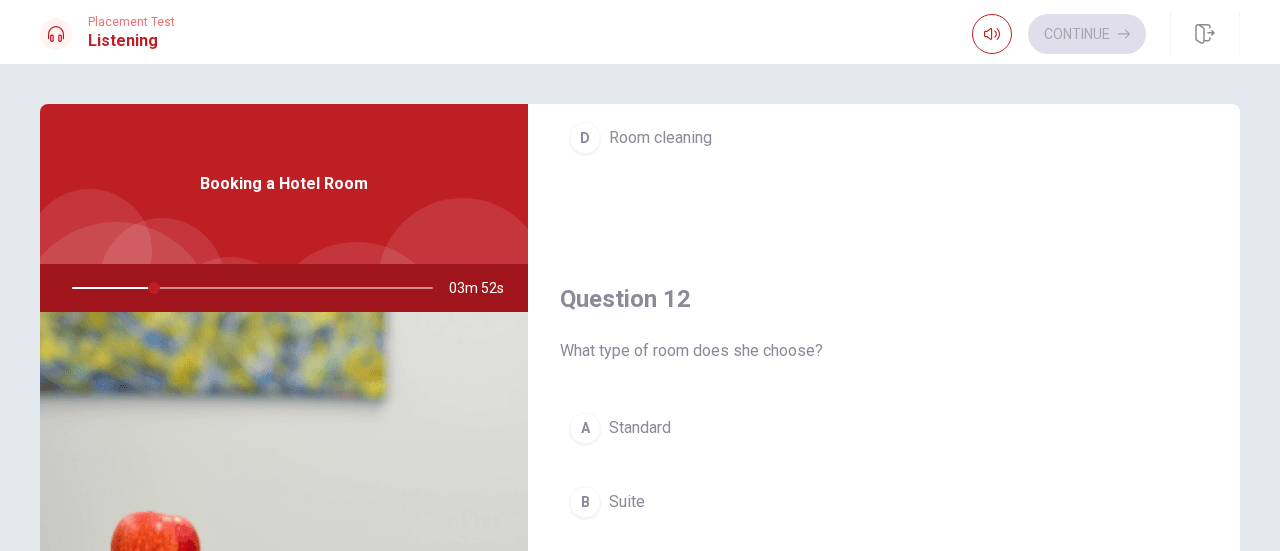 drag, startPoint x: 1210, startPoint y: 231, endPoint x: 1215, endPoint y: 283, distance: 52.23983 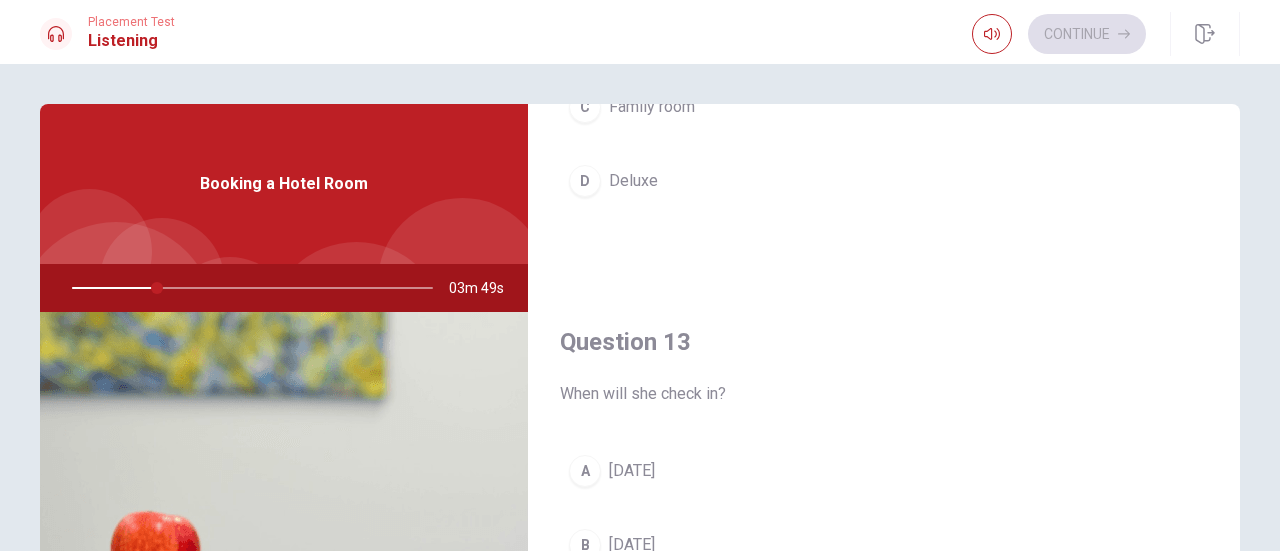 scroll, scrollTop: 898, scrollLeft: 0, axis: vertical 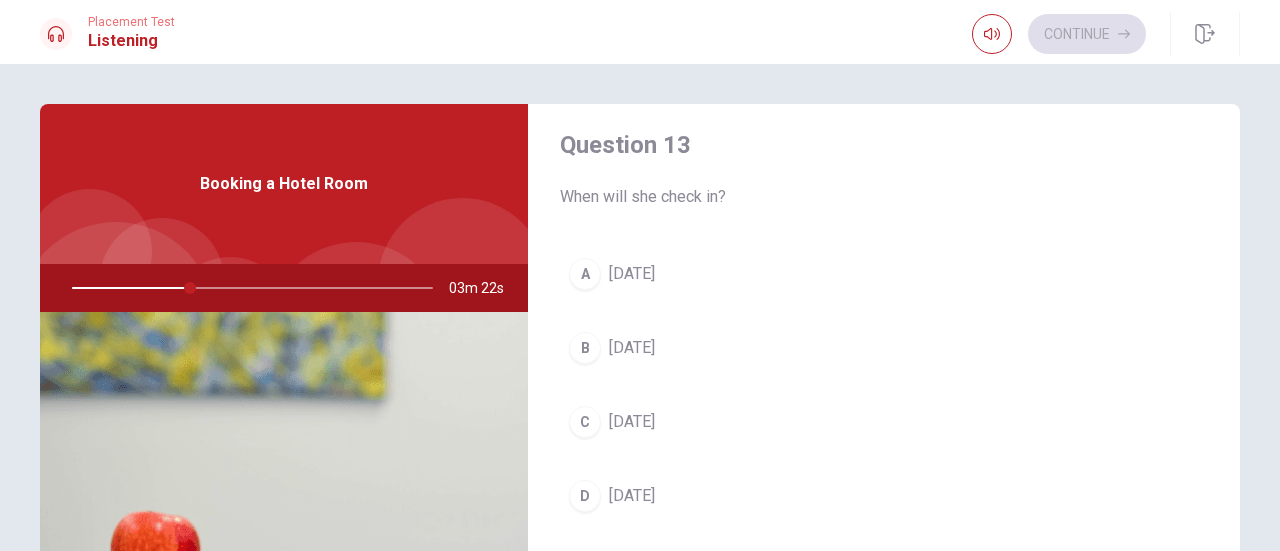 click on "[DATE]" at bounding box center (632, 348) 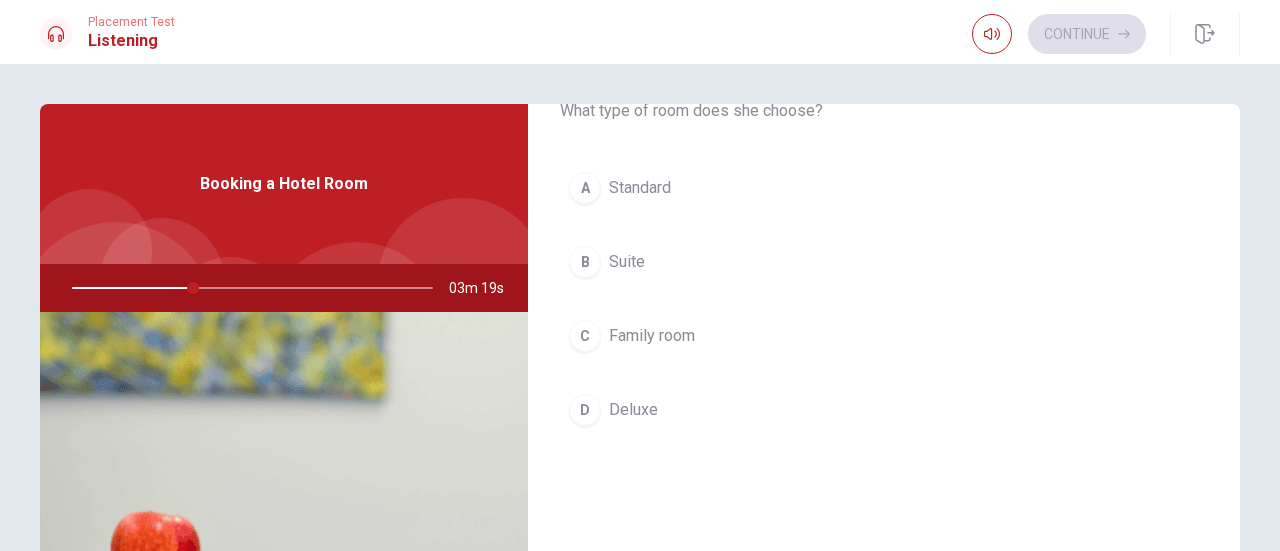 scroll, scrollTop: 585, scrollLeft: 0, axis: vertical 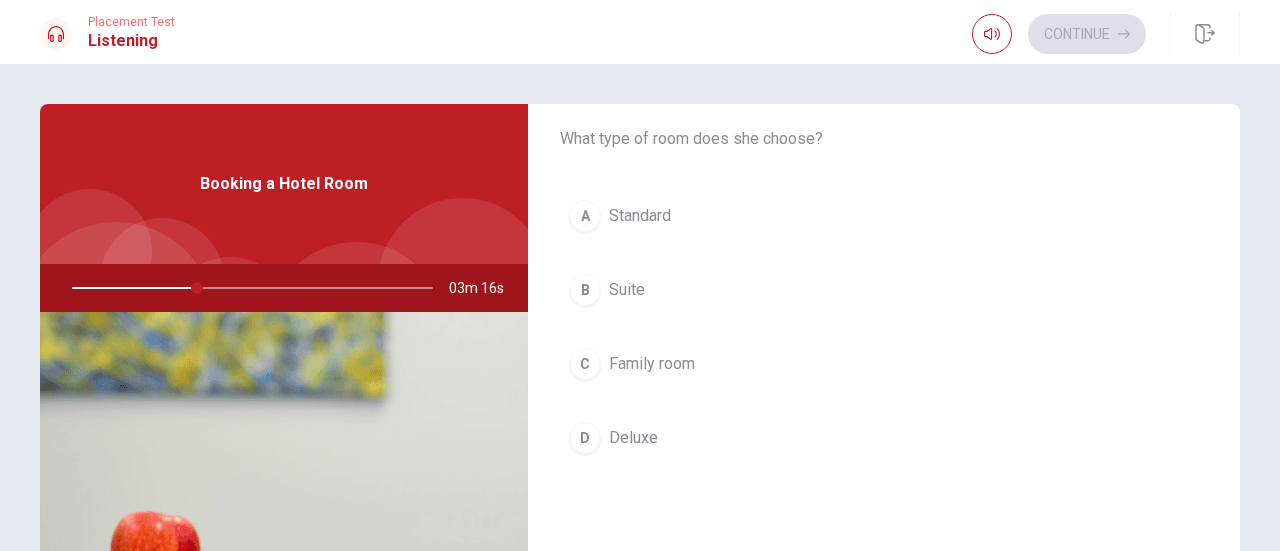 click on "Standard" at bounding box center [640, 216] 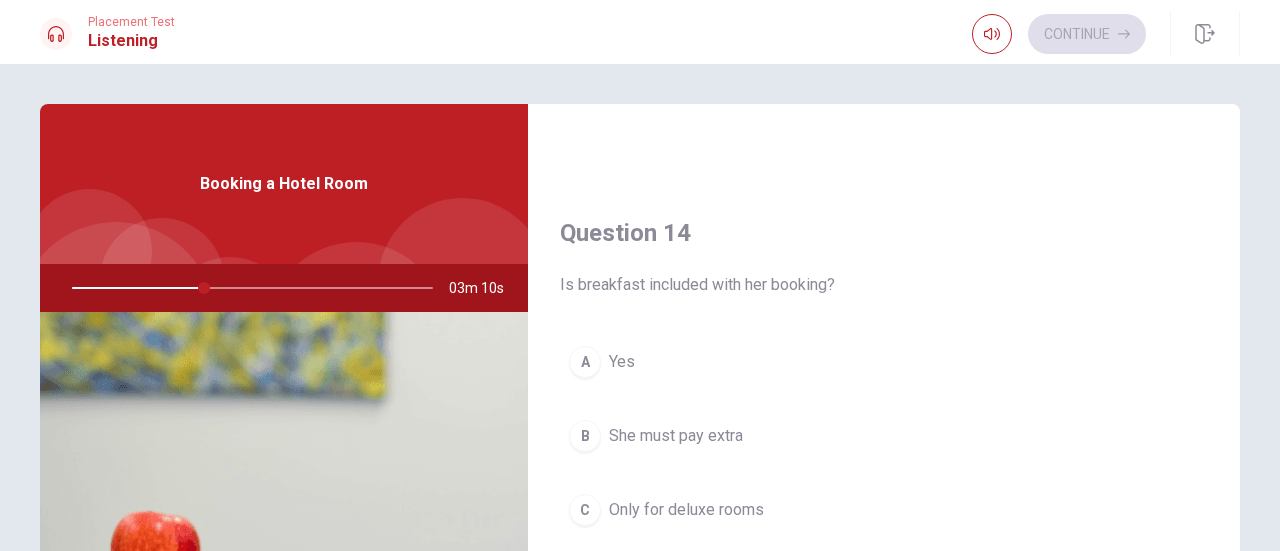 scroll, scrollTop: 1472, scrollLeft: 0, axis: vertical 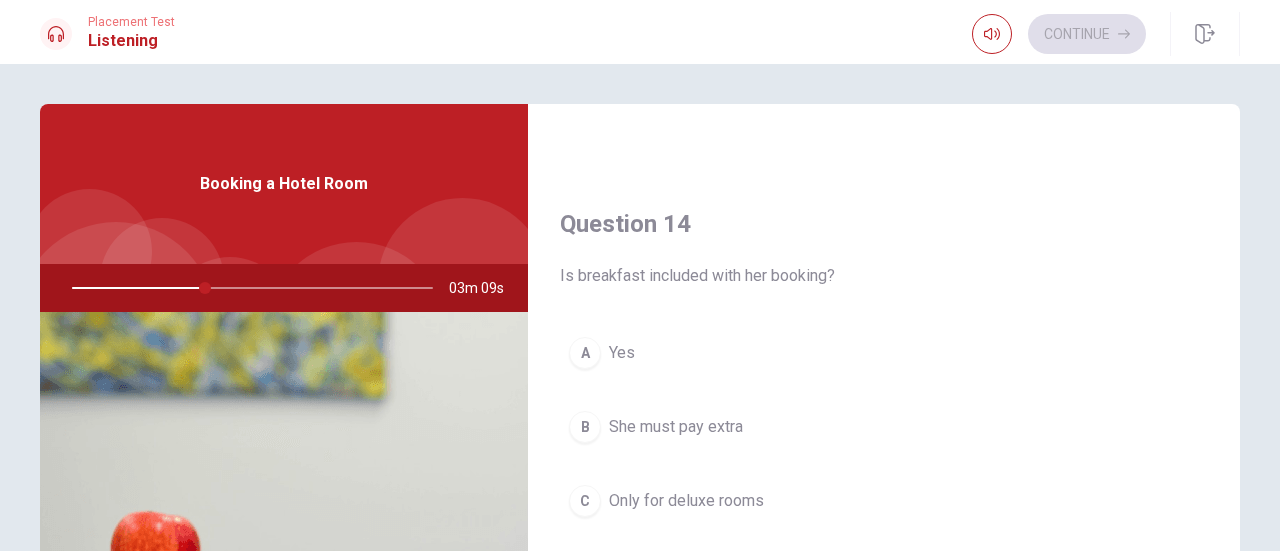 click on "A Yes" at bounding box center (884, 353) 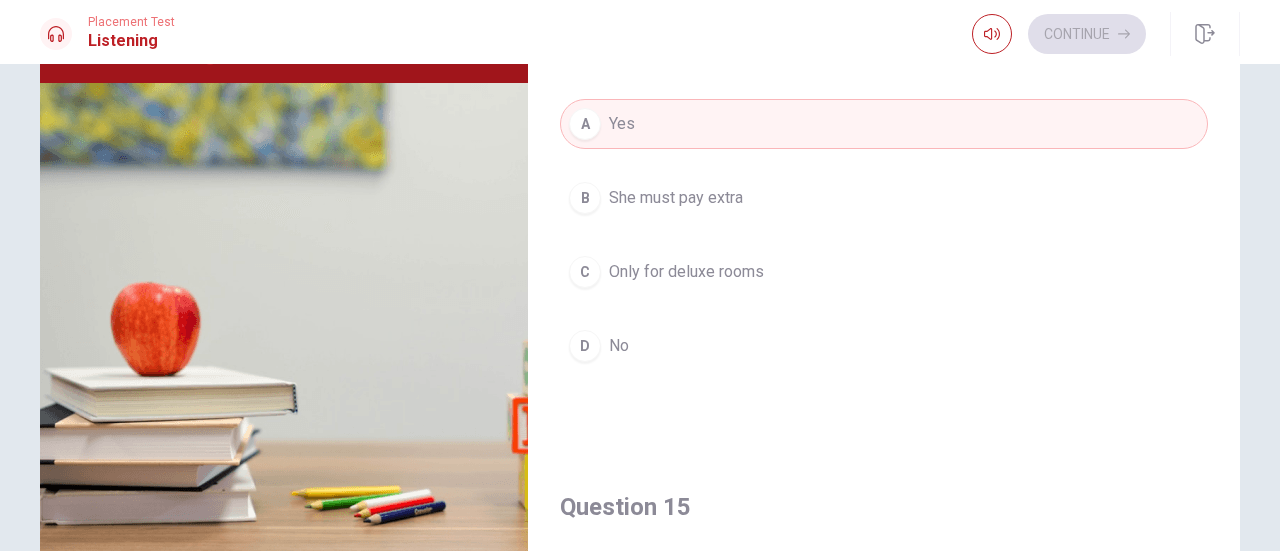 scroll, scrollTop: 316, scrollLeft: 0, axis: vertical 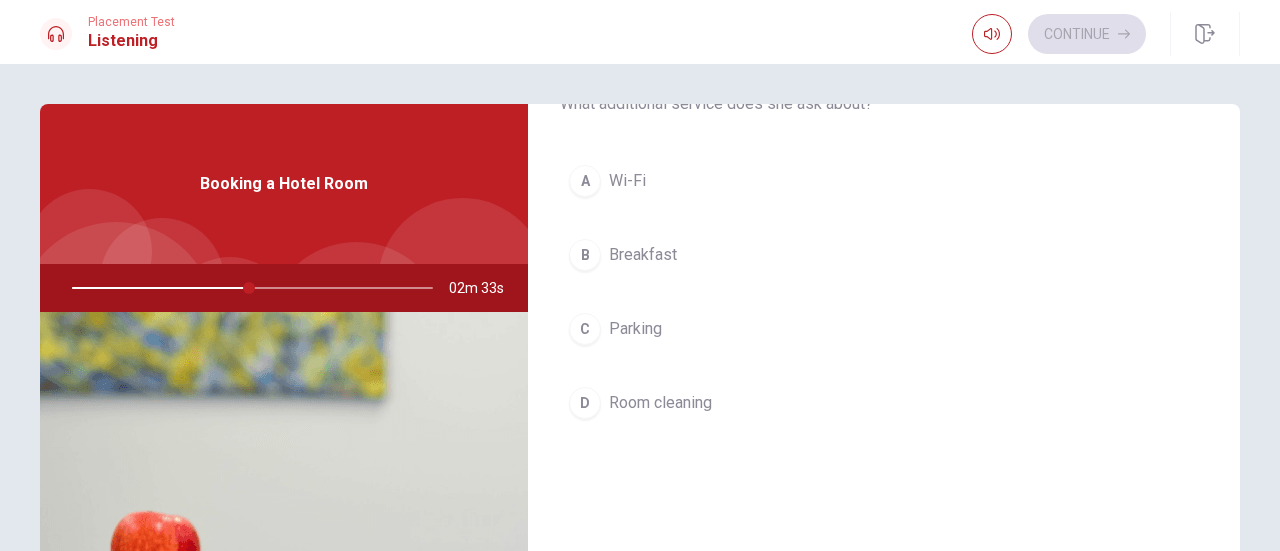 click on "Breakfast" at bounding box center [643, 255] 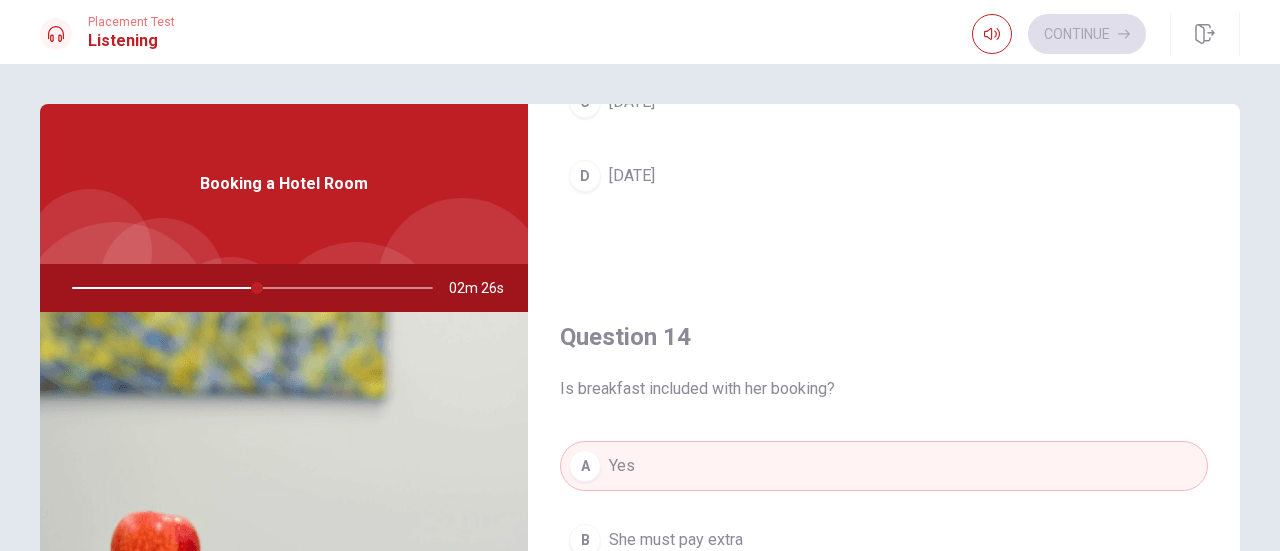 scroll, scrollTop: 1362, scrollLeft: 0, axis: vertical 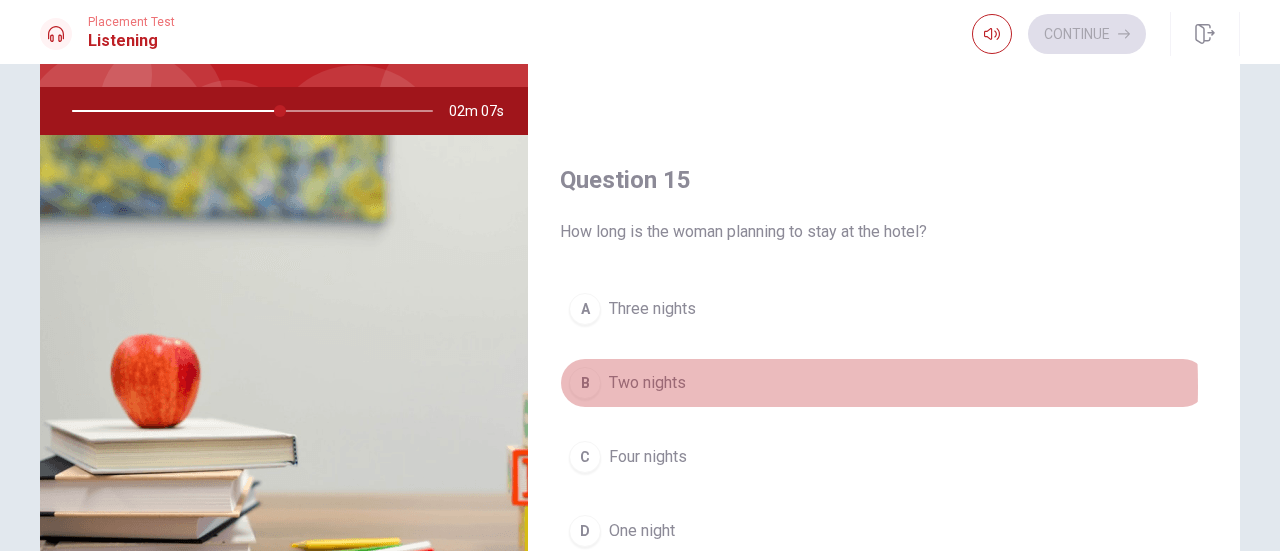 click on "Two nights" at bounding box center [647, 383] 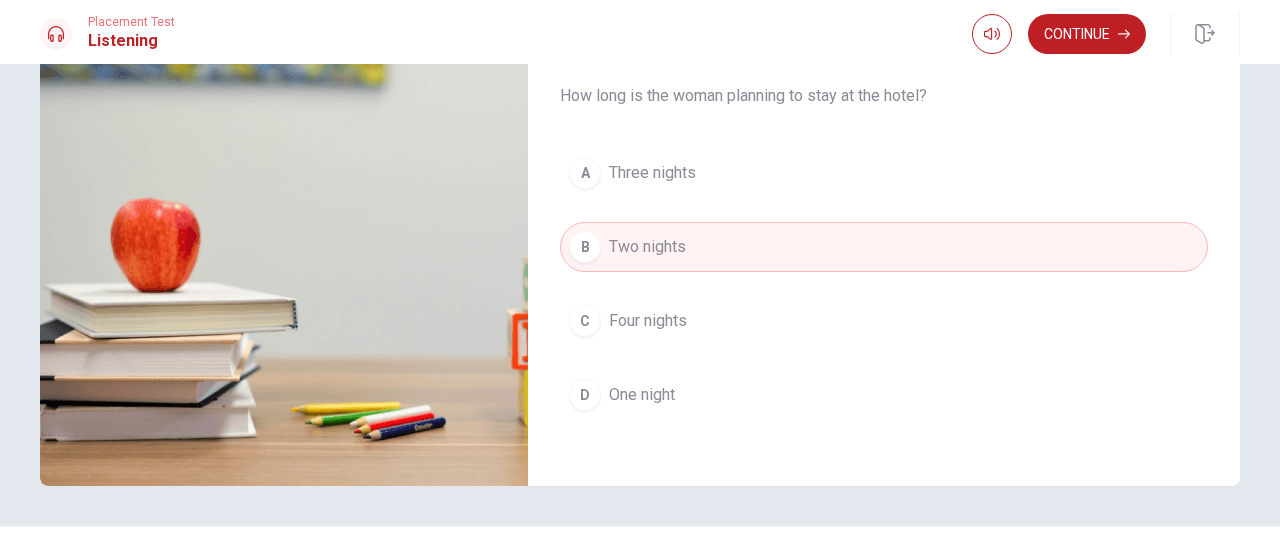 scroll, scrollTop: 317, scrollLeft: 0, axis: vertical 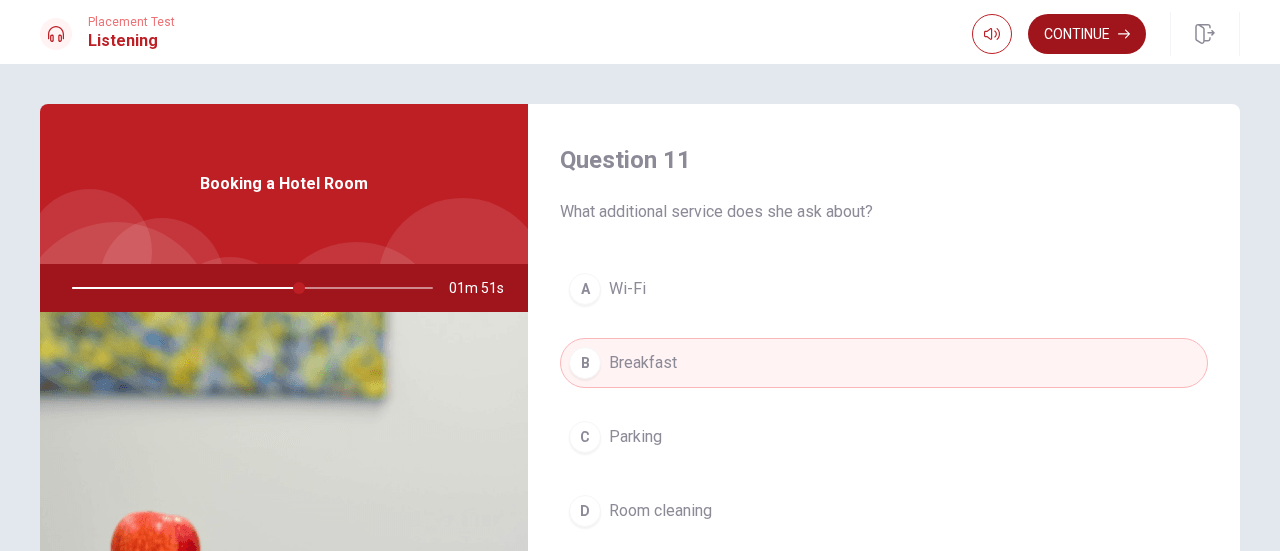 click on "Continue" at bounding box center [1087, 34] 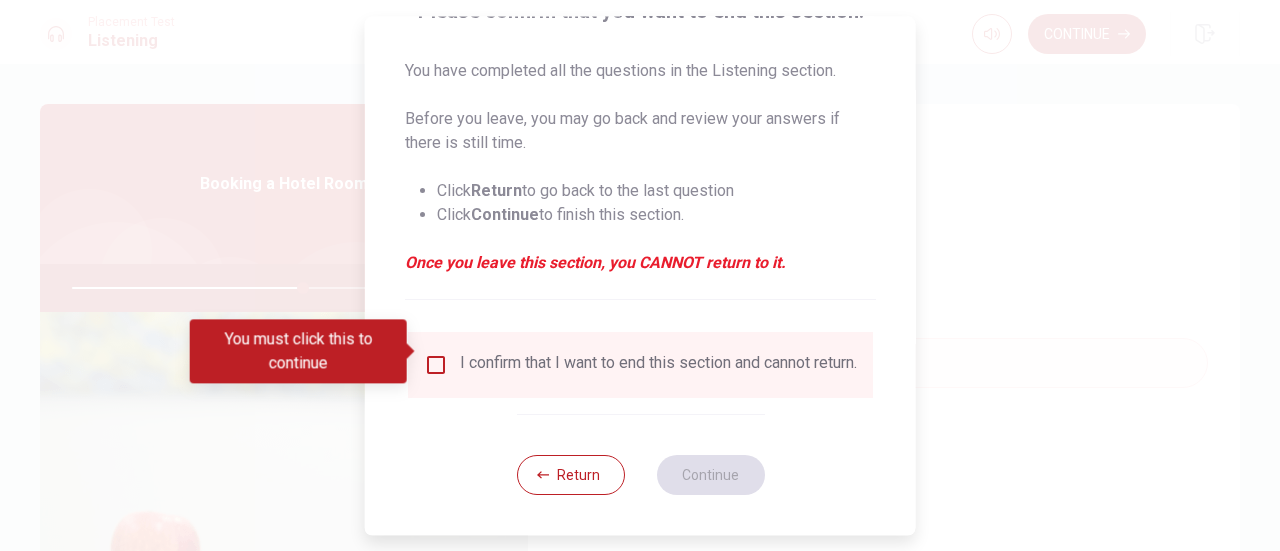 scroll, scrollTop: 194, scrollLeft: 0, axis: vertical 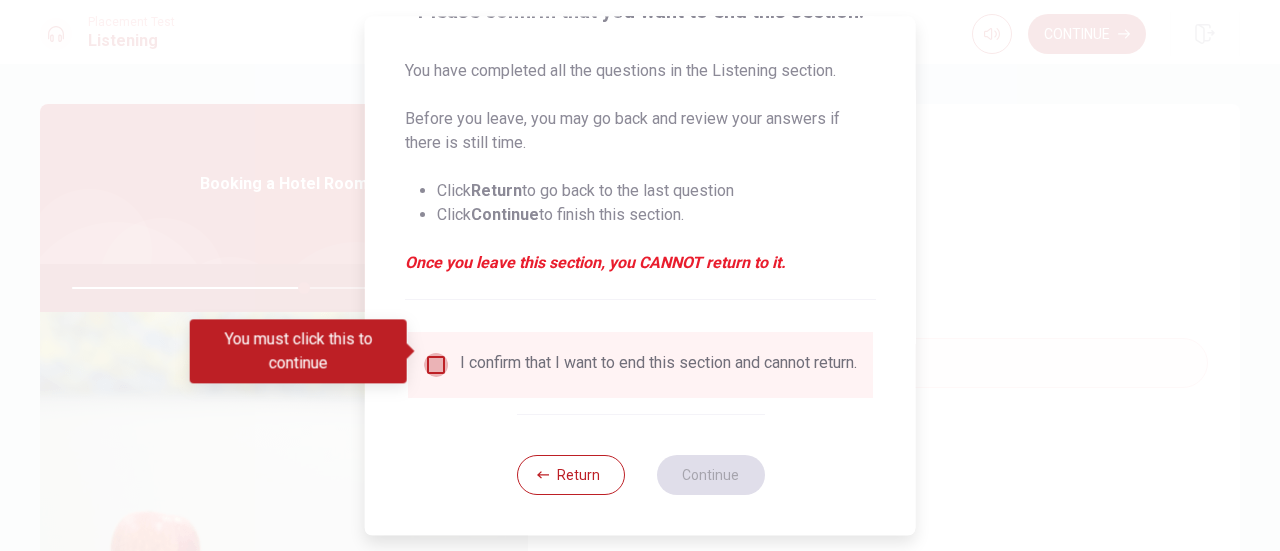 click at bounding box center (436, 365) 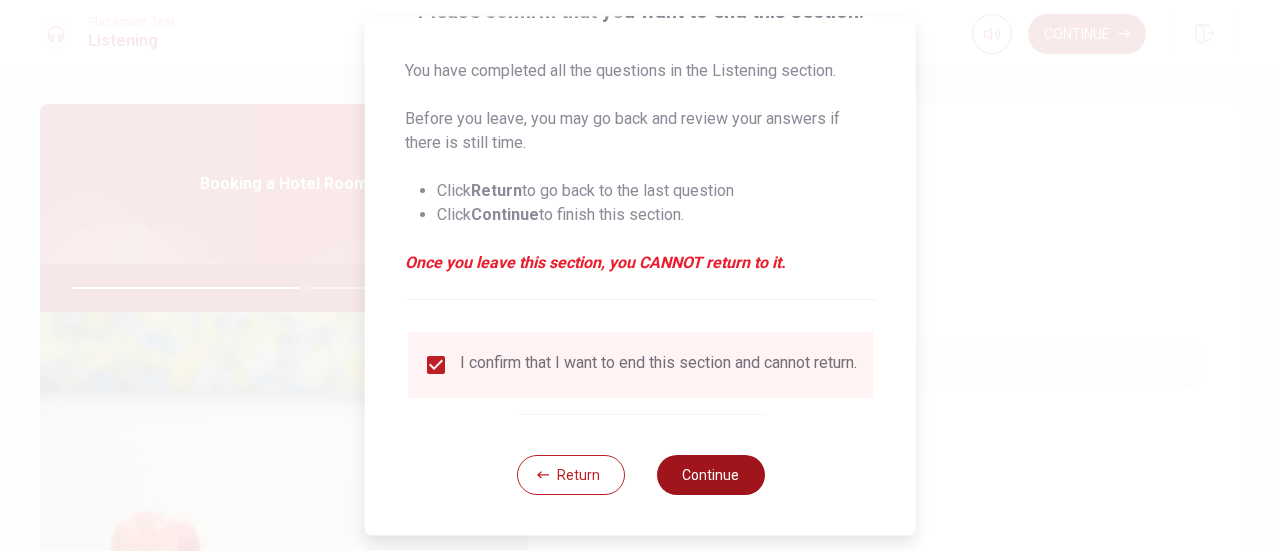 click on "Continue" at bounding box center (710, 475) 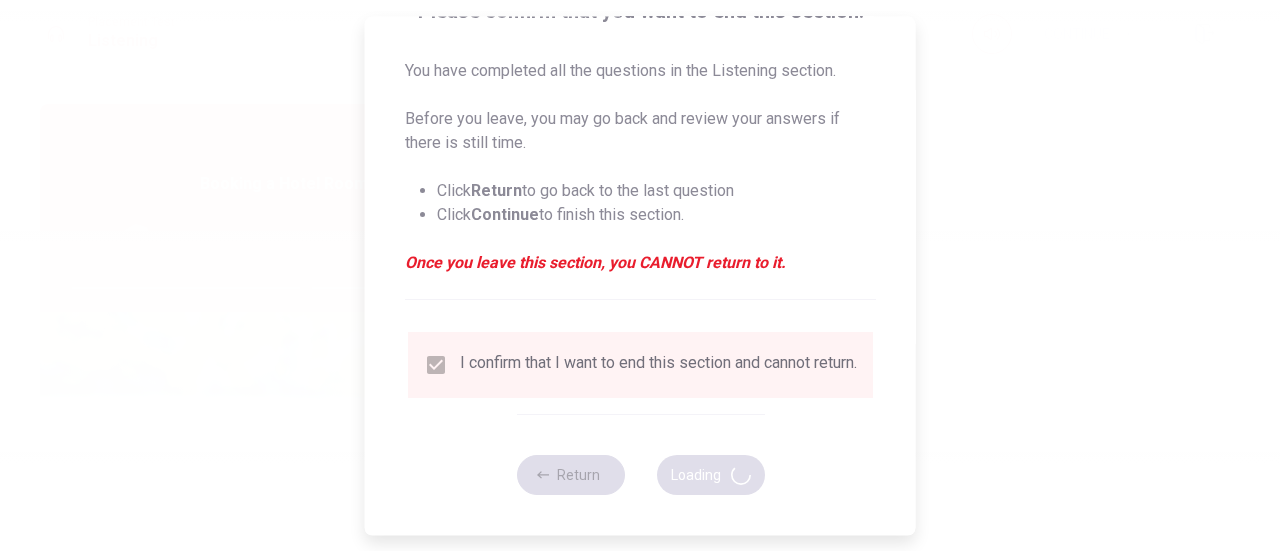 type on "65" 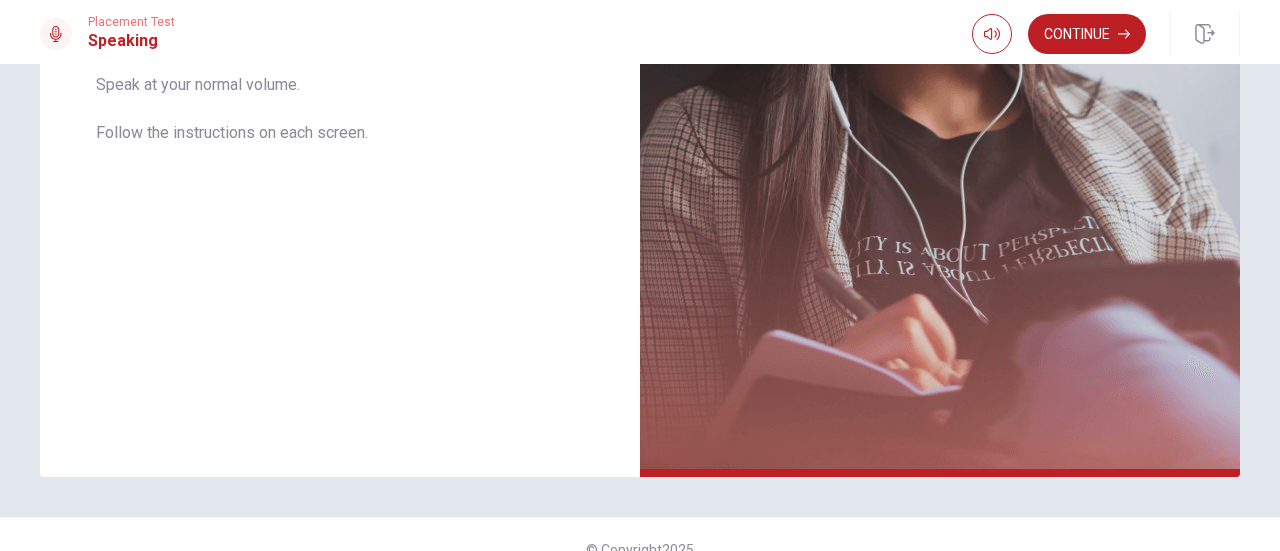 scroll, scrollTop: 528, scrollLeft: 0, axis: vertical 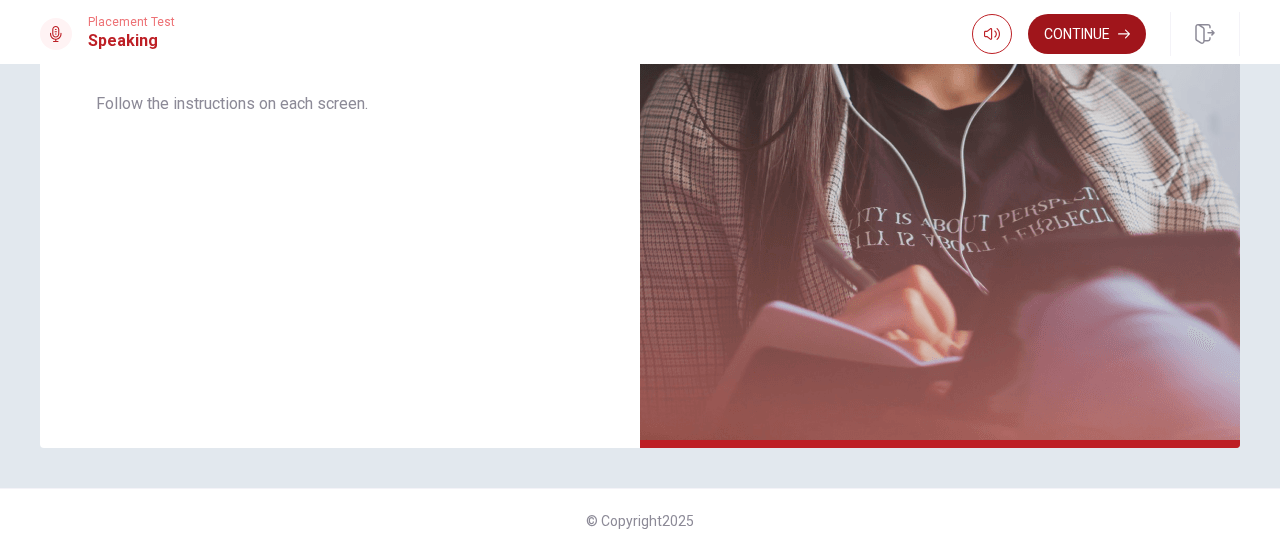 click on "Continue" at bounding box center (1087, 34) 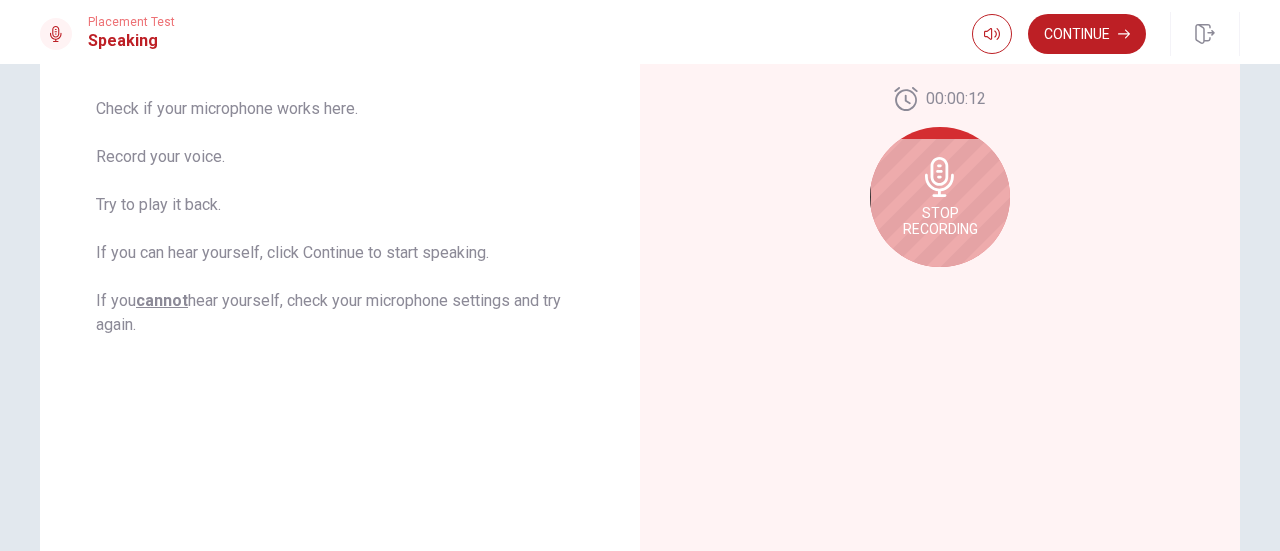 scroll, scrollTop: 348, scrollLeft: 0, axis: vertical 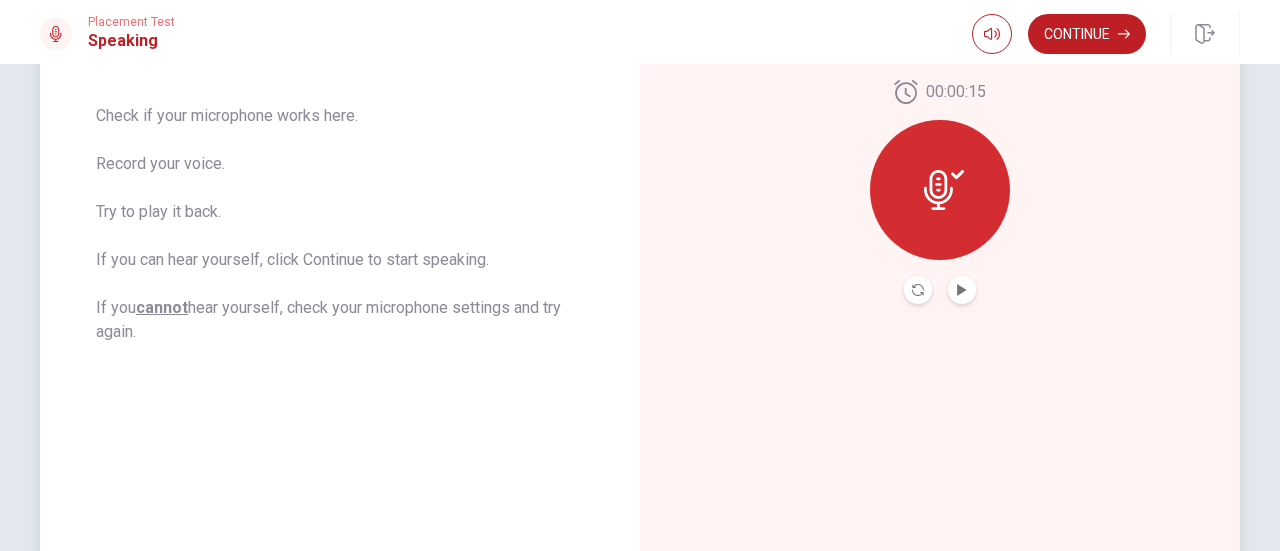 click at bounding box center [940, 190] 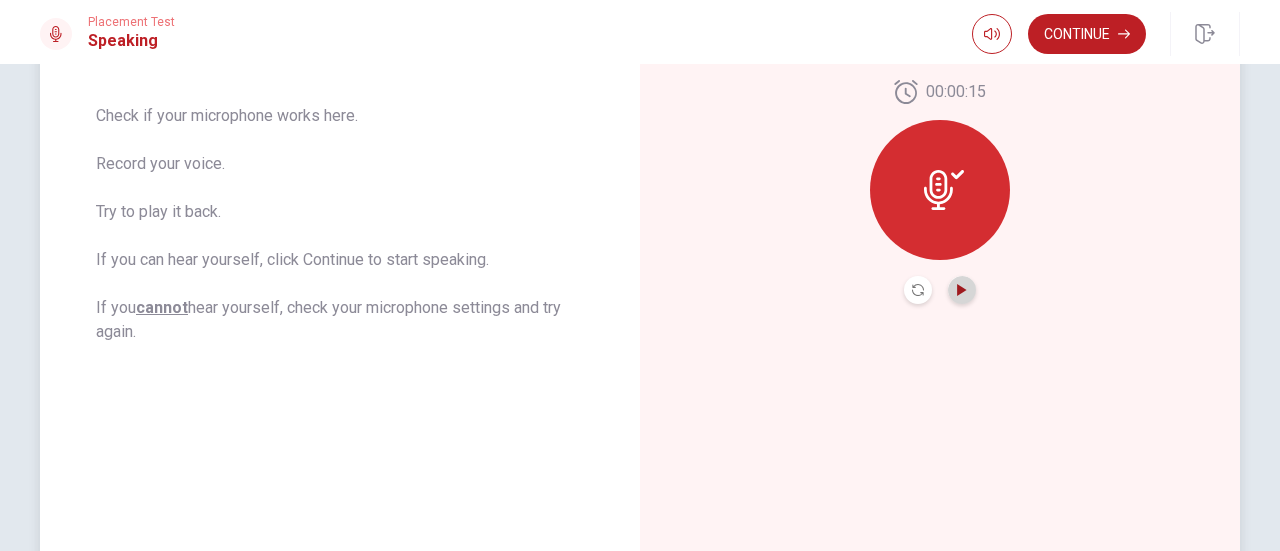 click 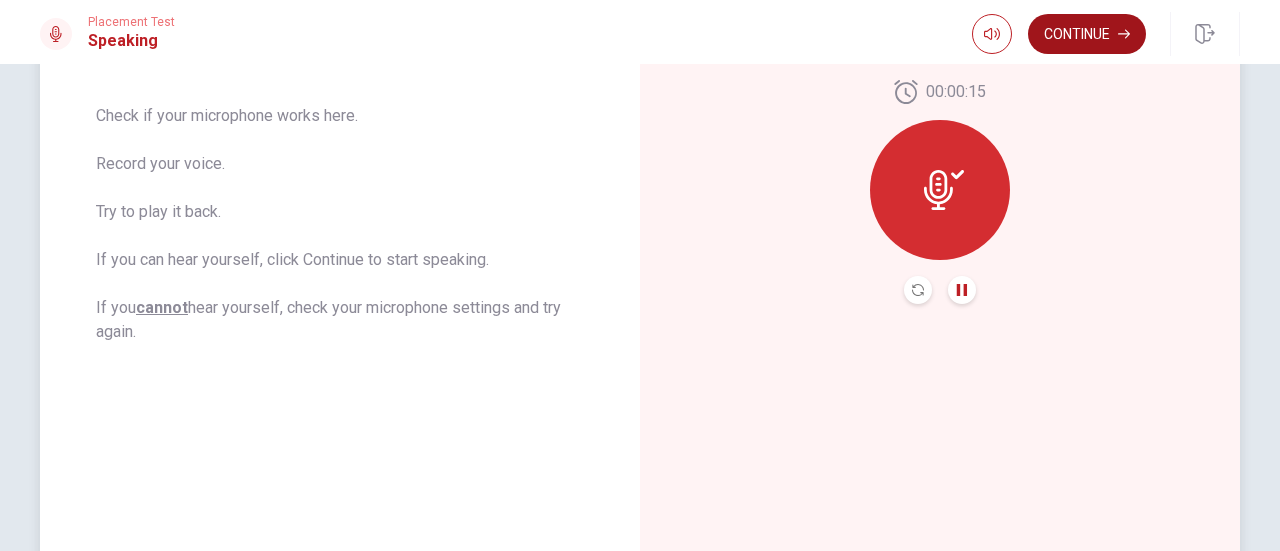 click on "Continue" at bounding box center (1087, 34) 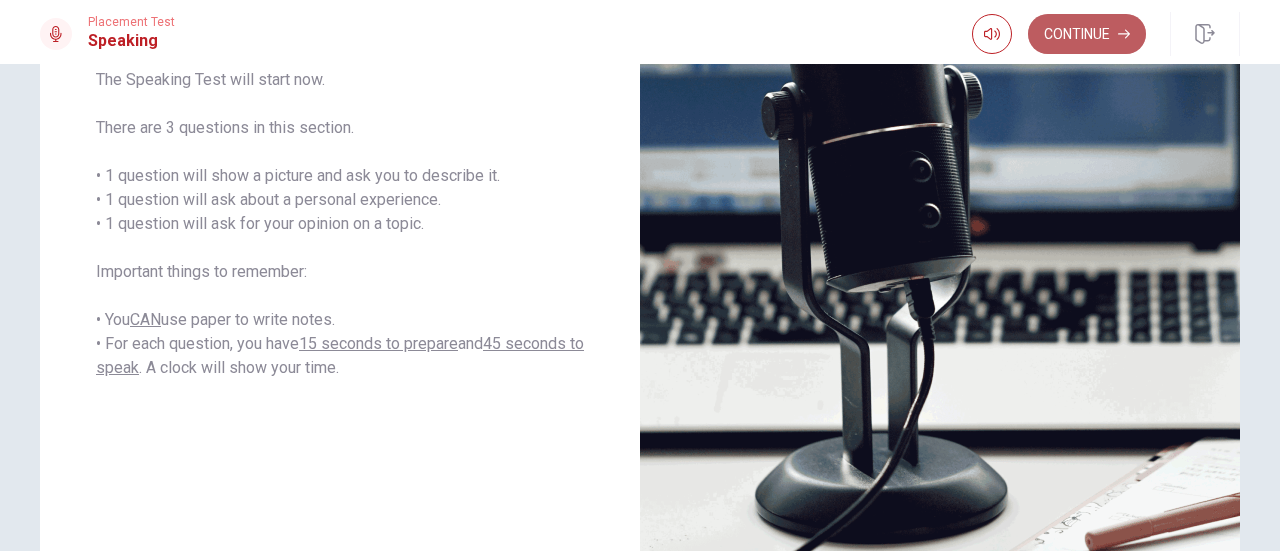 click on "Continue" at bounding box center (1087, 34) 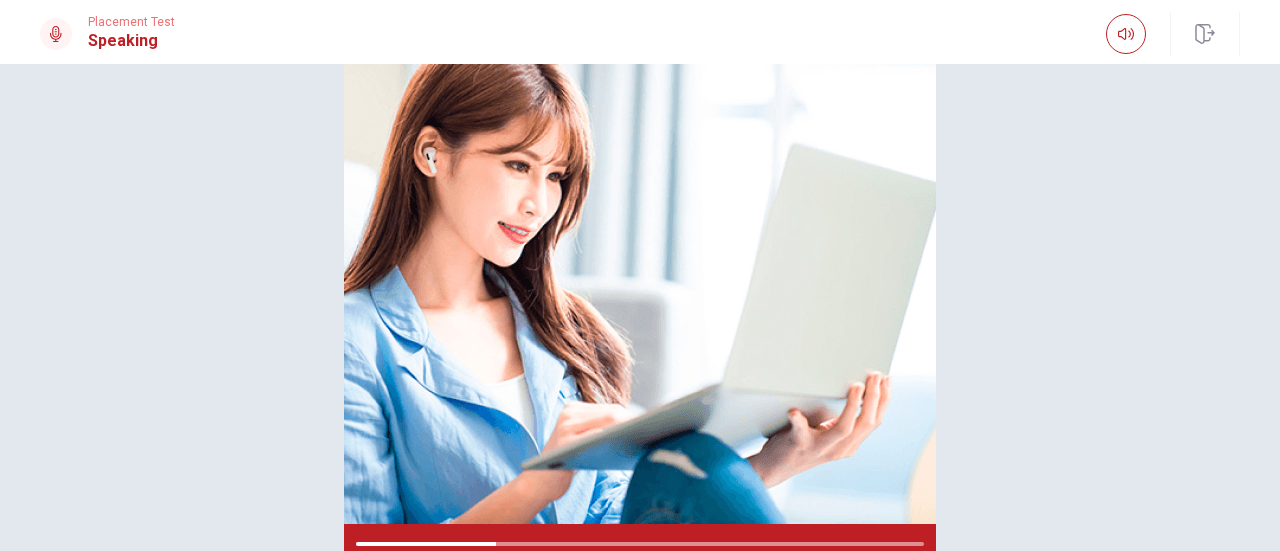 scroll, scrollTop: 202, scrollLeft: 0, axis: vertical 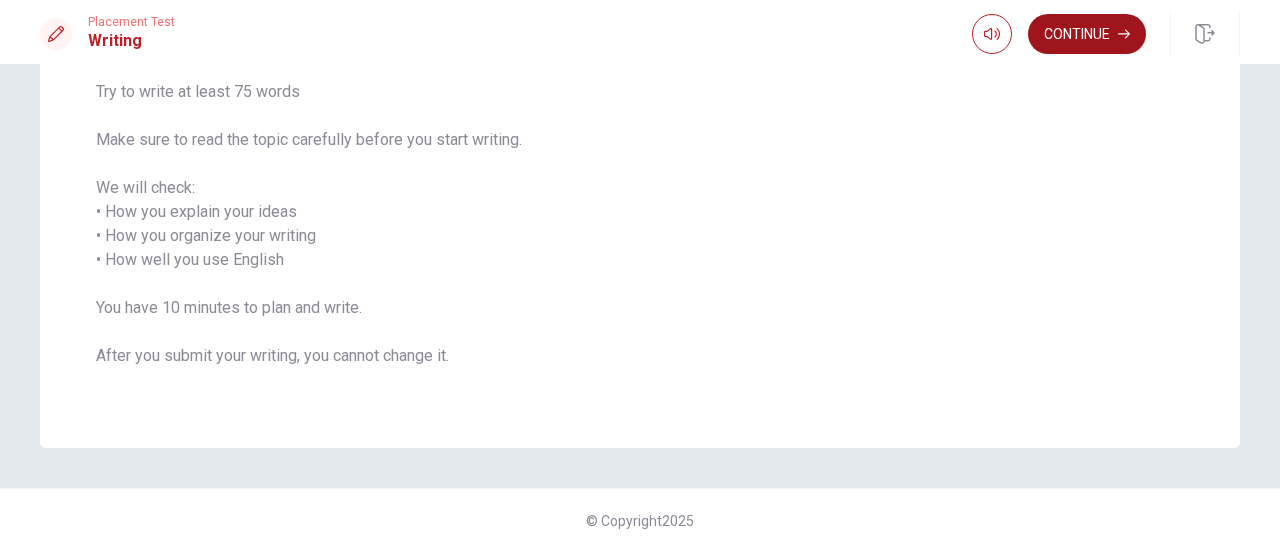 click on "Continue" at bounding box center [1087, 34] 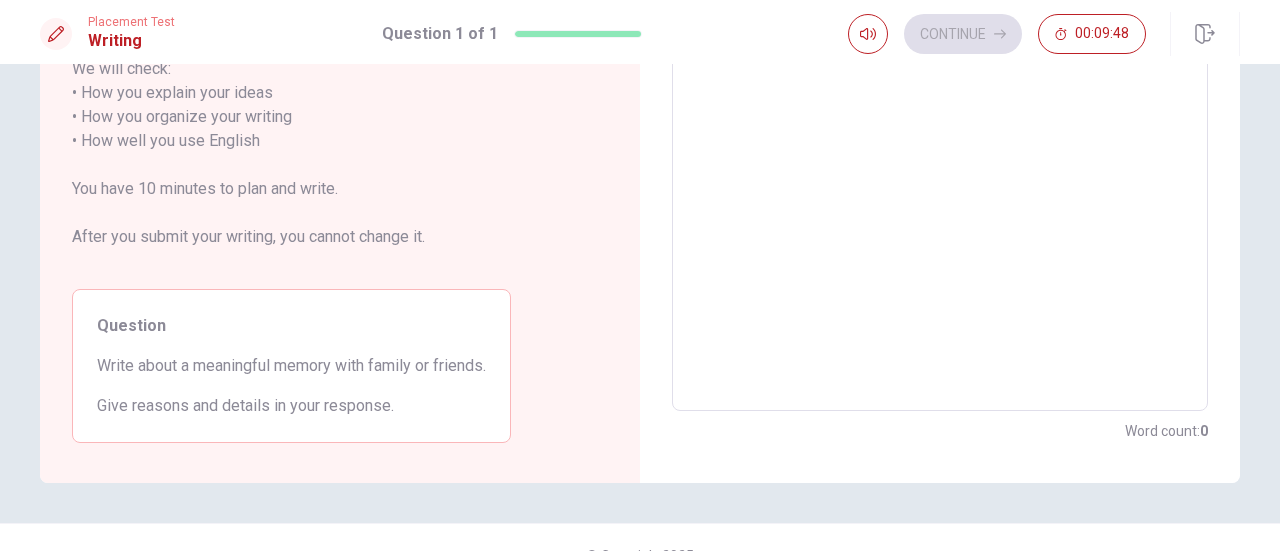 scroll, scrollTop: 326, scrollLeft: 0, axis: vertical 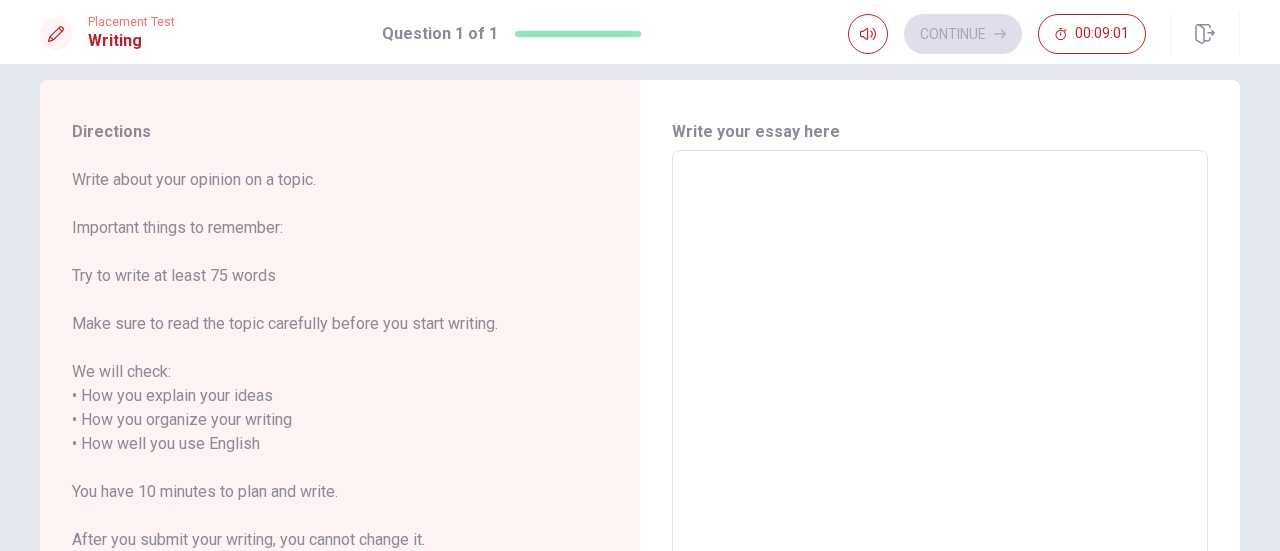 click at bounding box center [940, 432] 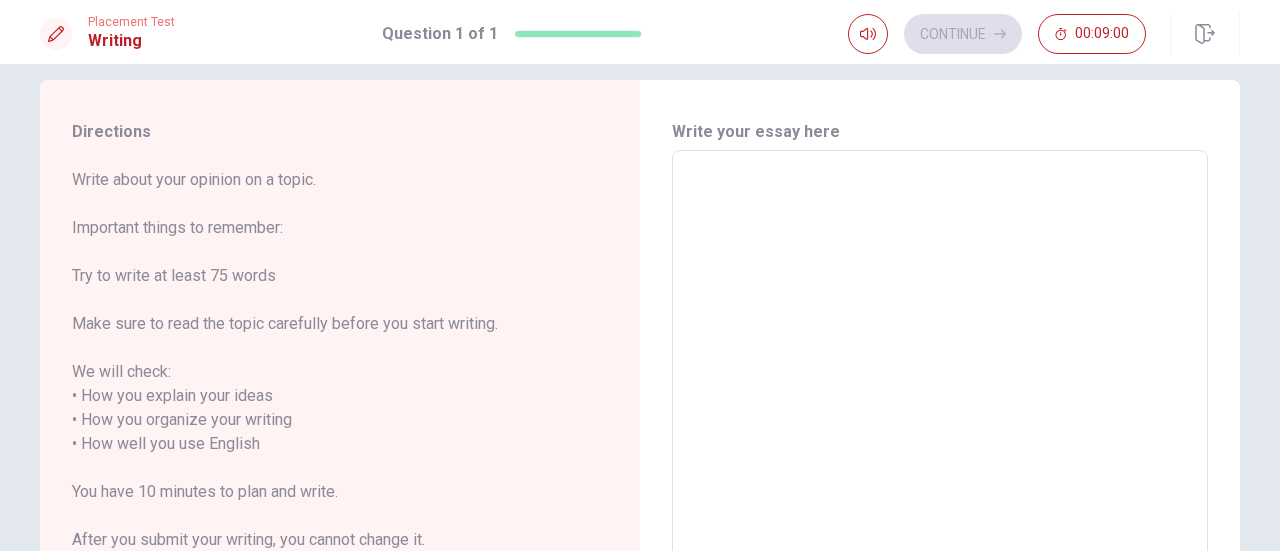 type on "W" 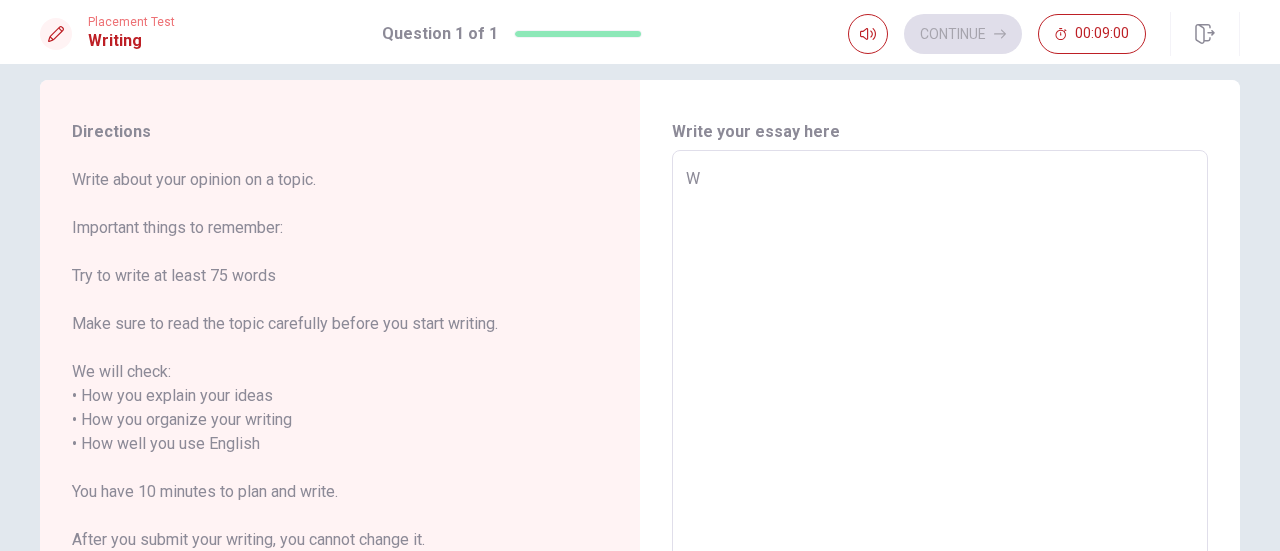 type on "x" 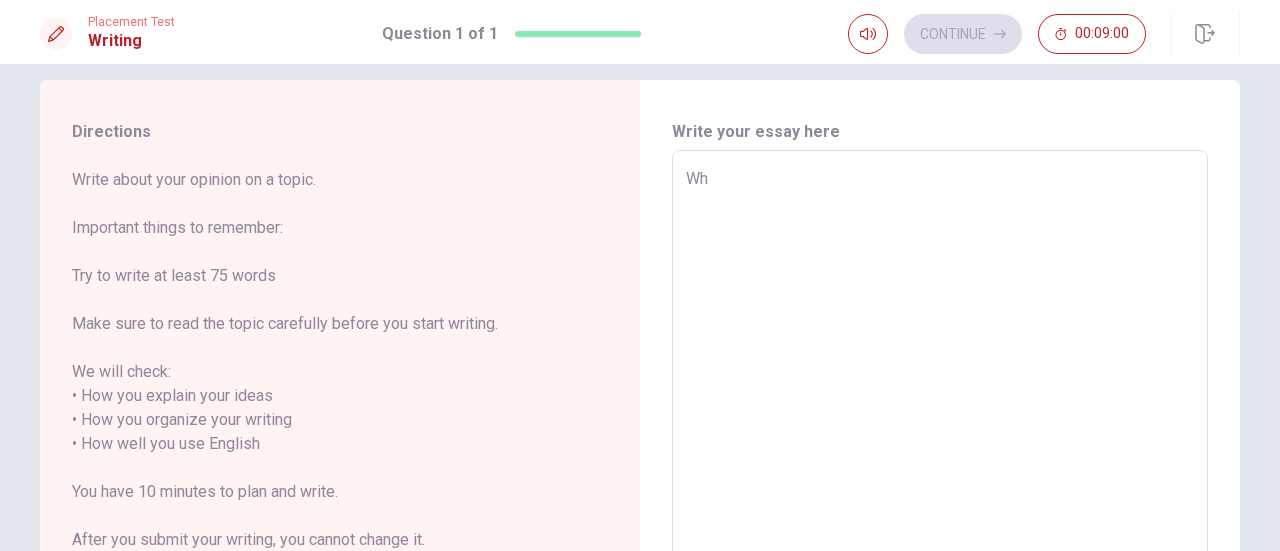 type on "x" 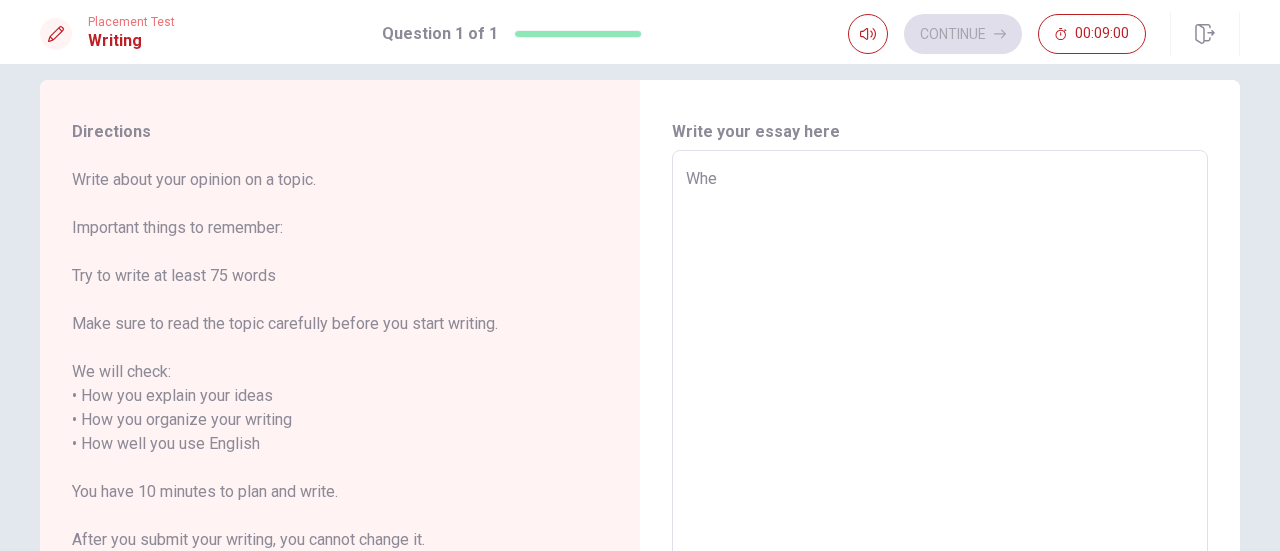 type on "x" 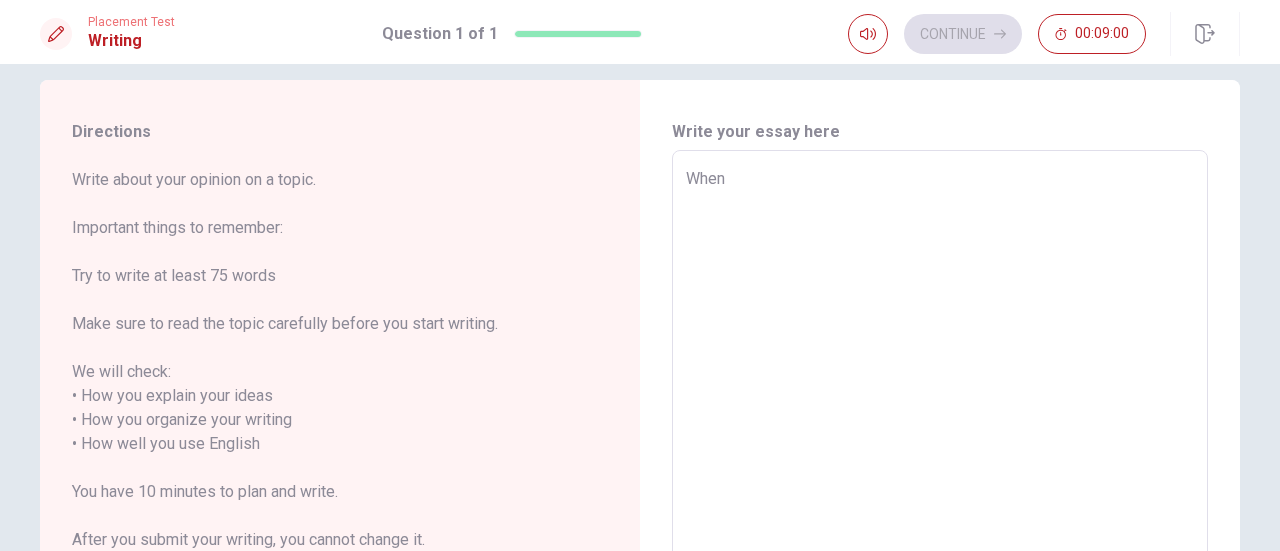 type on "x" 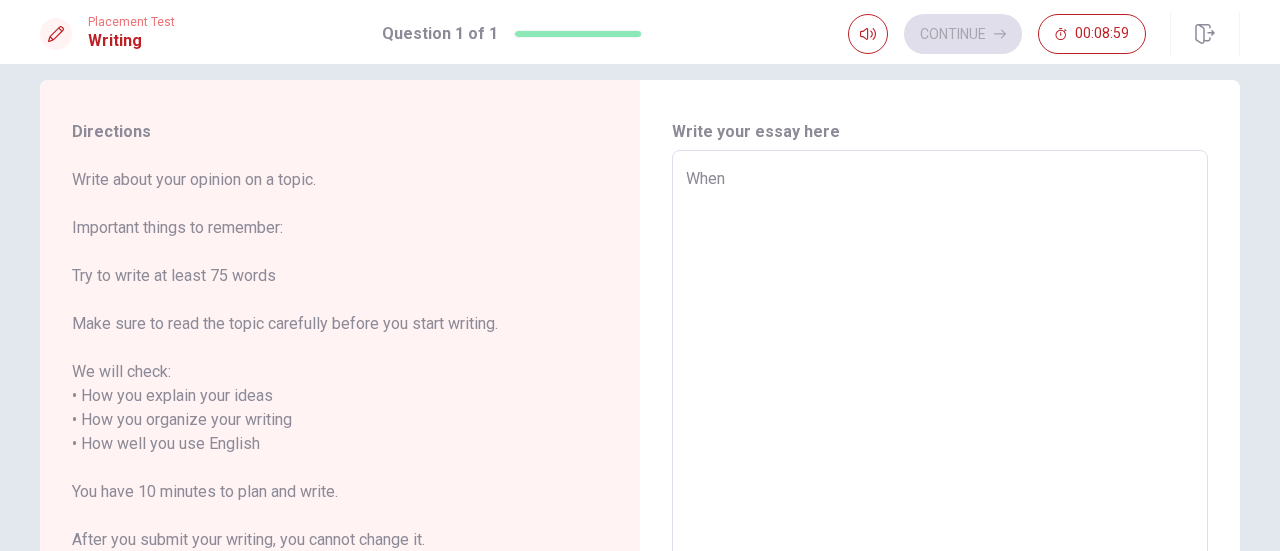 type on "When I" 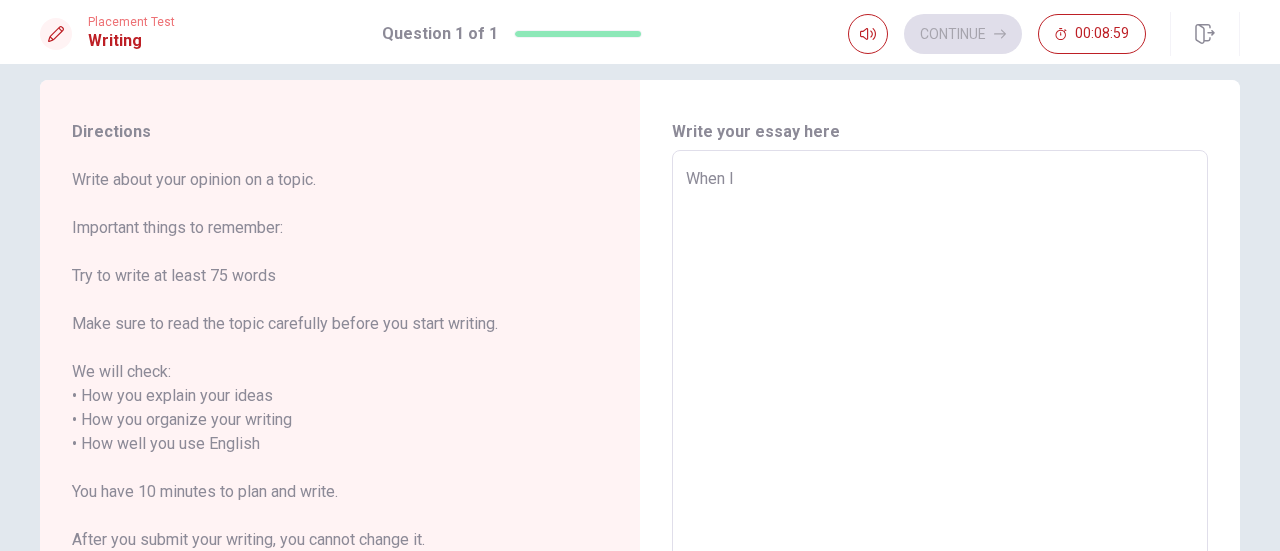 type on "x" 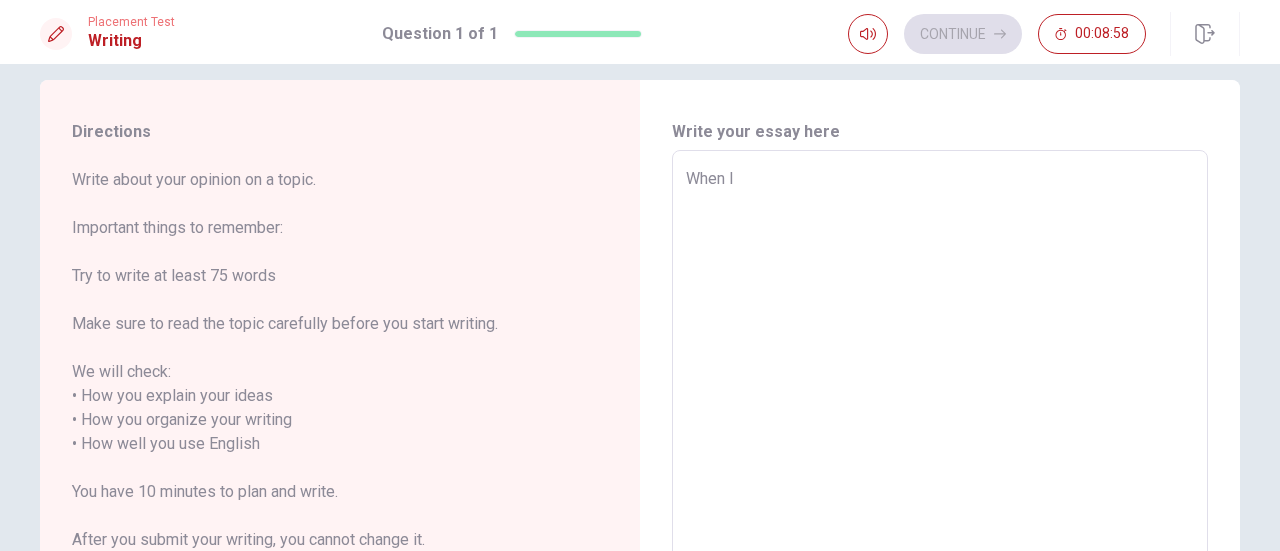 type on "When I w" 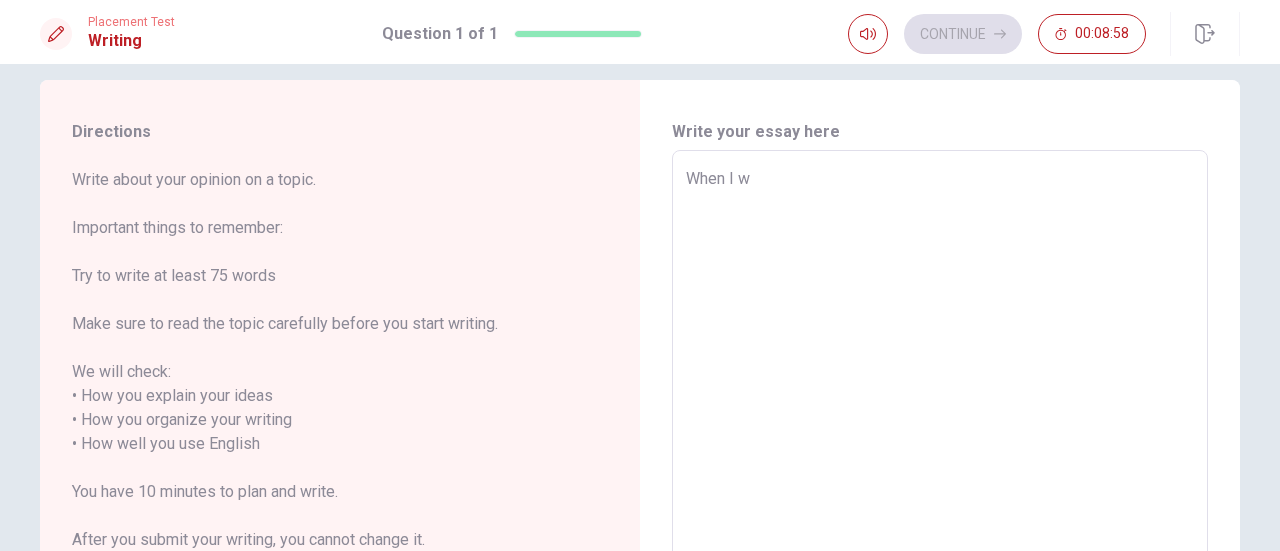 type on "x" 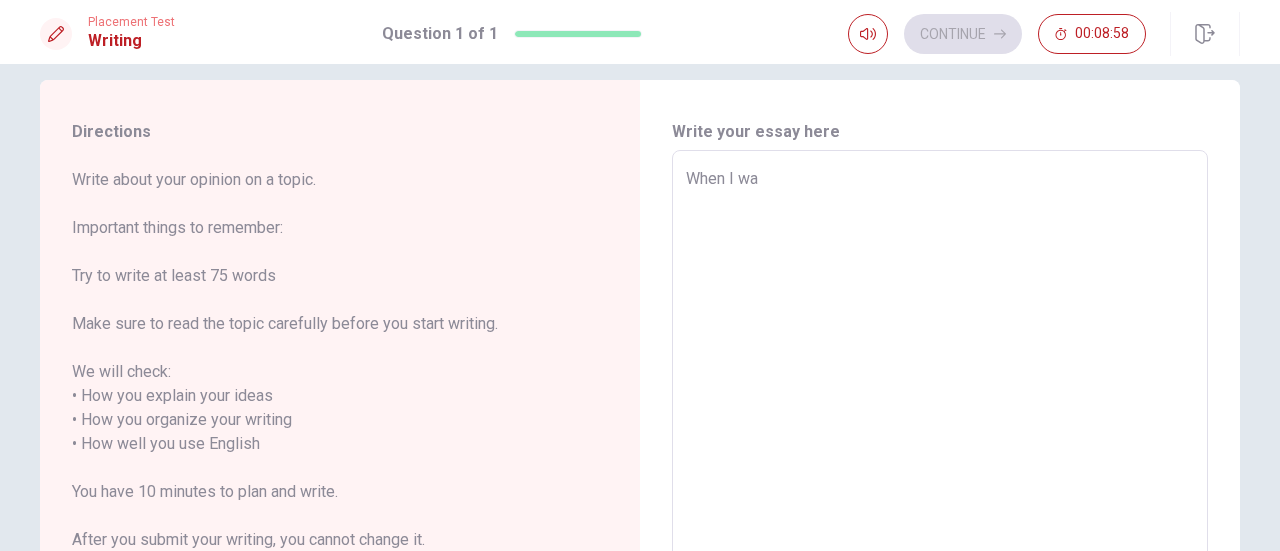 type on "x" 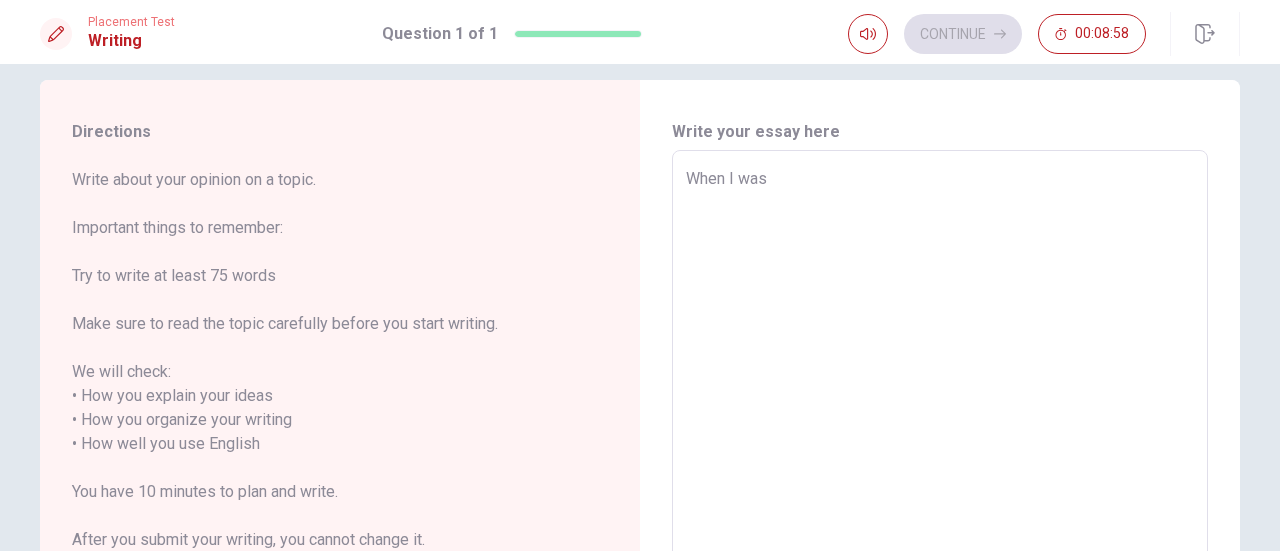 type on "x" 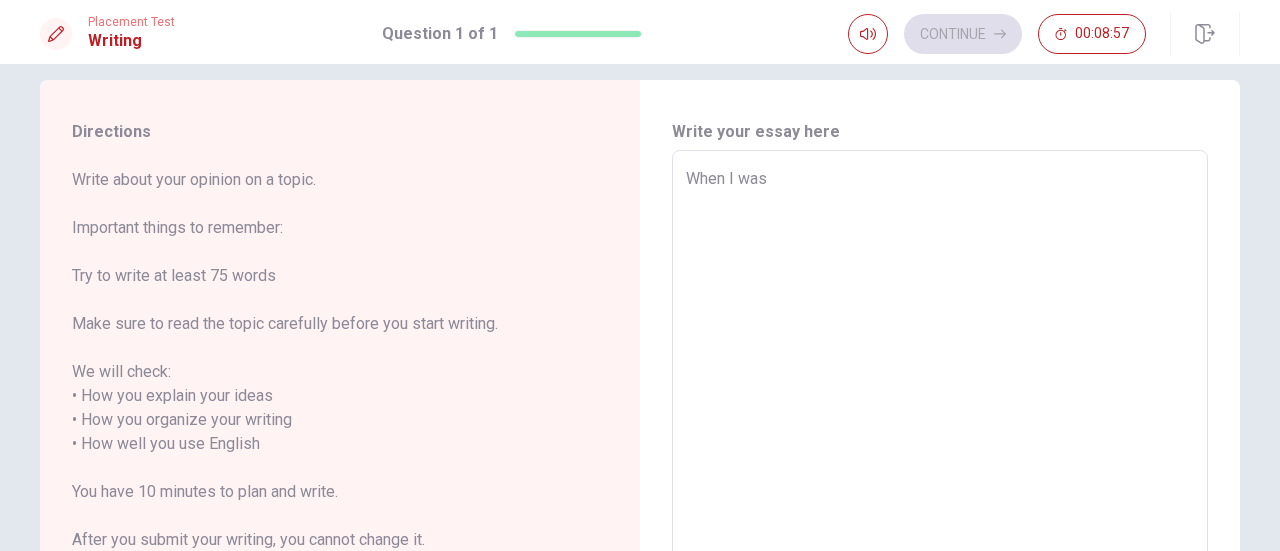 type on "When I was a" 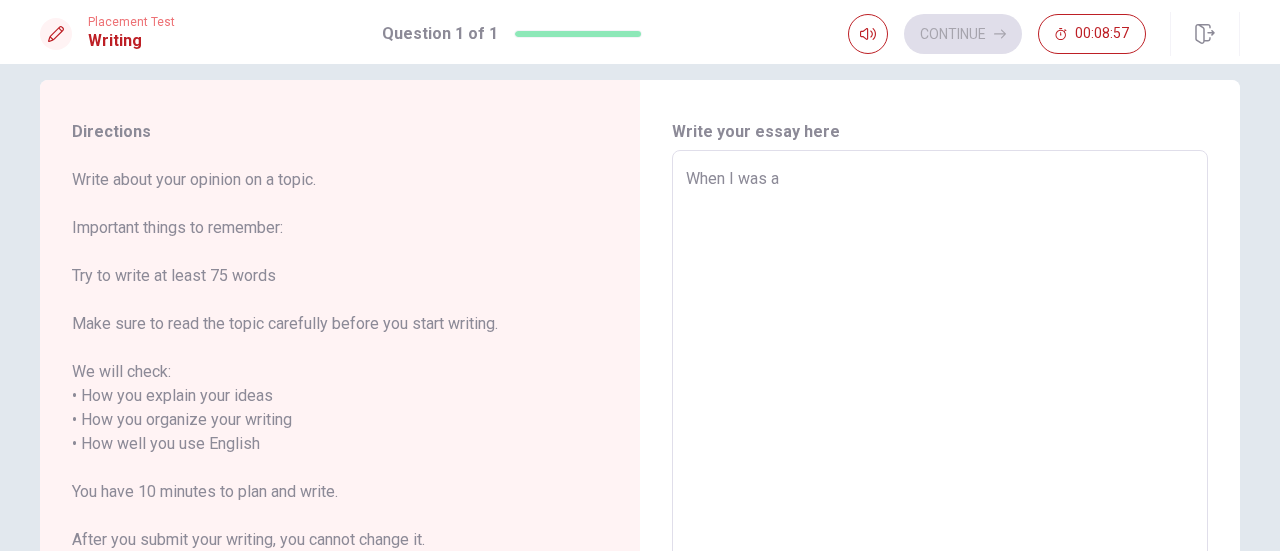 type on "x" 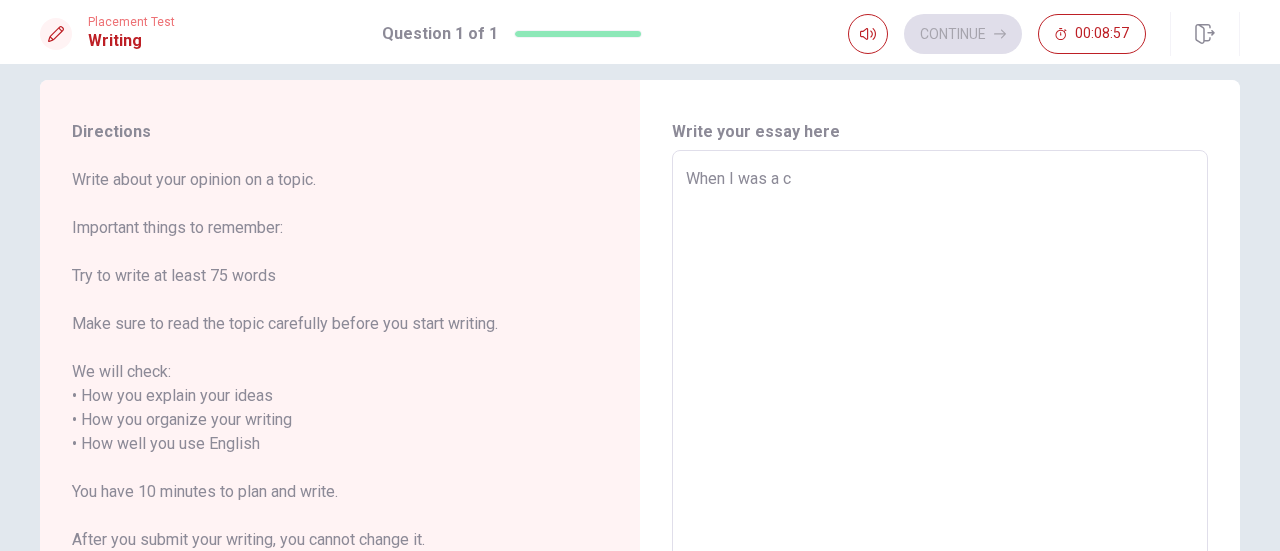 type on "x" 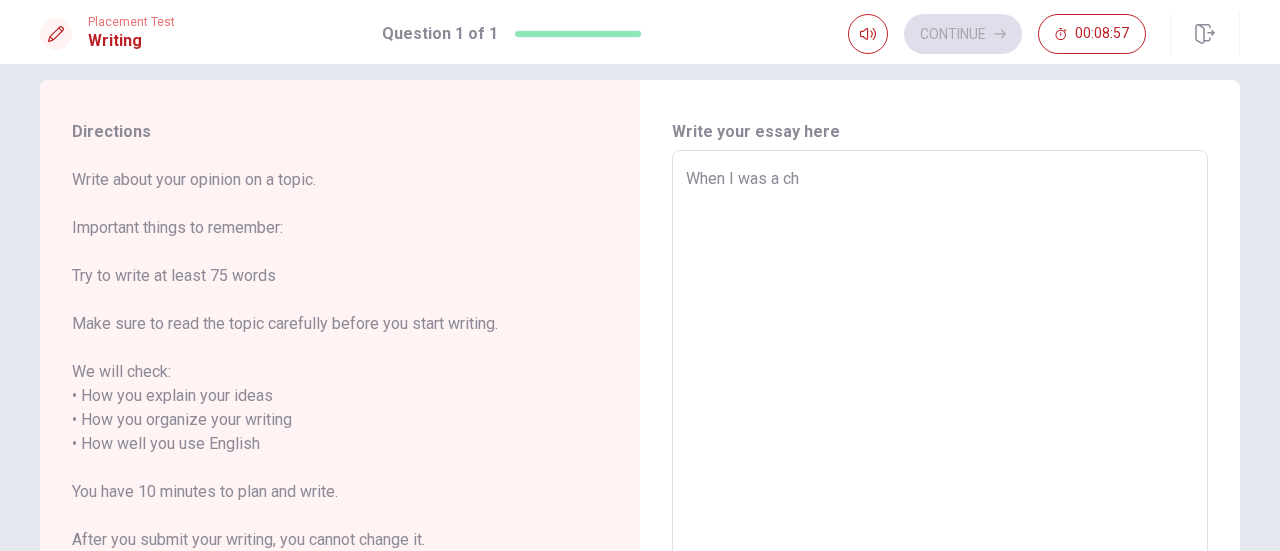 type on "x" 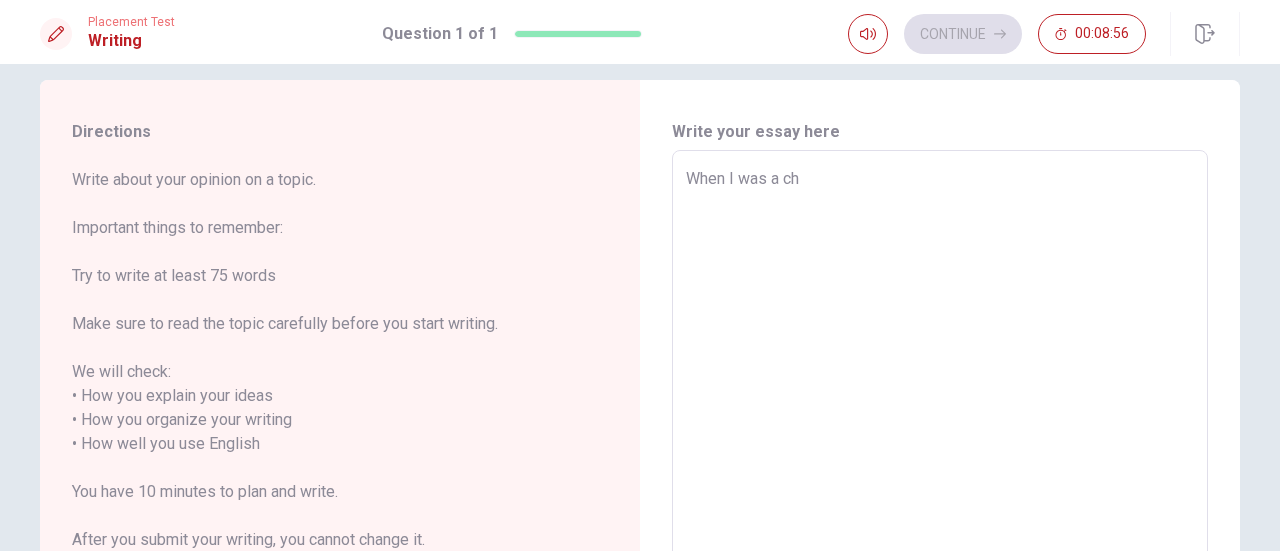 type on "When I was a chi" 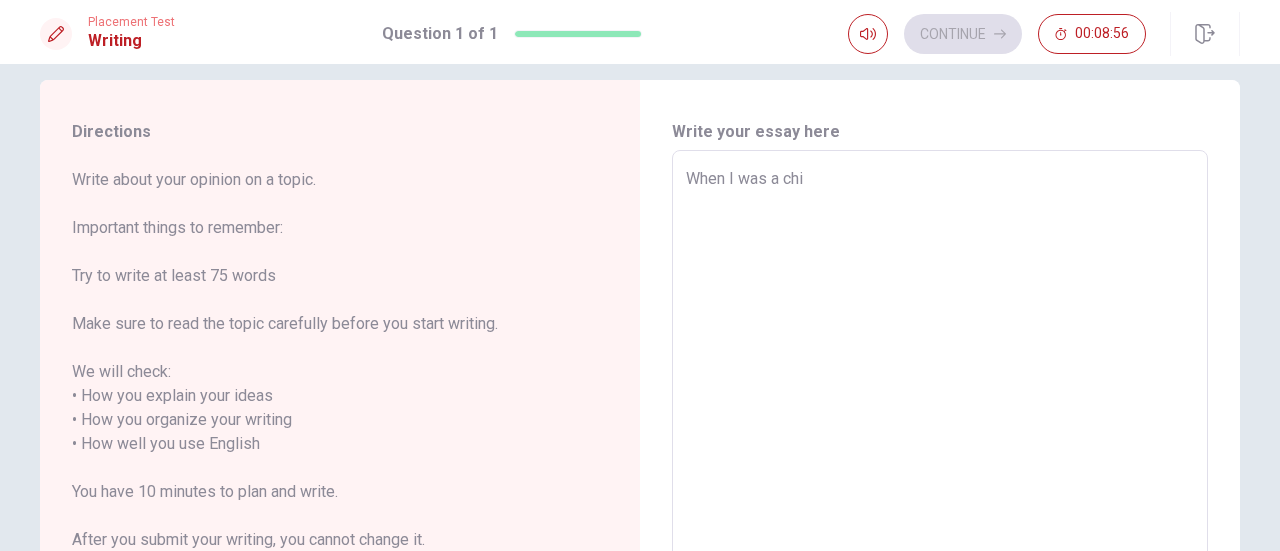 type on "x" 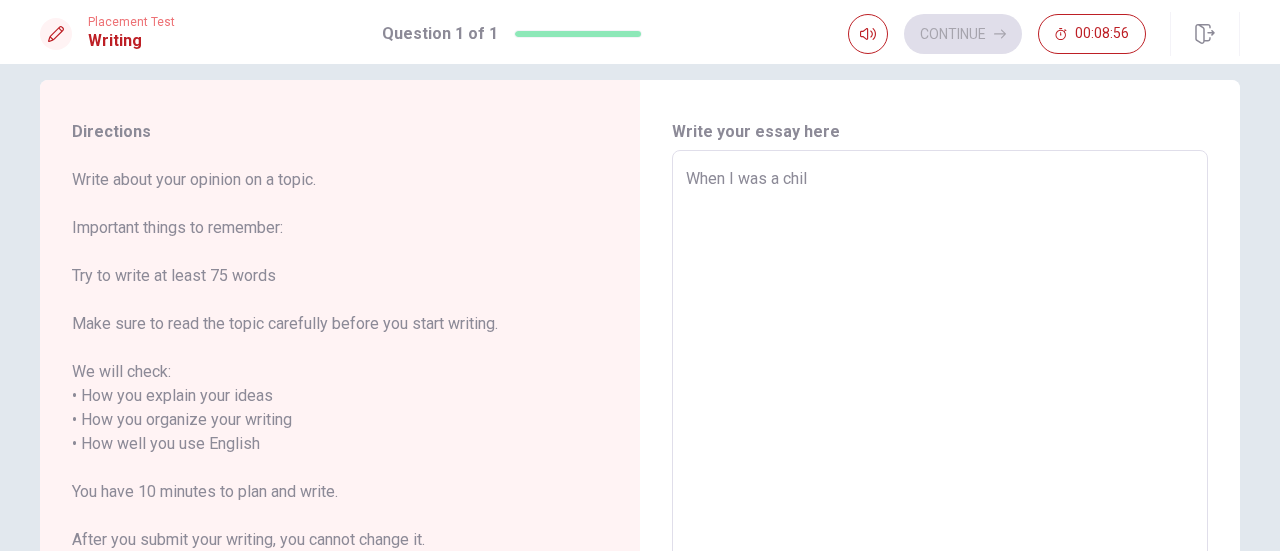 type on "x" 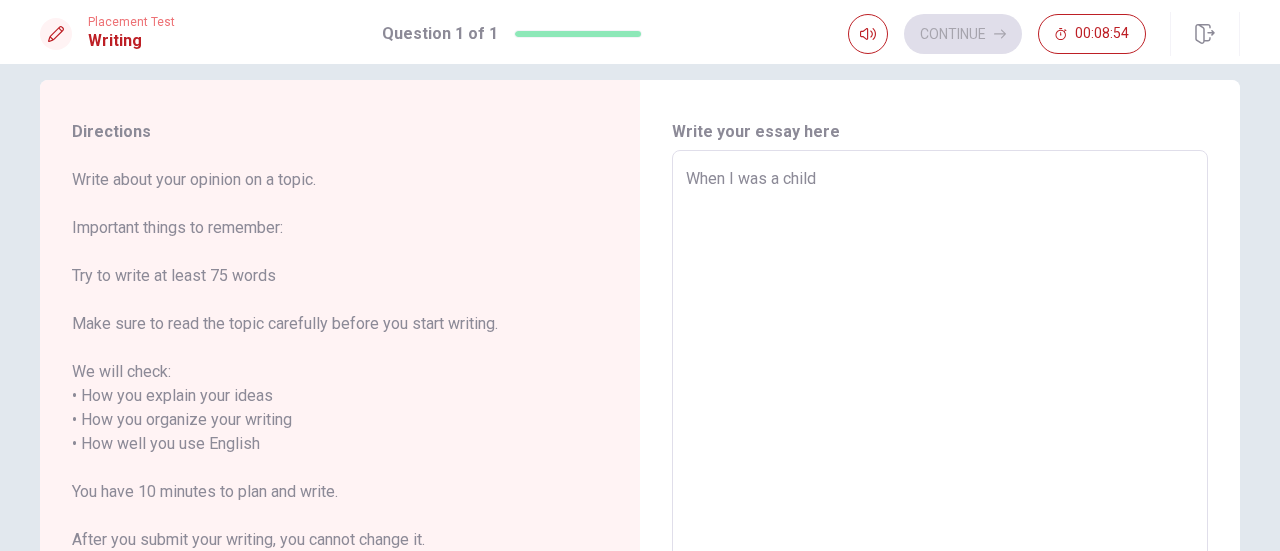 type on "x" 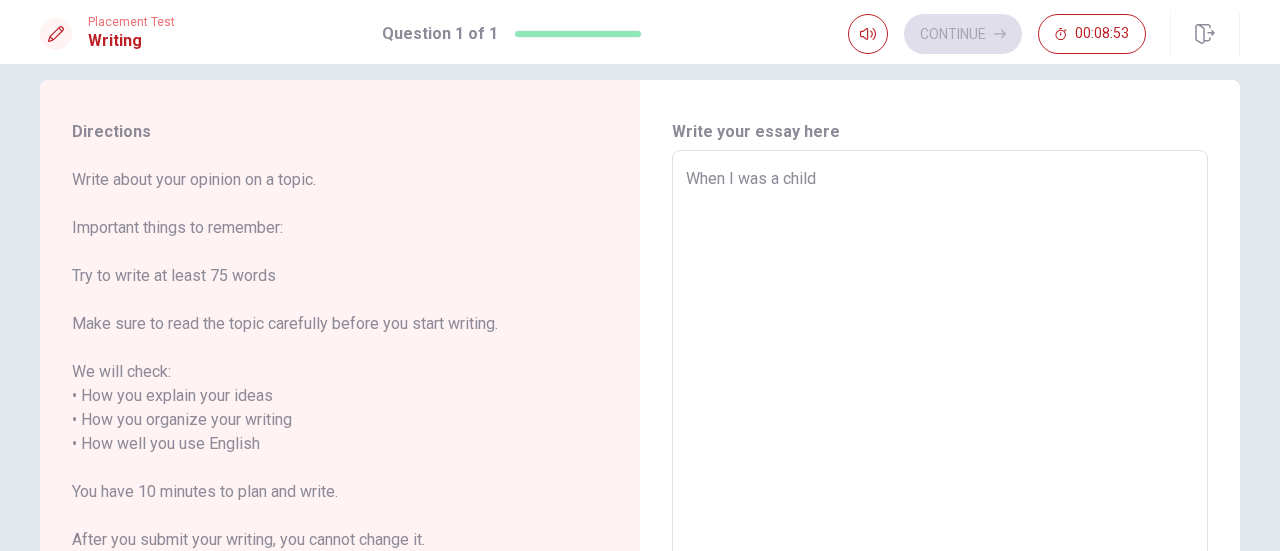 type on "When I was a child" 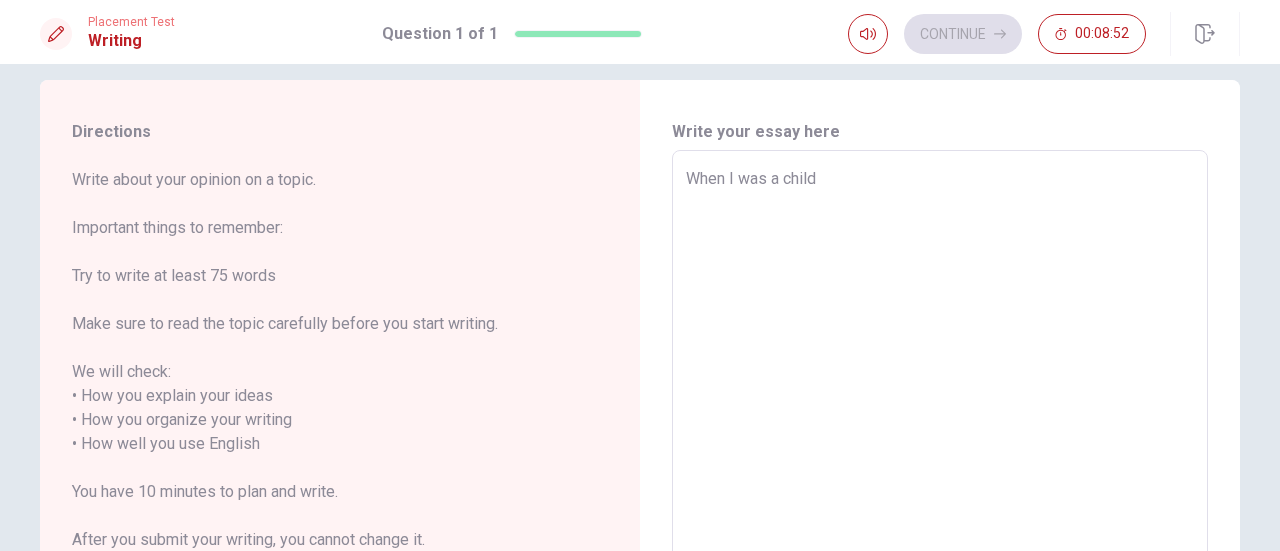 type on "When I was a child I" 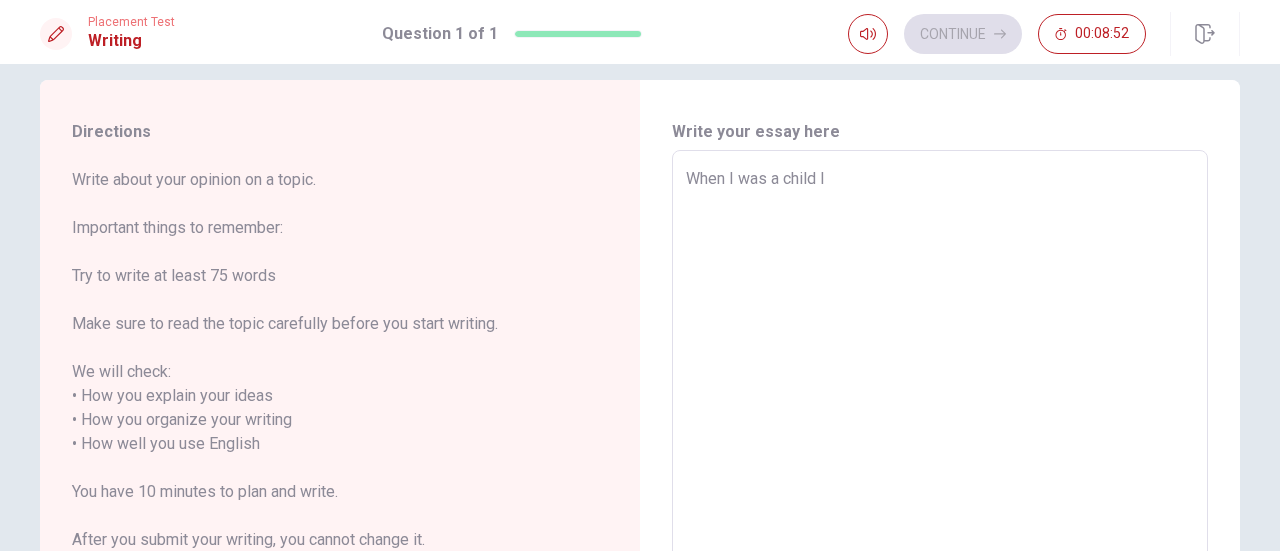 type on "x" 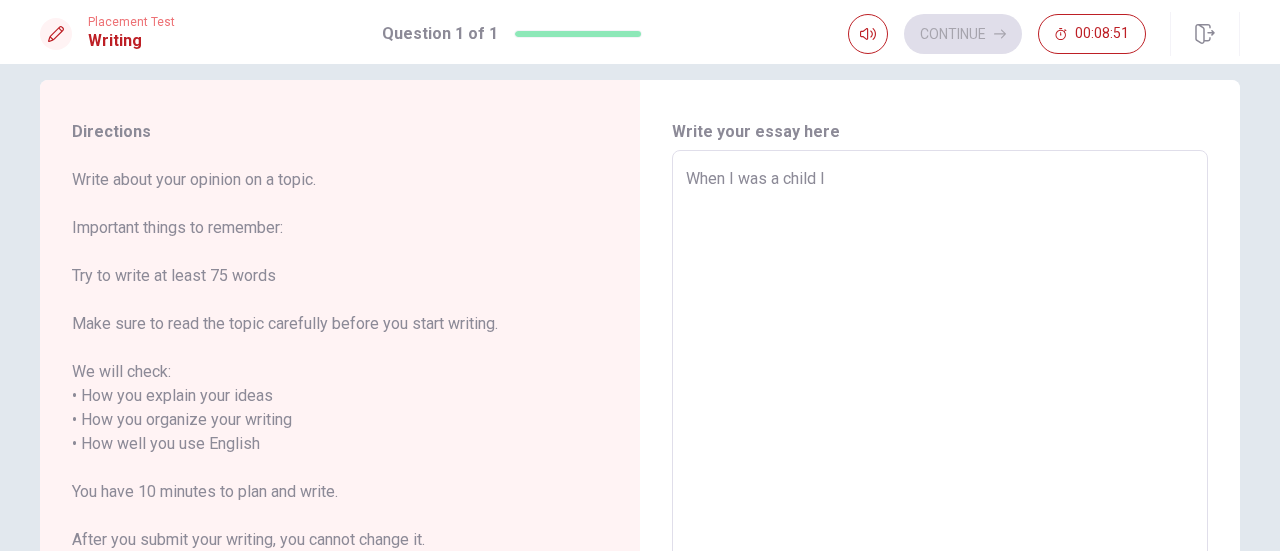 type on "When I was a child I" 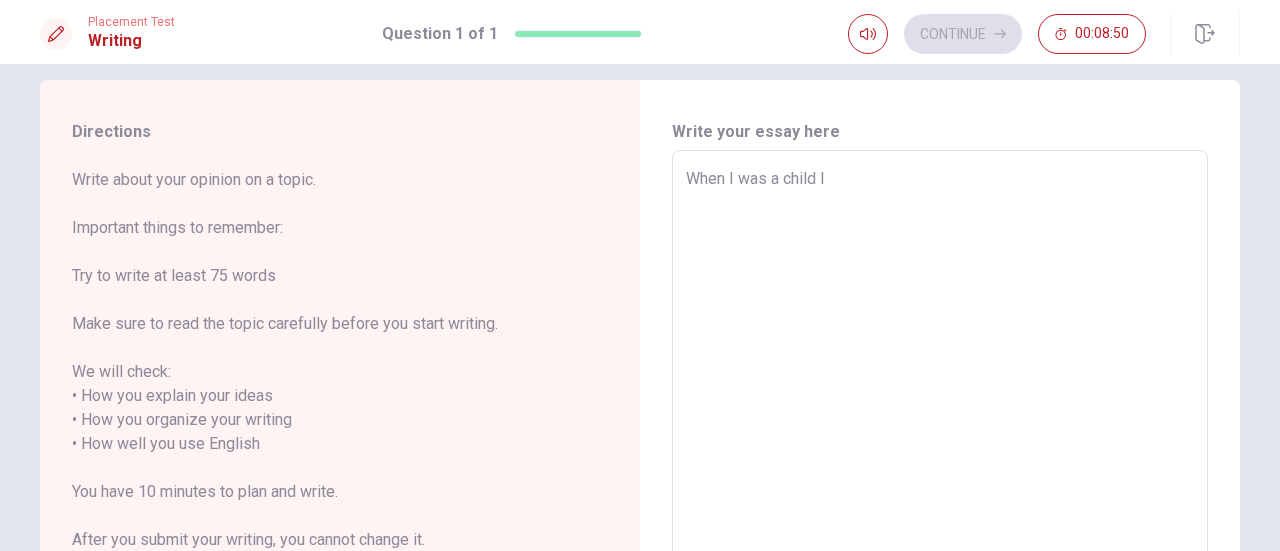 type on "When I was a child I h" 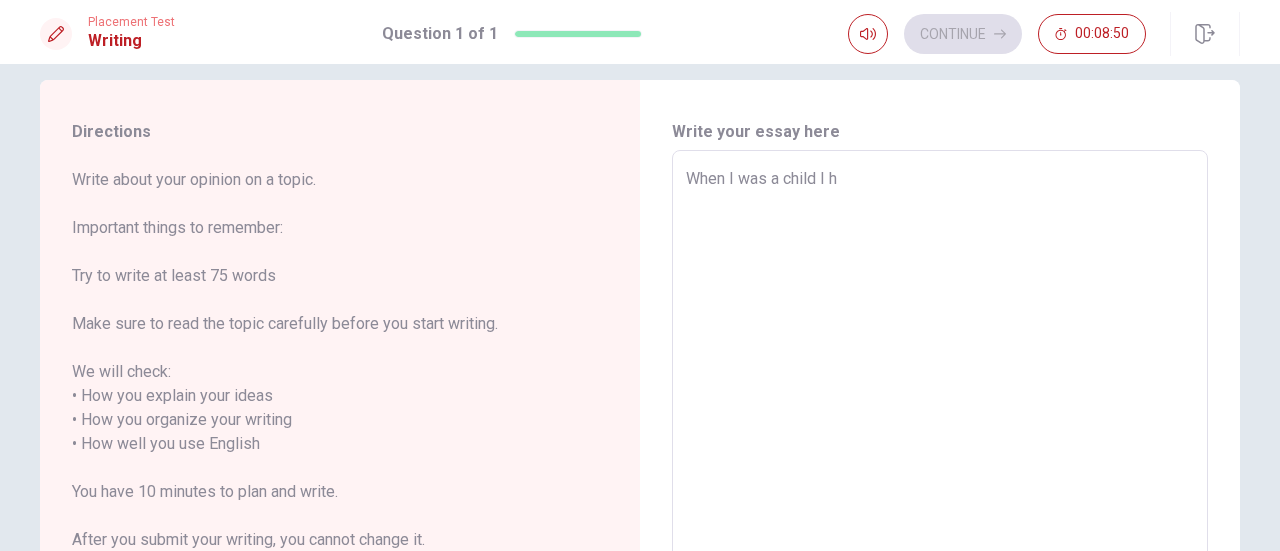 type on "x" 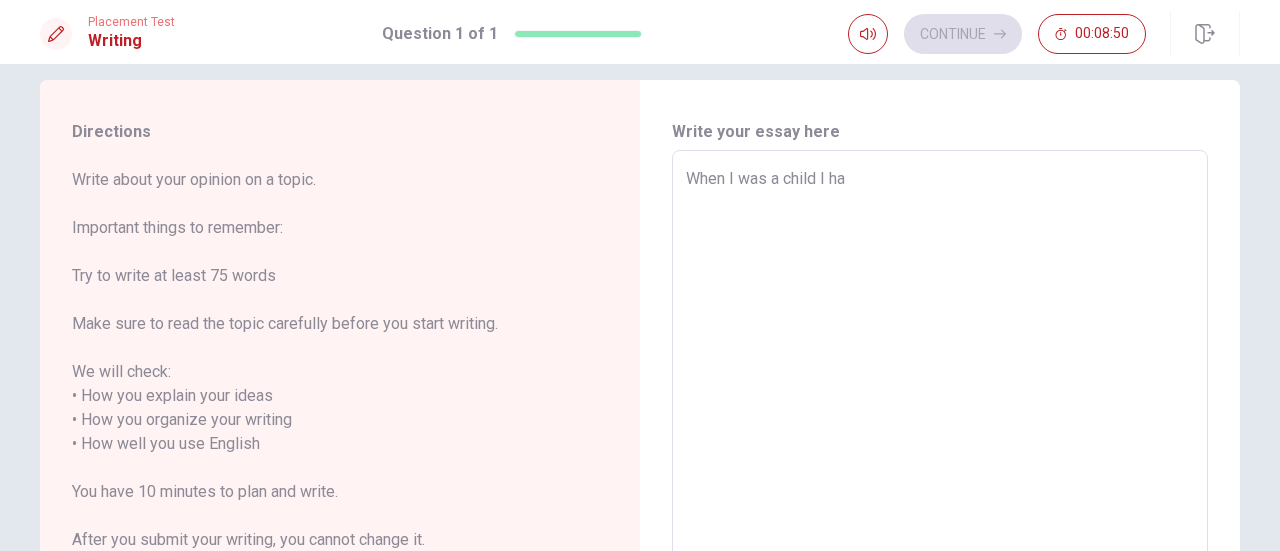 type on "x" 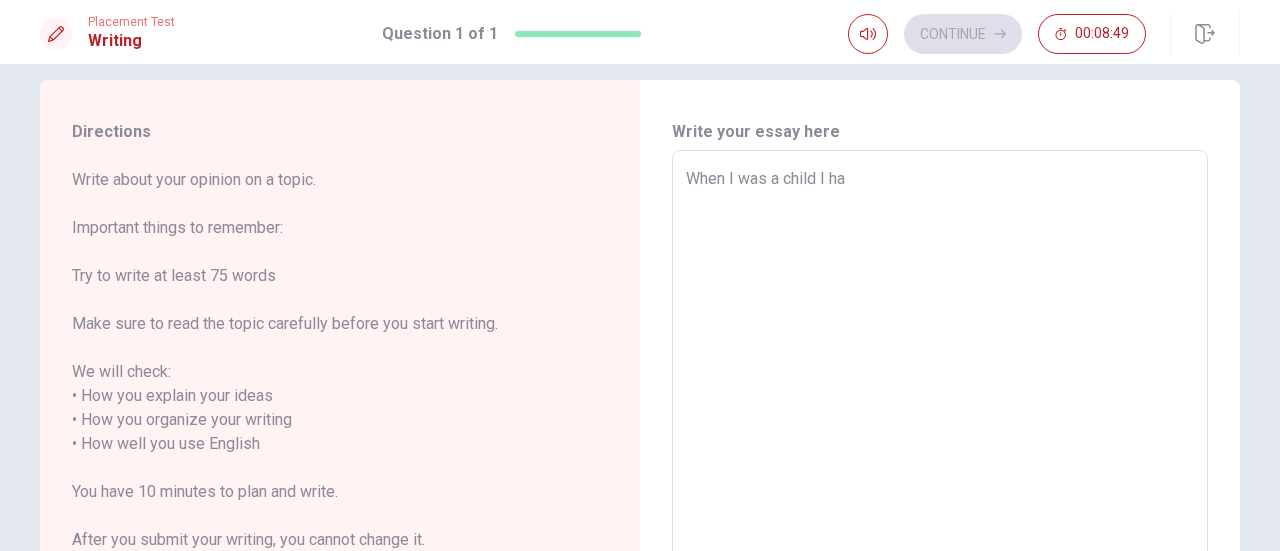 type on "When I was a child I had" 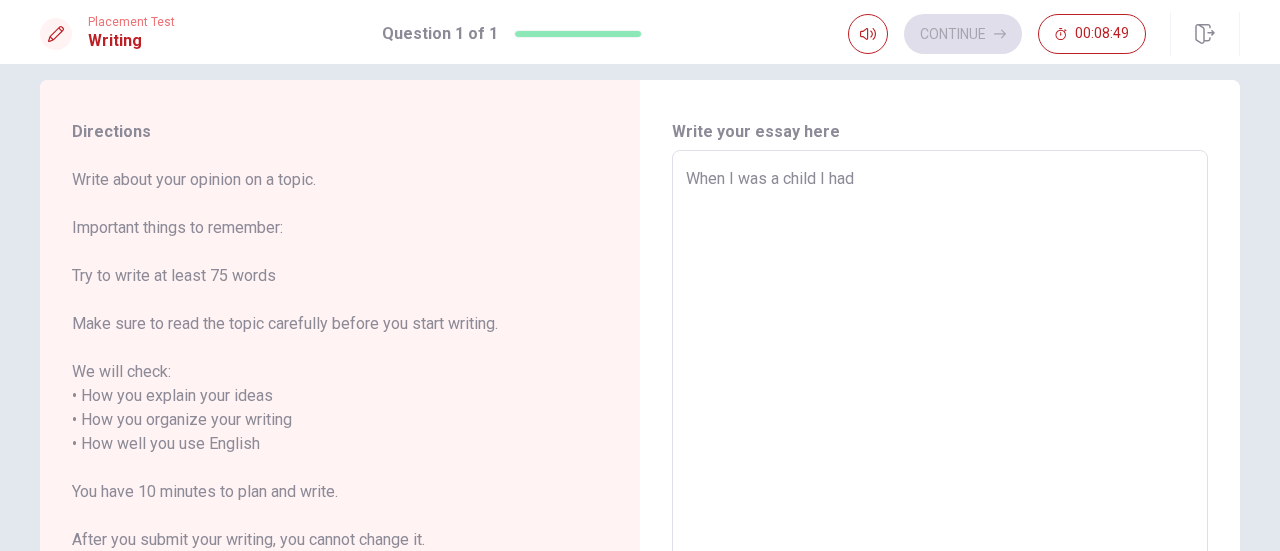 type on "x" 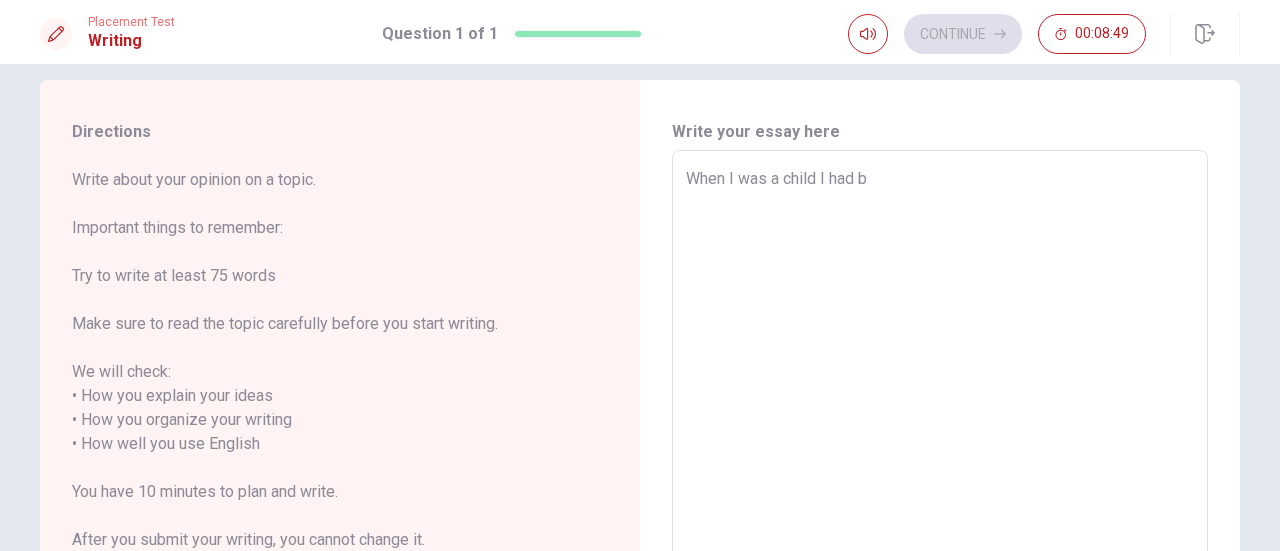 type on "x" 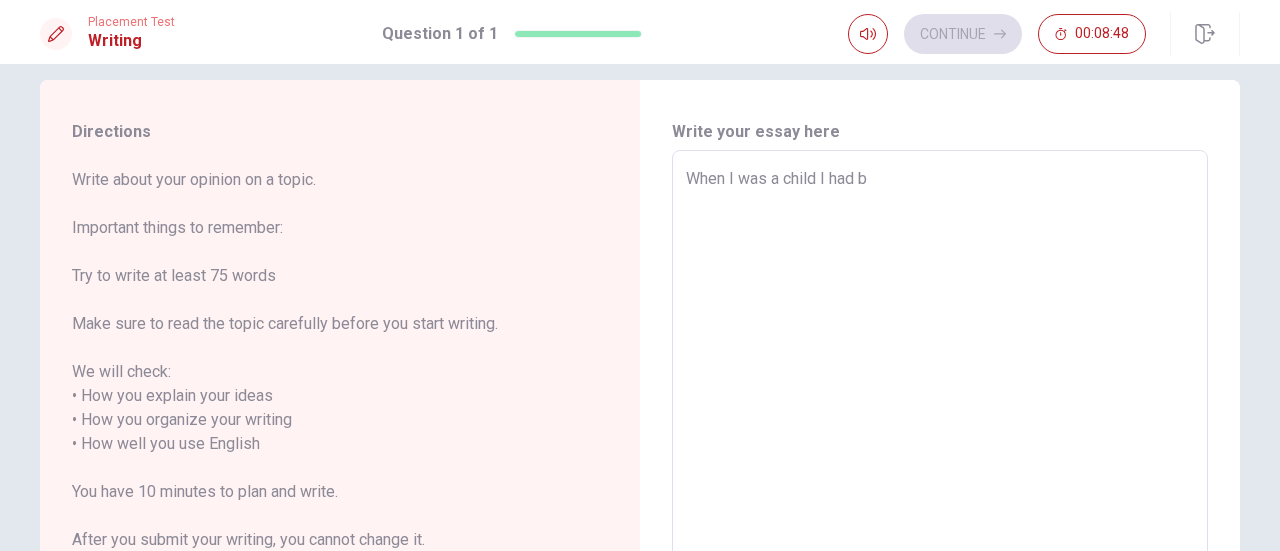 type on "When I was a child I had be" 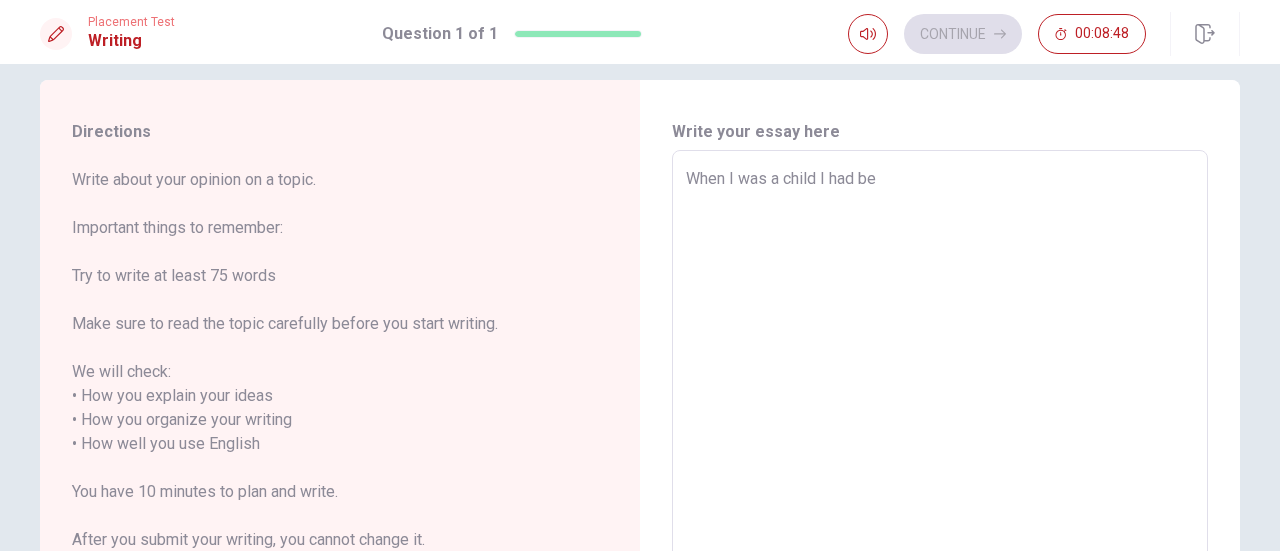 type on "x" 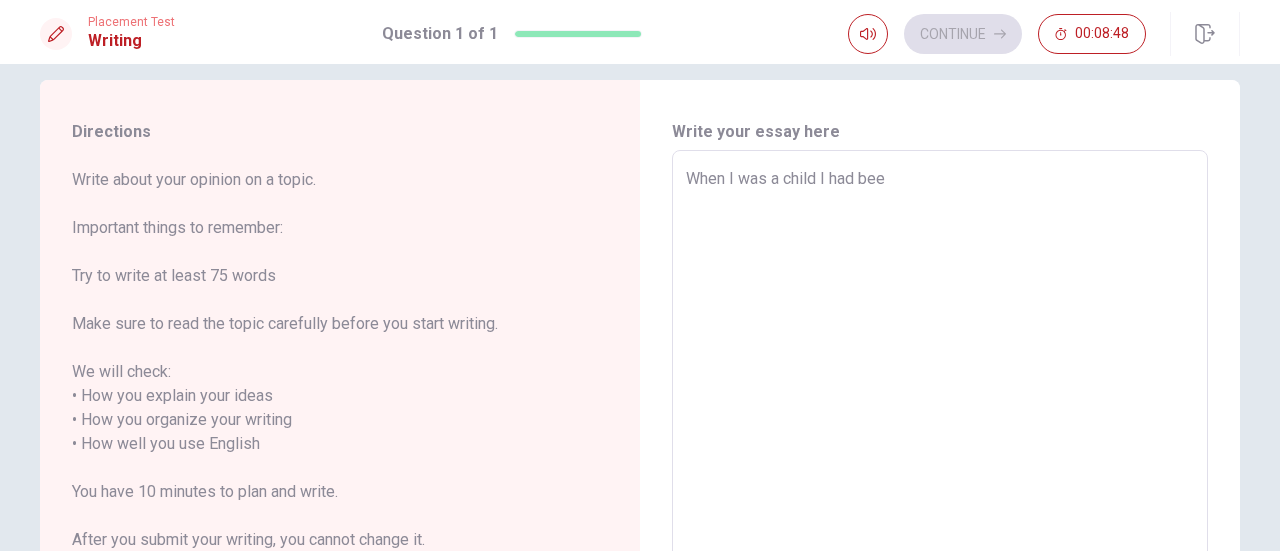 type on "x" 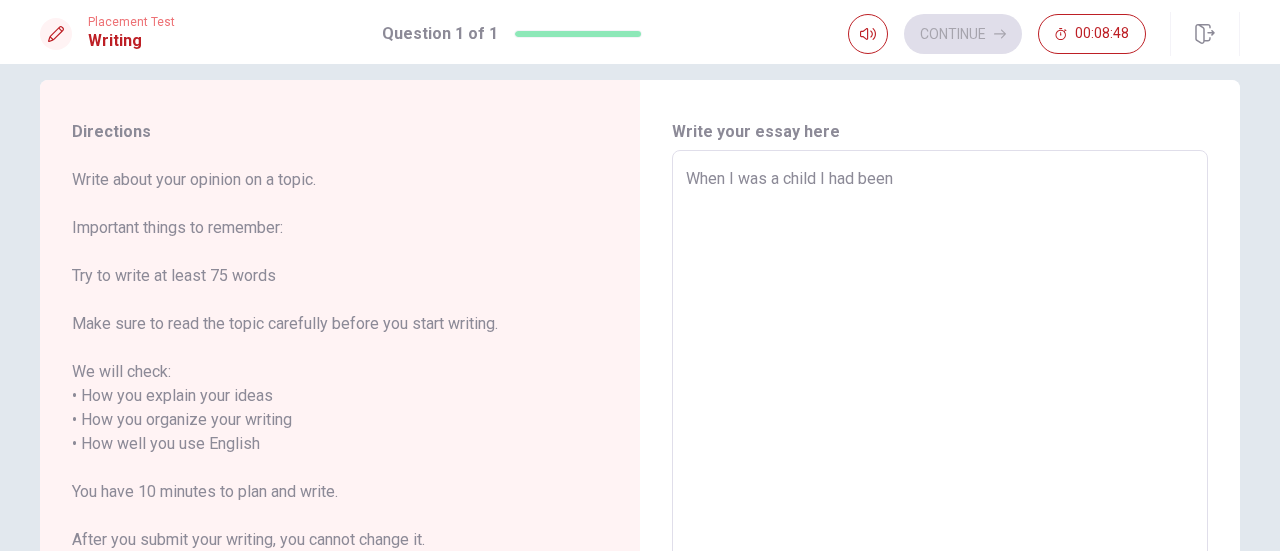 type on "x" 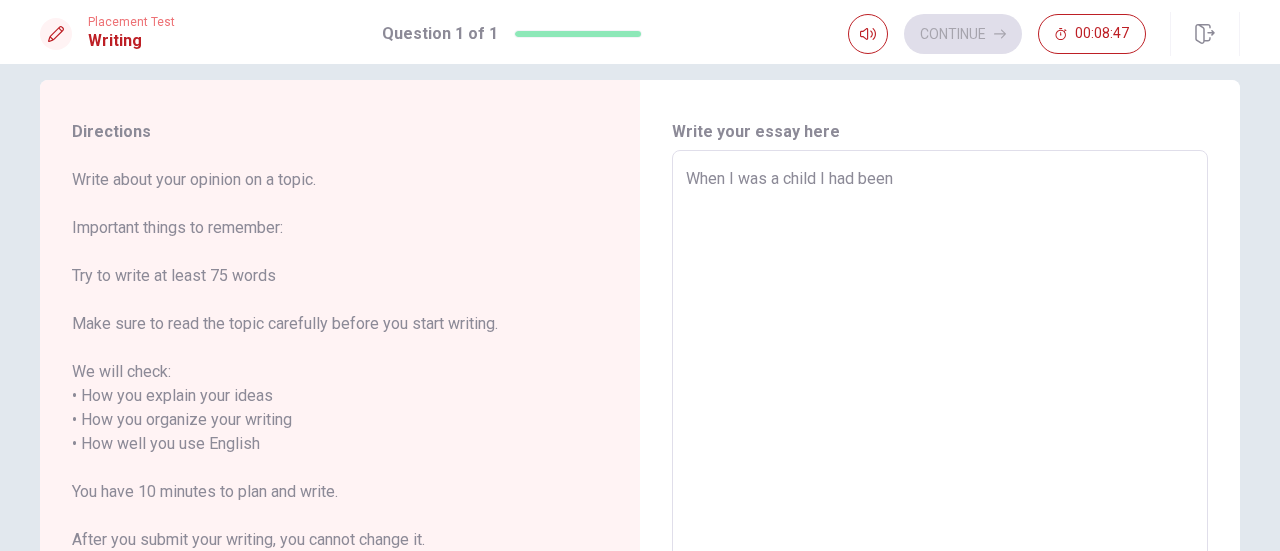 type on "When I was a child I had been i" 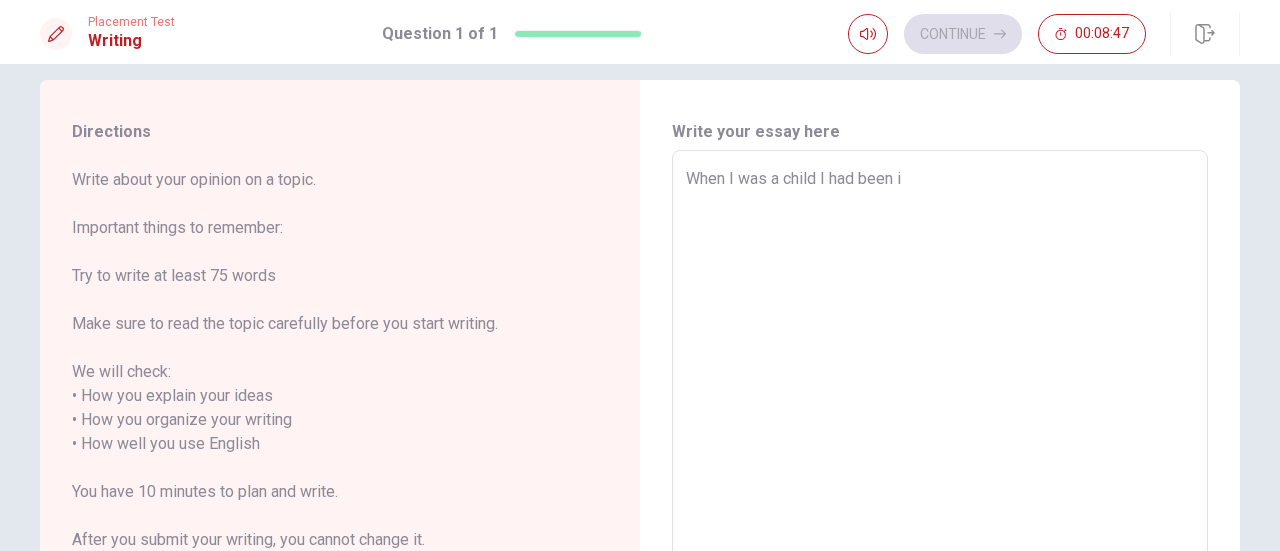type on "x" 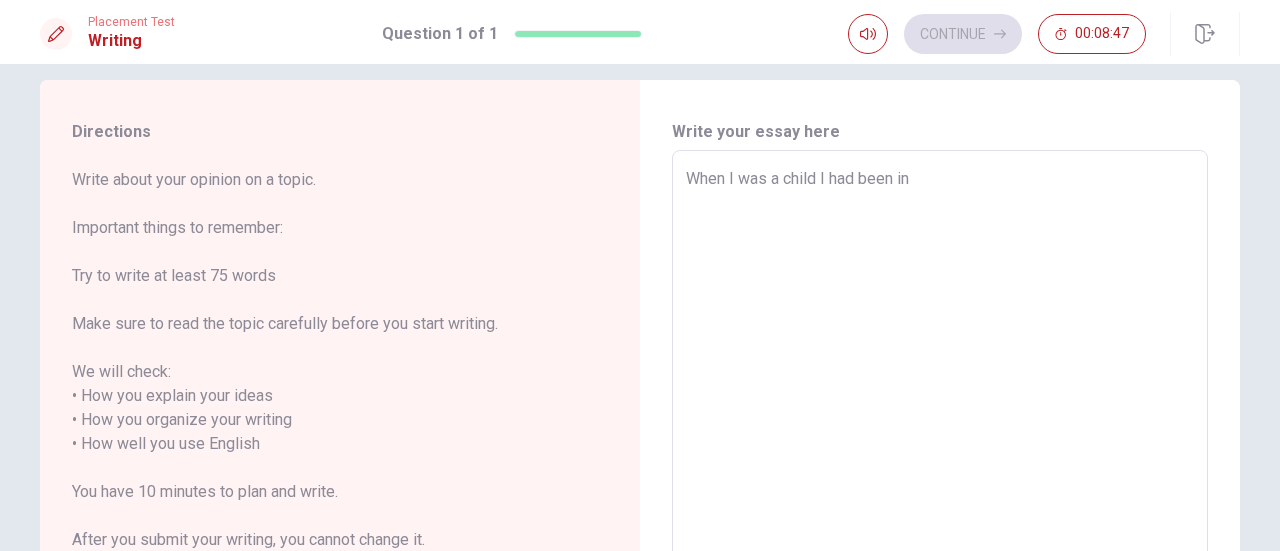 type on "x" 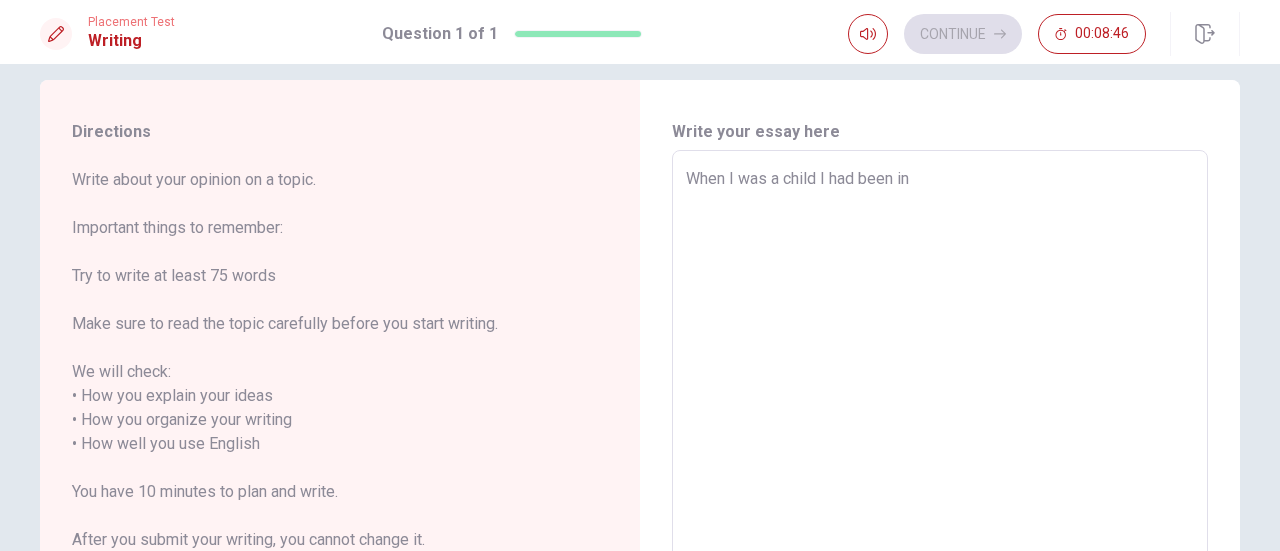 type on "When I was a child I had been in" 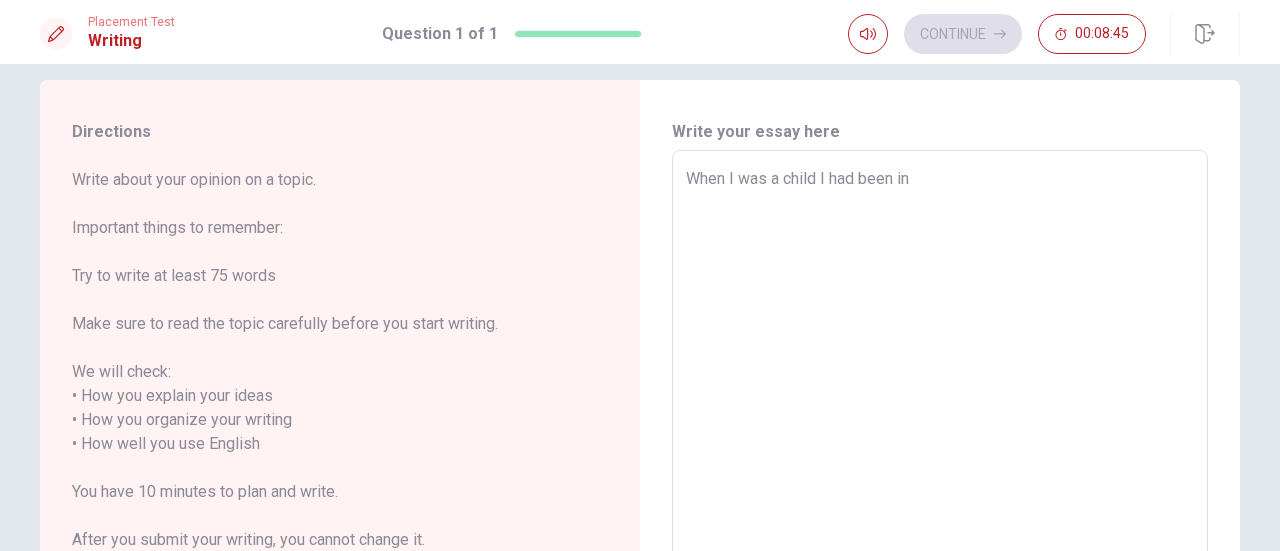 type on "When I was a child I had been in" 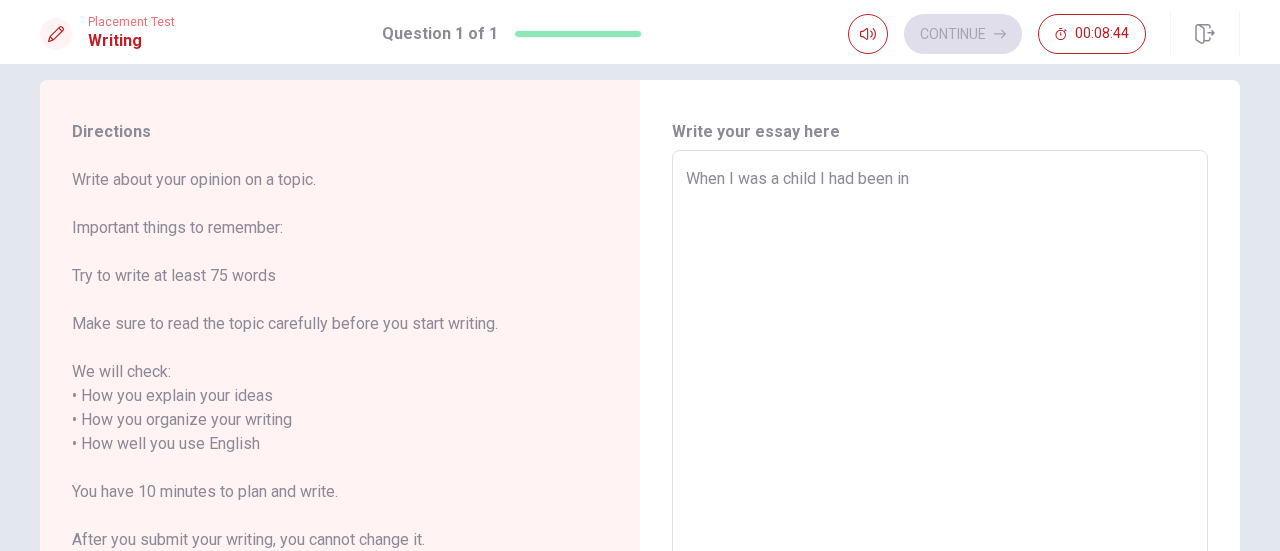 type on "When I was a child I had been in P" 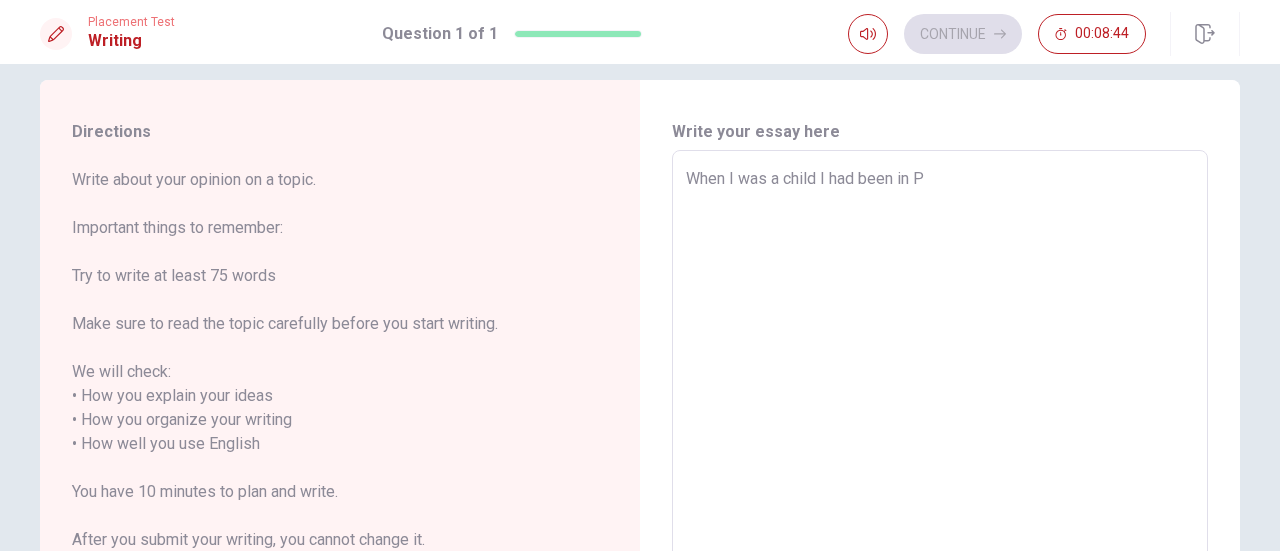 type on "x" 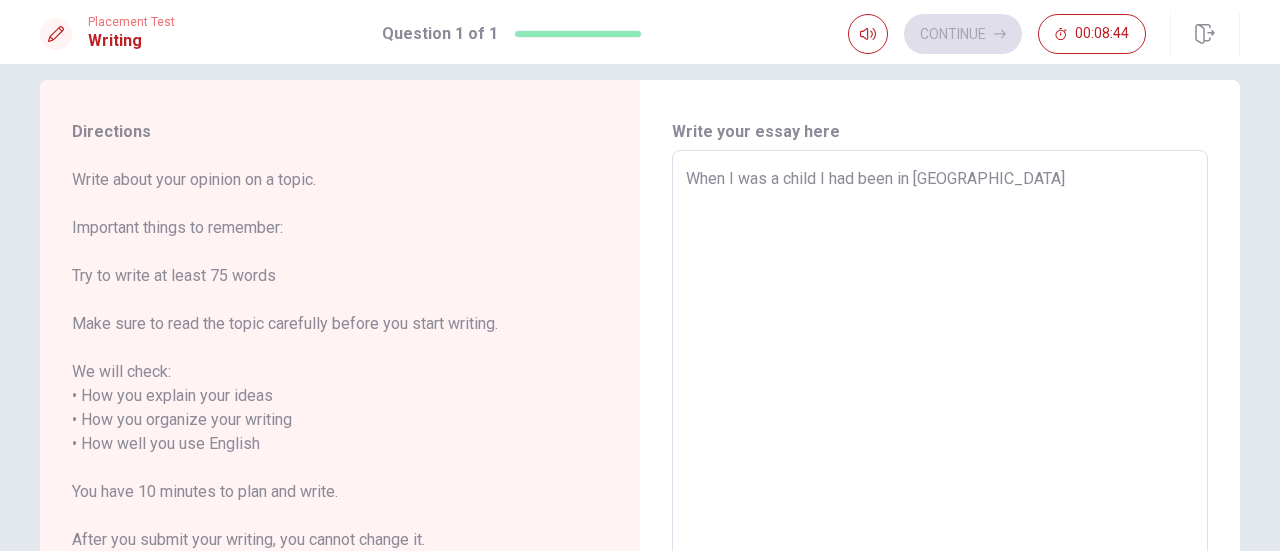 type on "x" 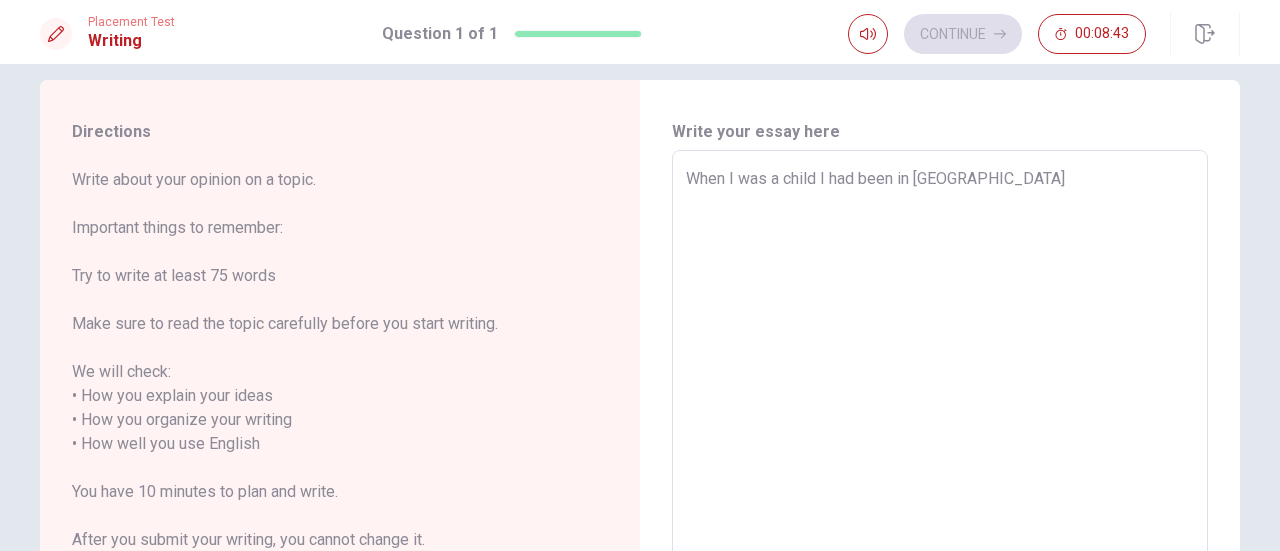 type on "When I was a child I had been in Per" 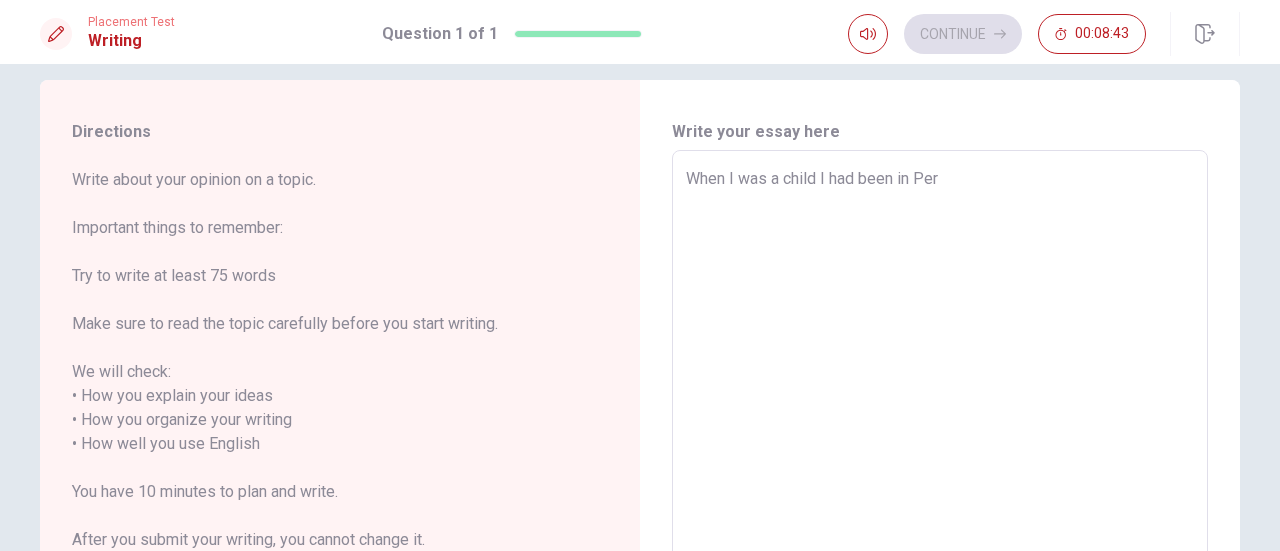 type on "x" 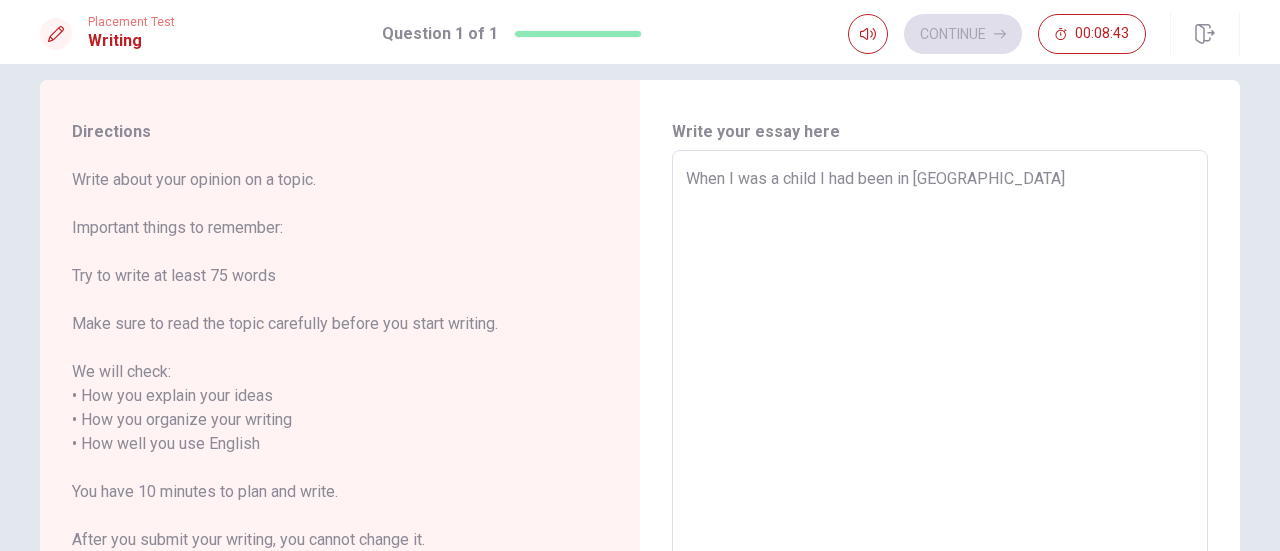 type on "x" 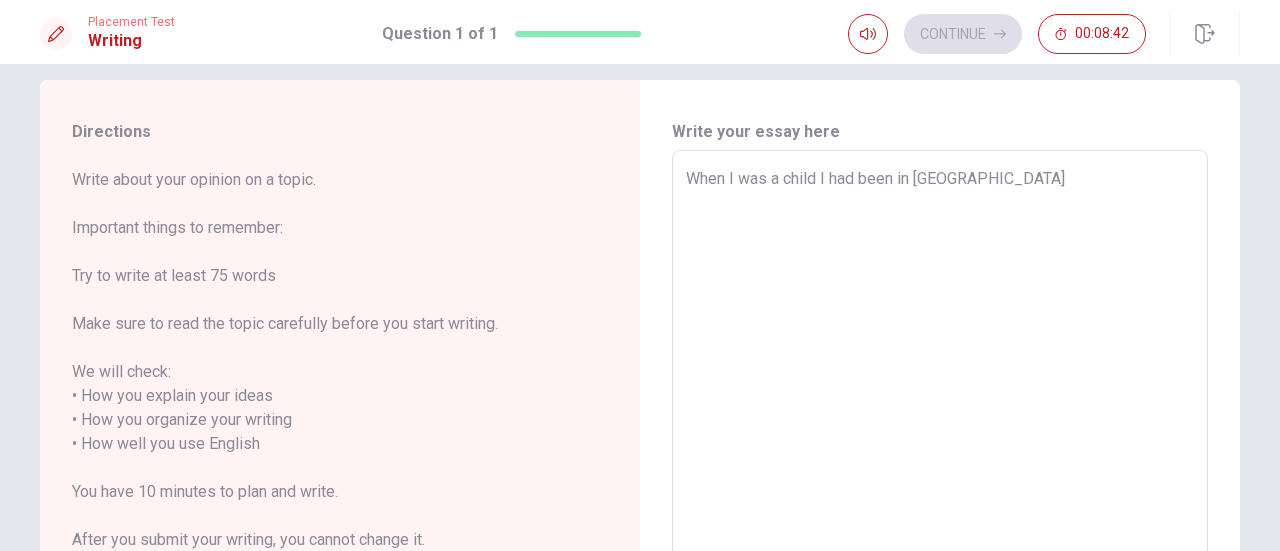 type on "When I was a child I had been in [GEOGRAPHIC_DATA]." 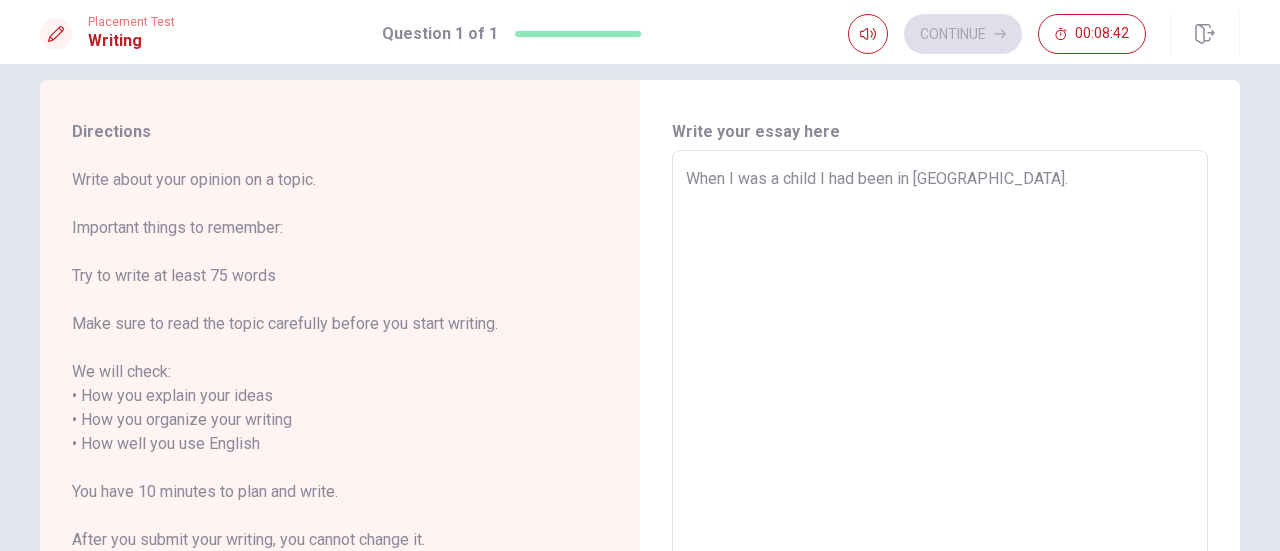 type on "x" 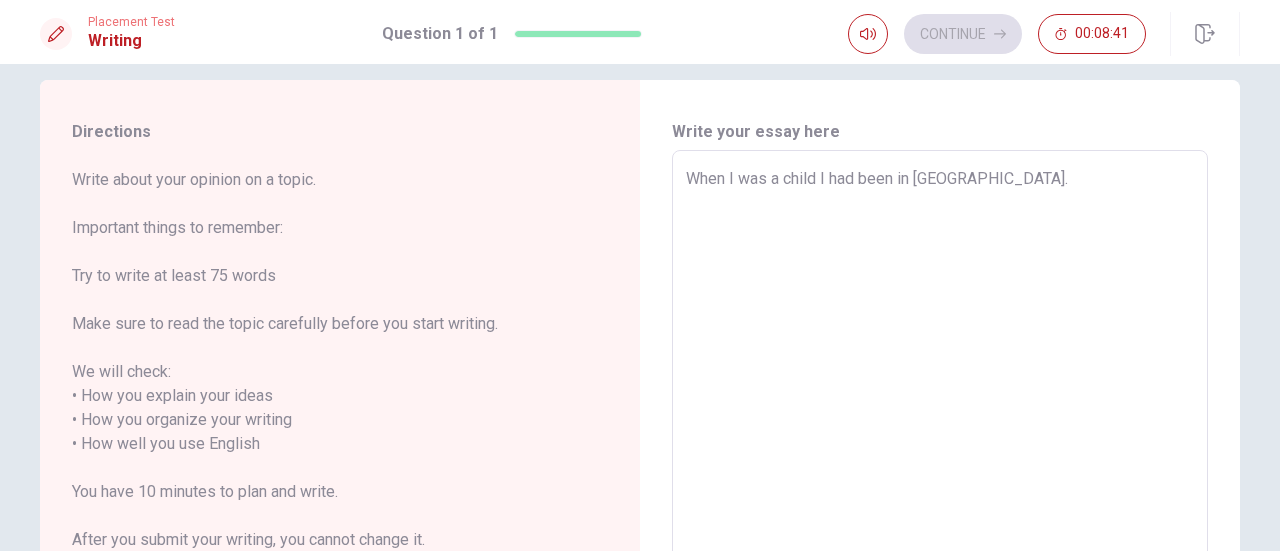 type on "When I was a child I had been in [GEOGRAPHIC_DATA]." 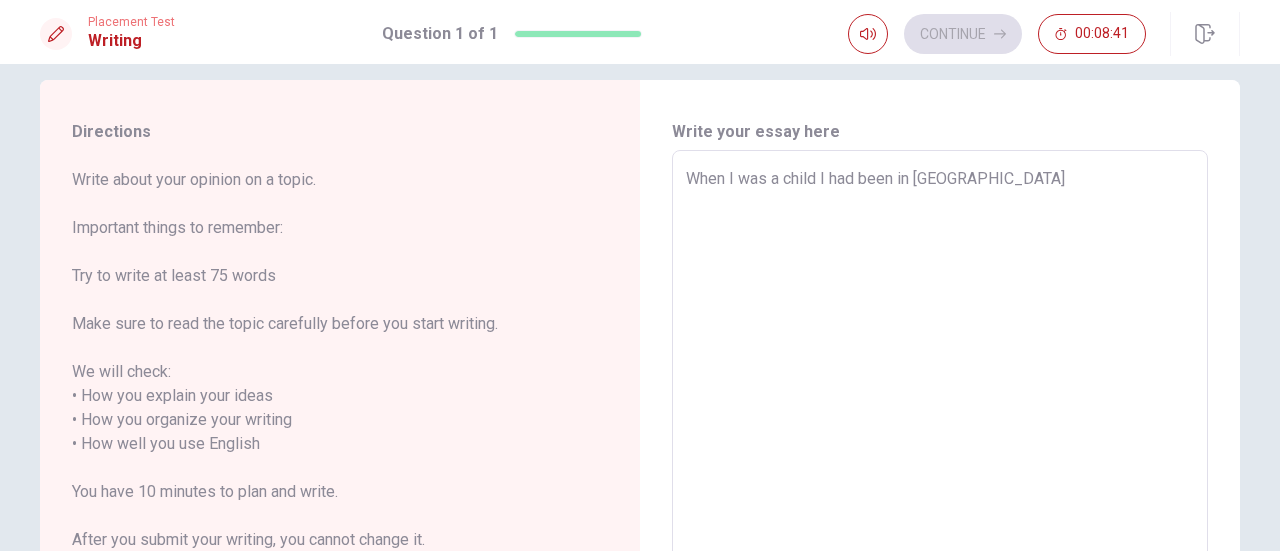 type on "x" 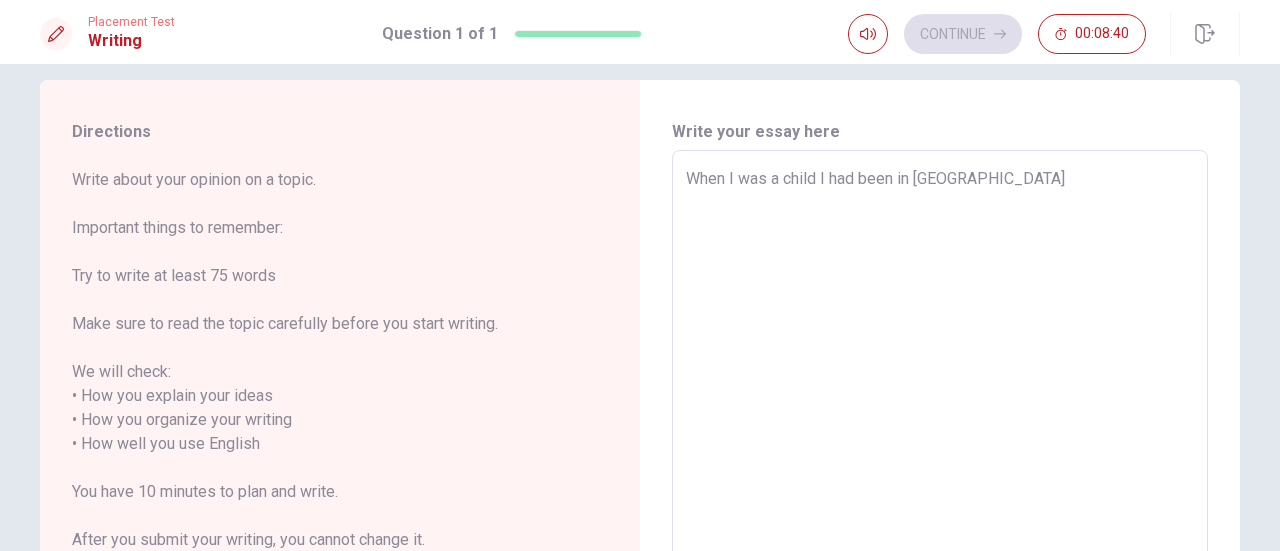 type on "When I was a child I had been in [GEOGRAPHIC_DATA]," 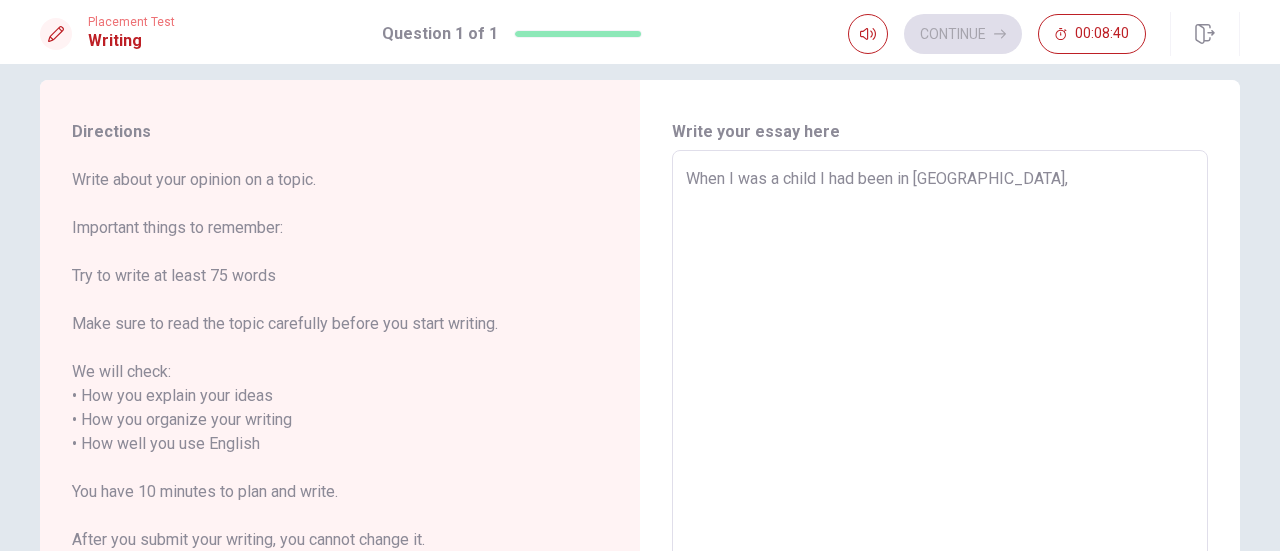 type on "x" 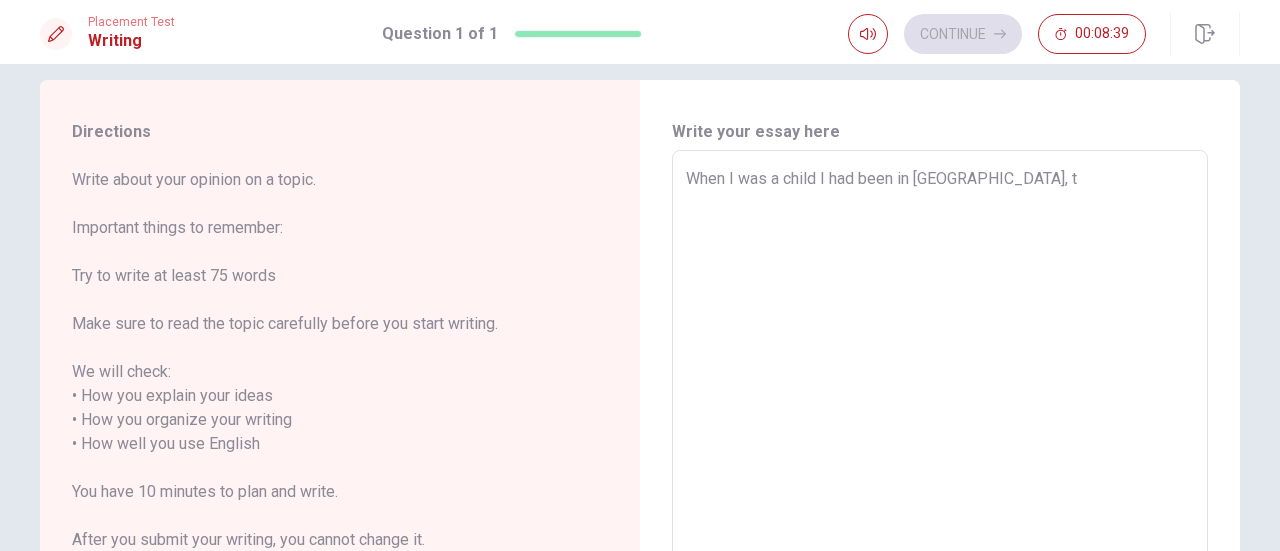 type on "x" 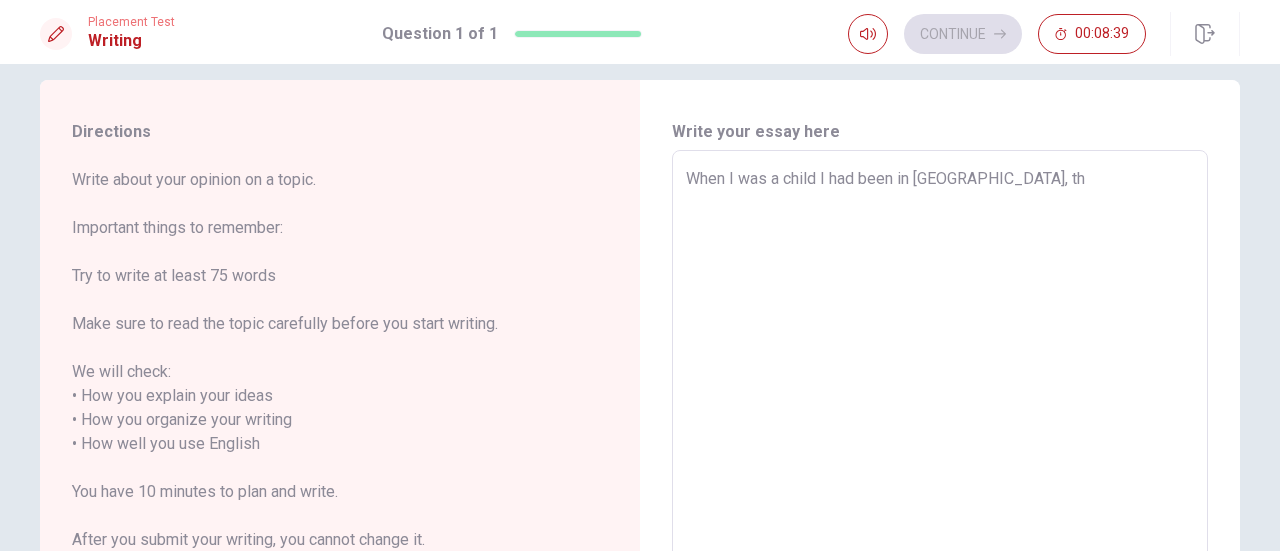 type on "x" 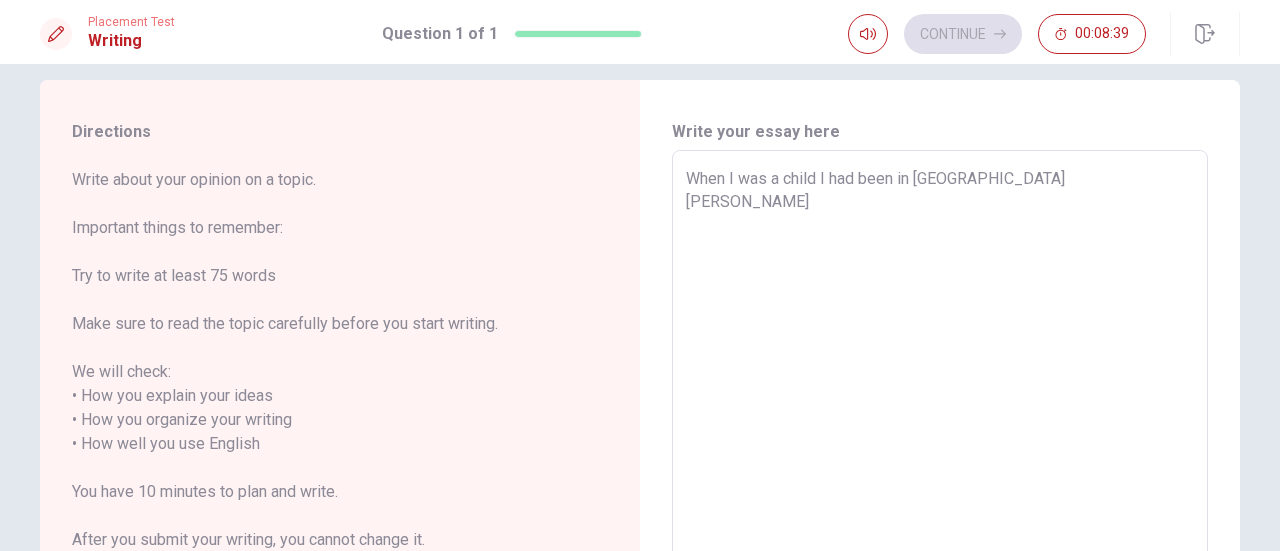 type on "x" 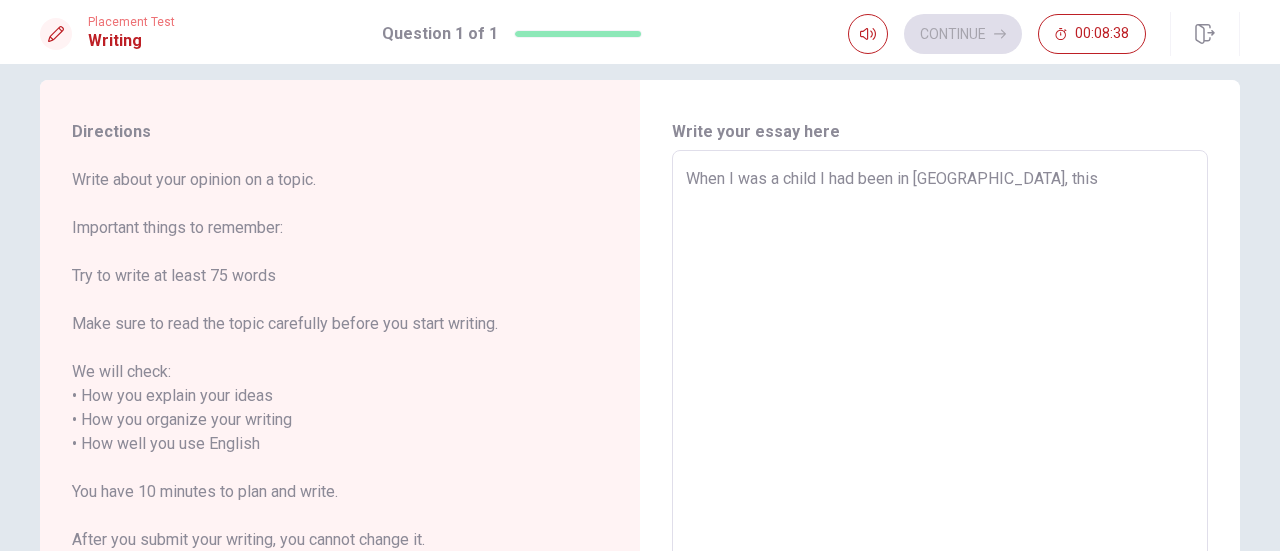 type on "x" 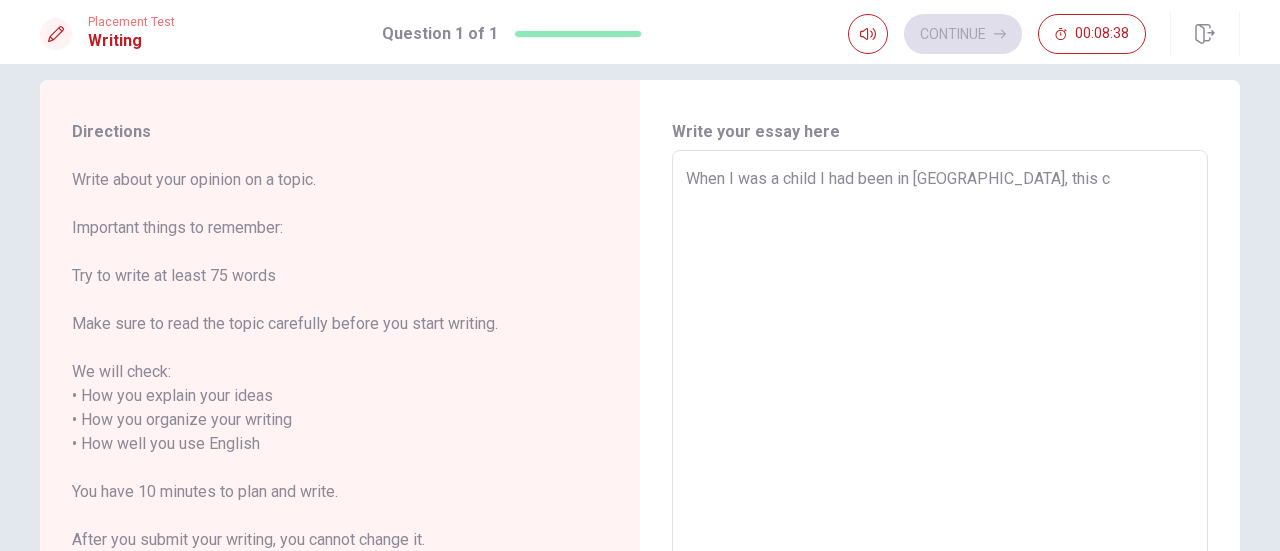 type on "x" 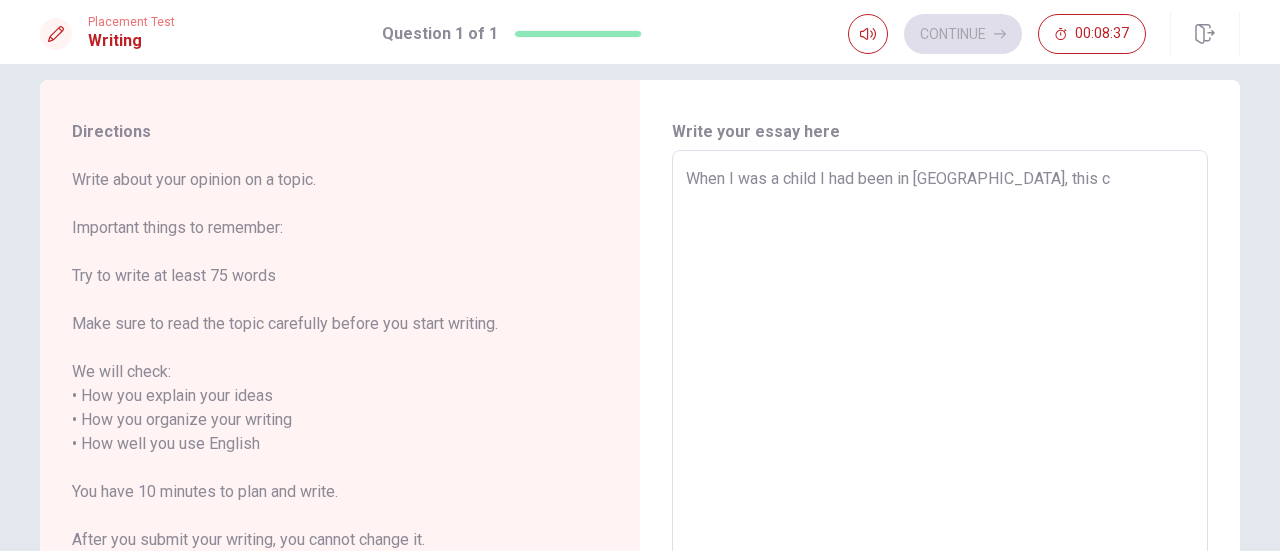 type on "When I was a child I had been in [GEOGRAPHIC_DATA], this ci" 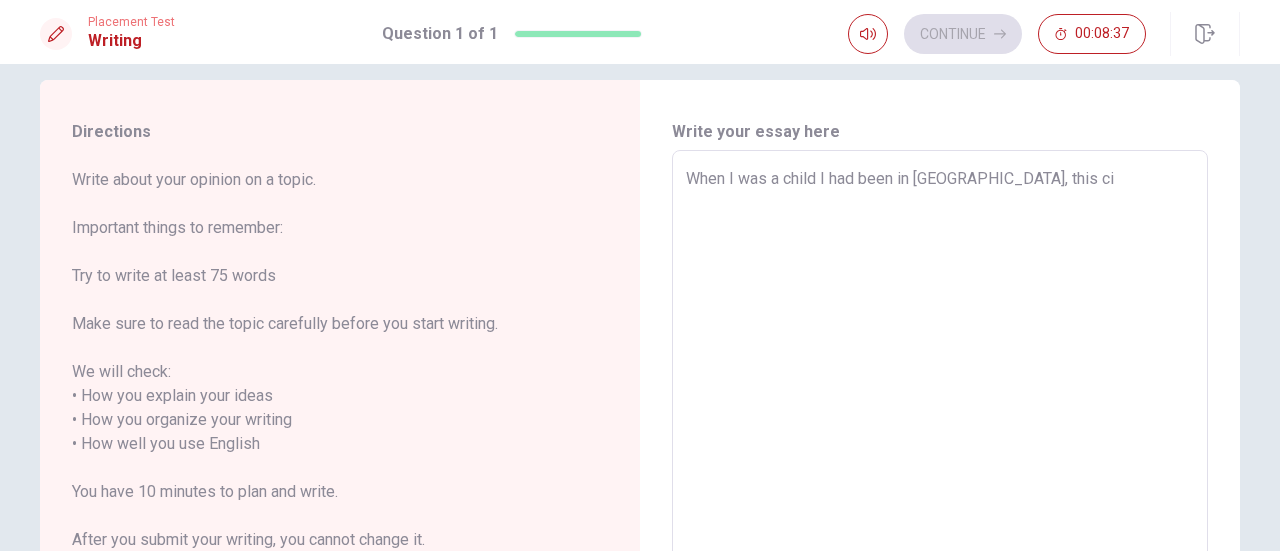 type on "x" 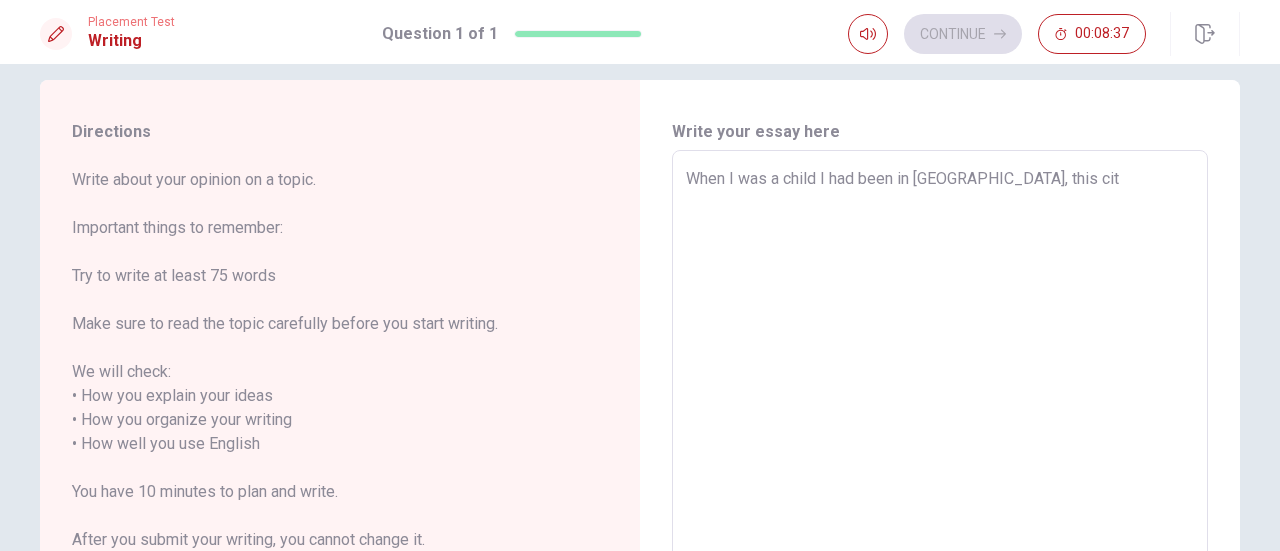 type on "x" 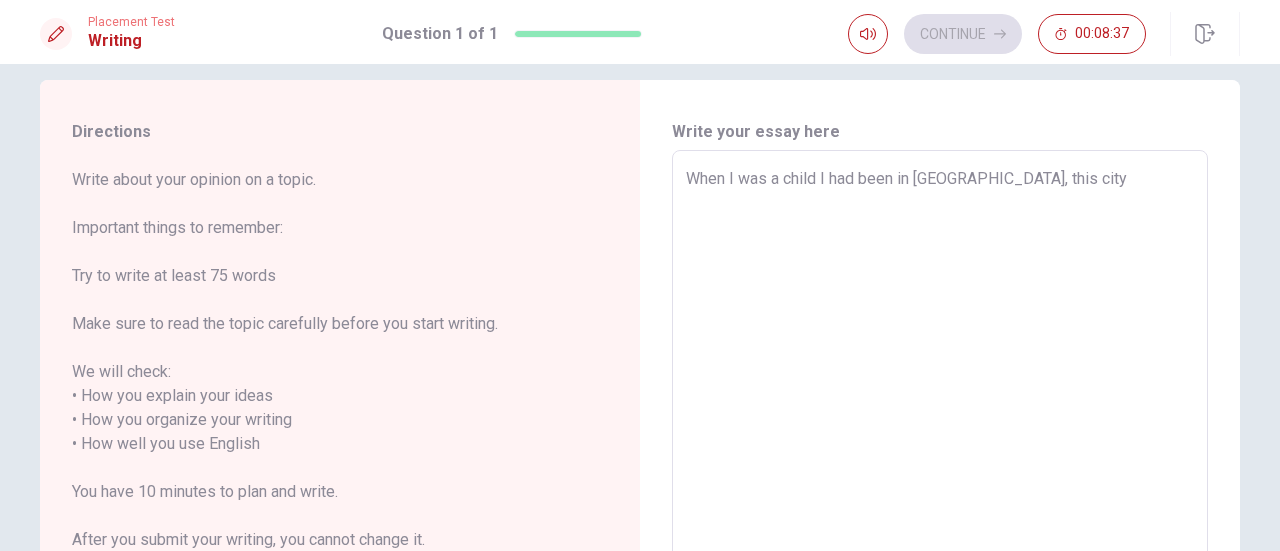 type on "x" 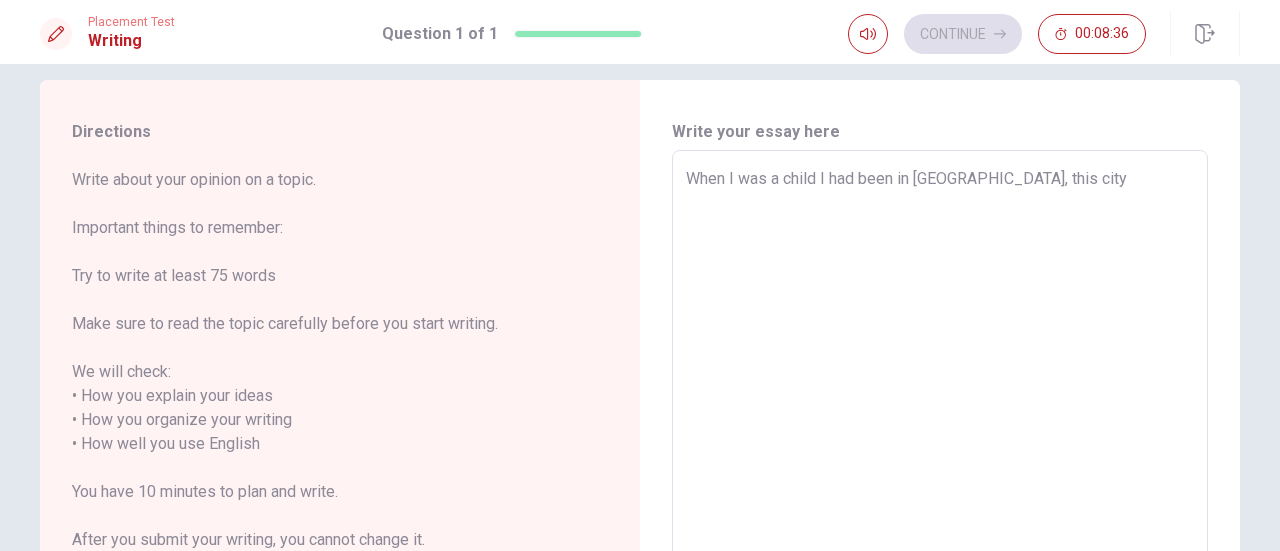 type on "x" 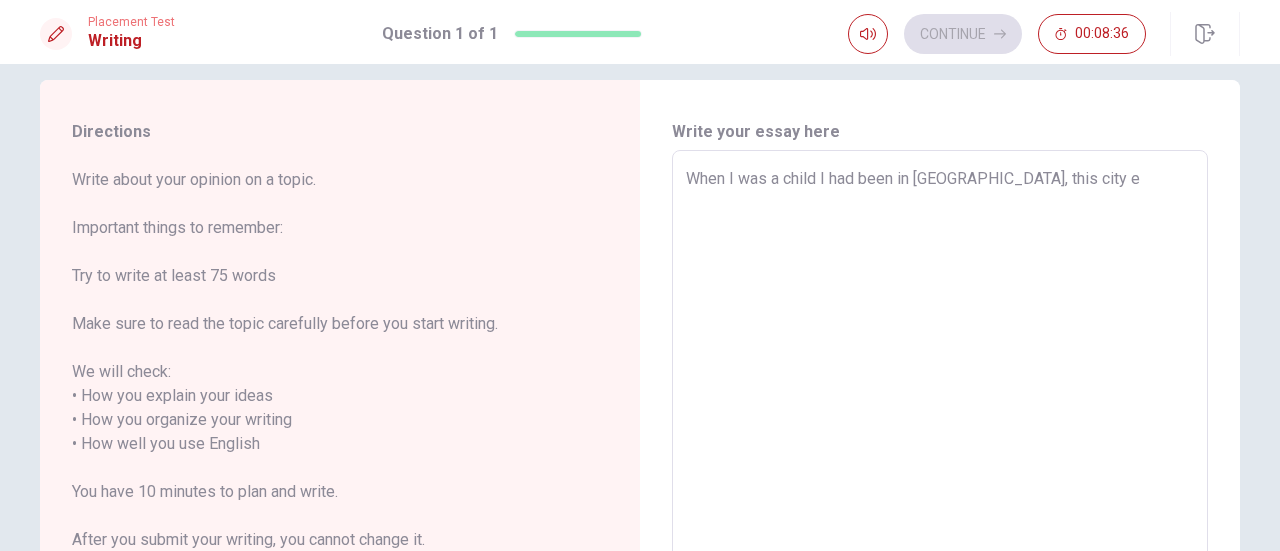 type on "x" 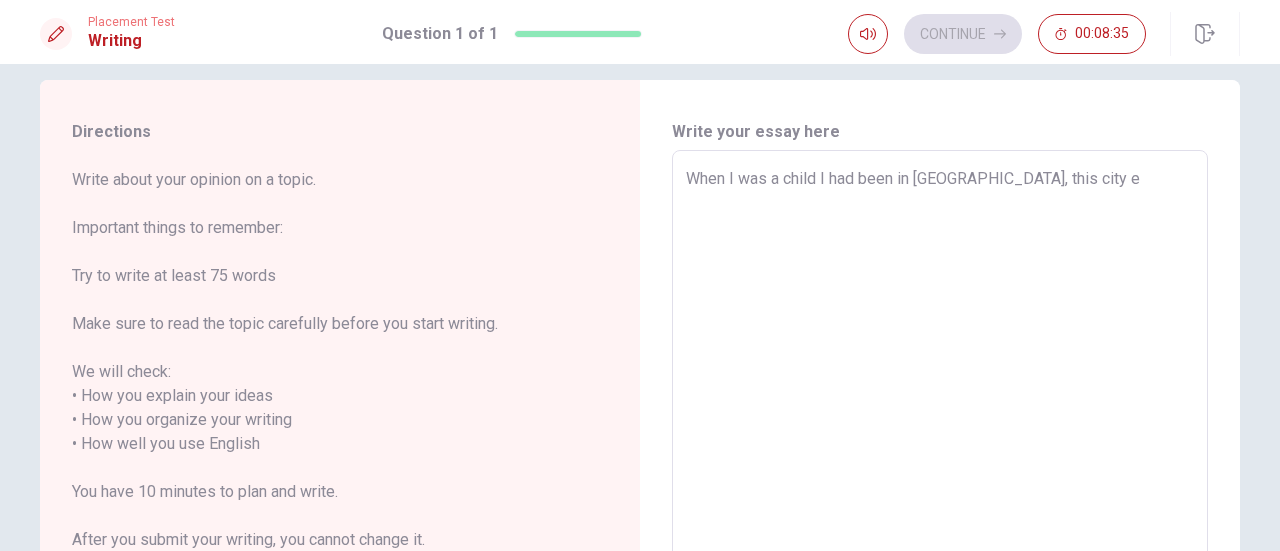 type on "When I was a child I had been in [GEOGRAPHIC_DATA], this city es" 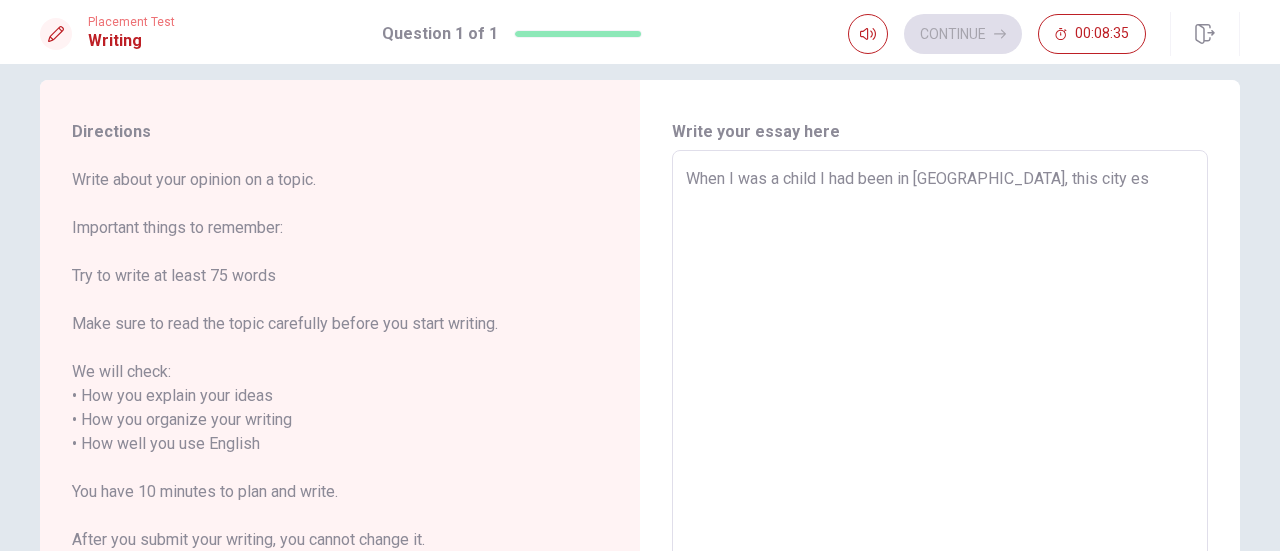 type on "x" 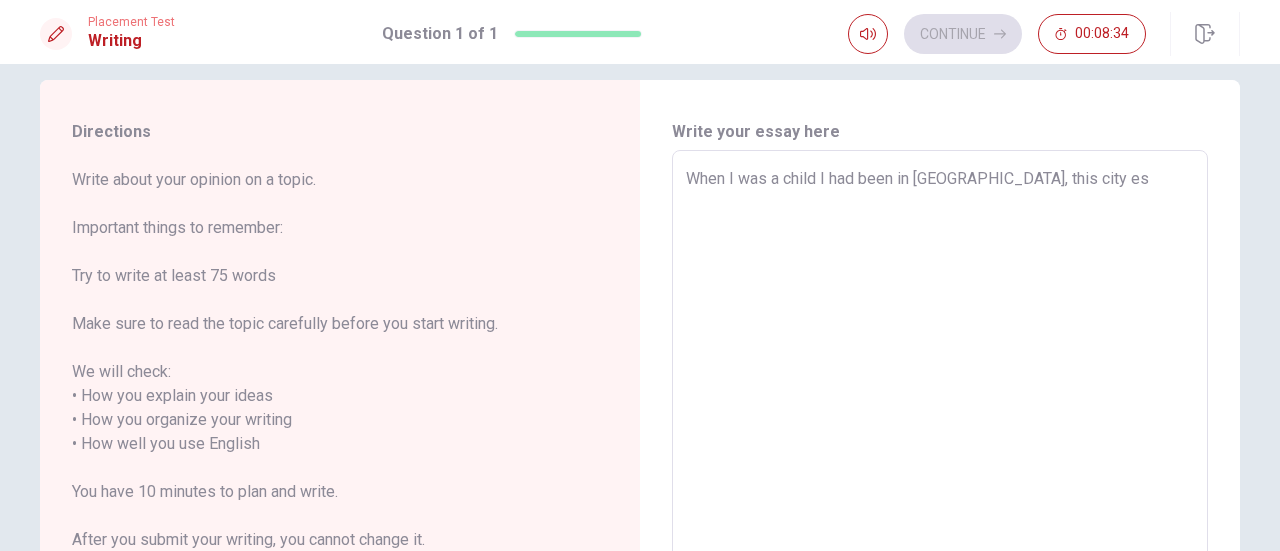 type on "When I was a child I had been in [GEOGRAPHIC_DATA], this city es" 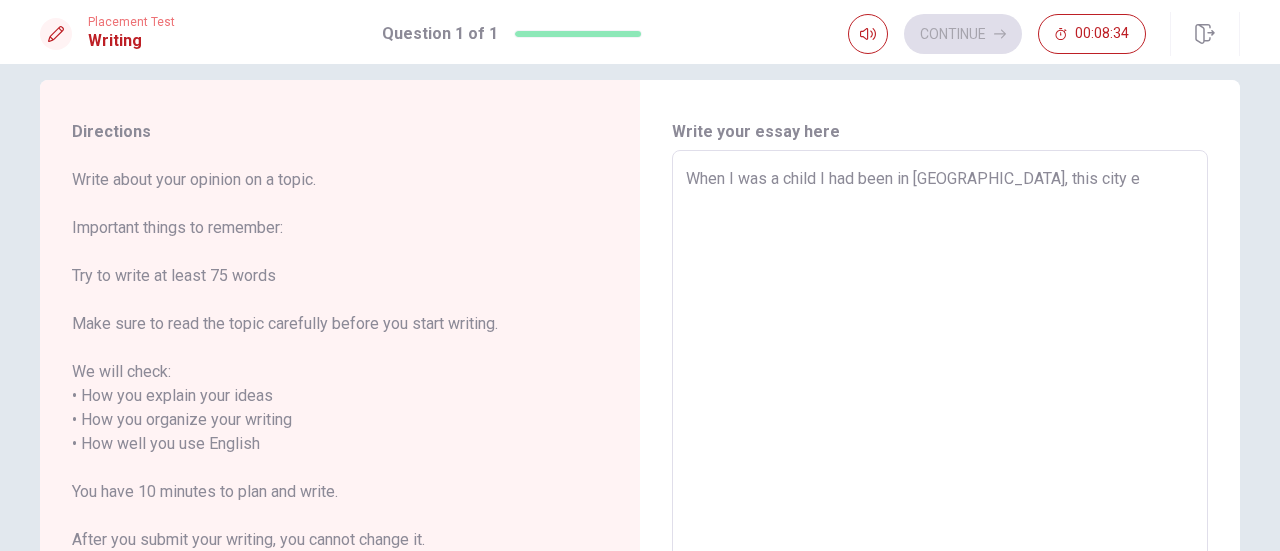 type on "x" 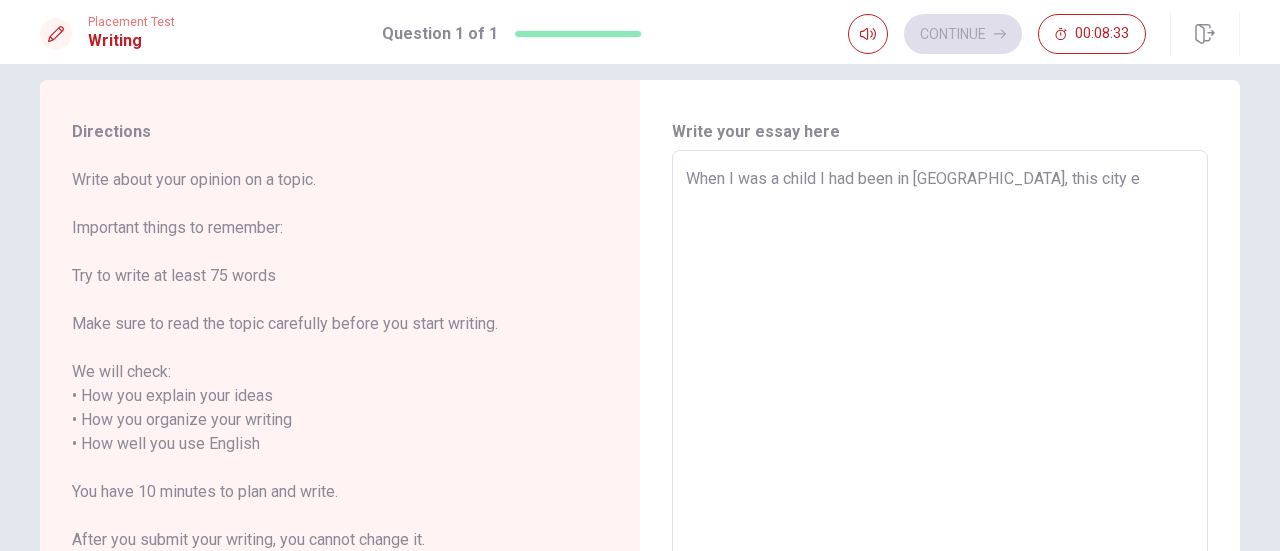 type on "When I was a child I had been in [GEOGRAPHIC_DATA], this city" 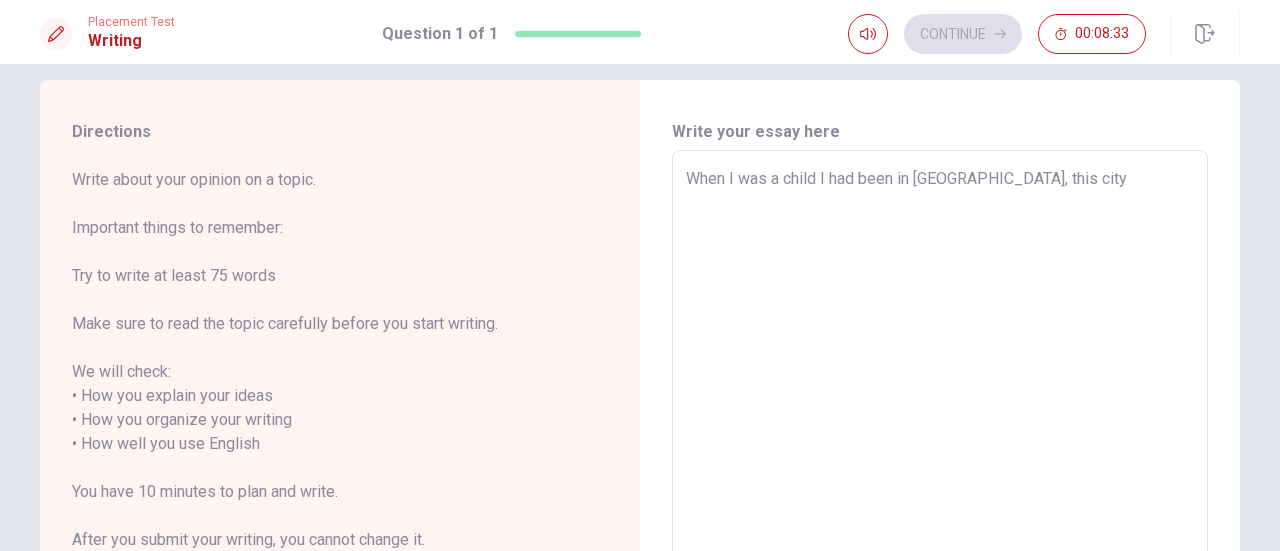 type on "x" 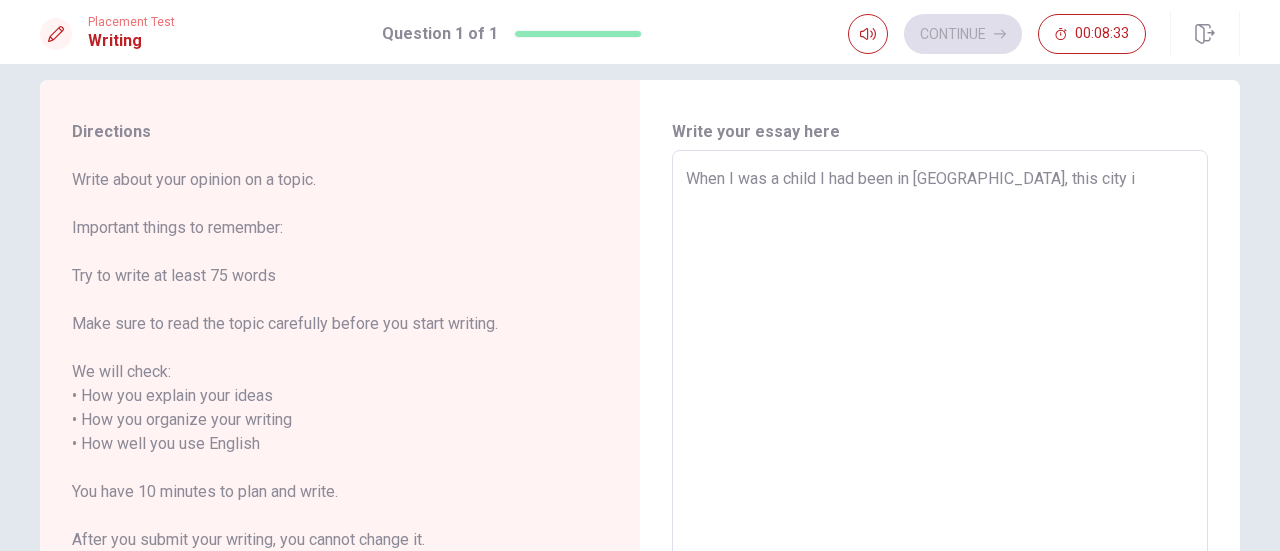 type on "x" 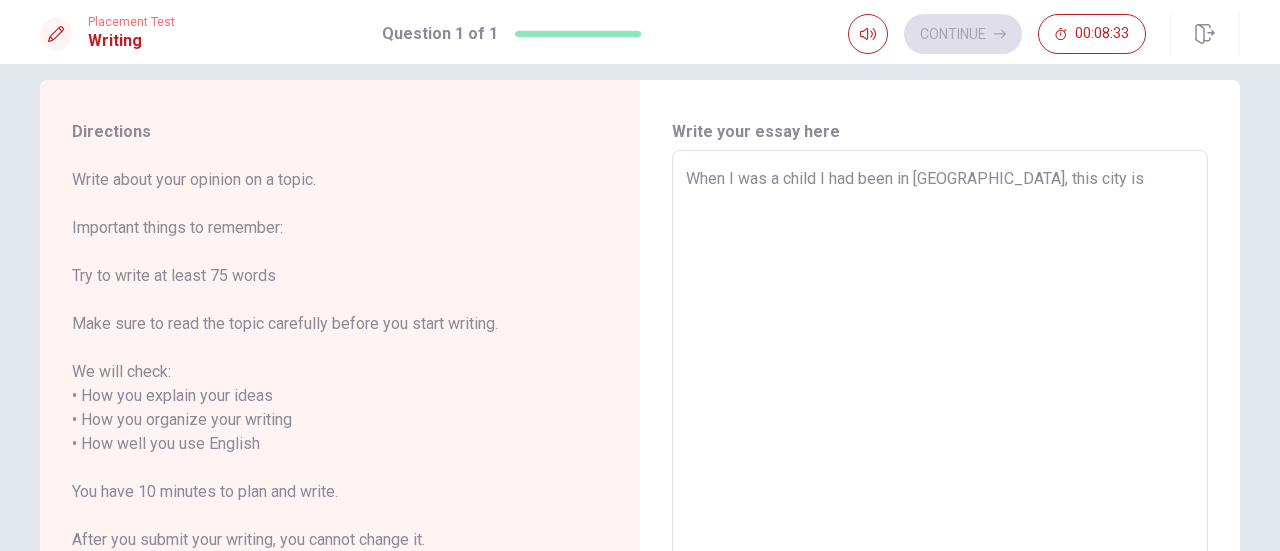 type on "x" 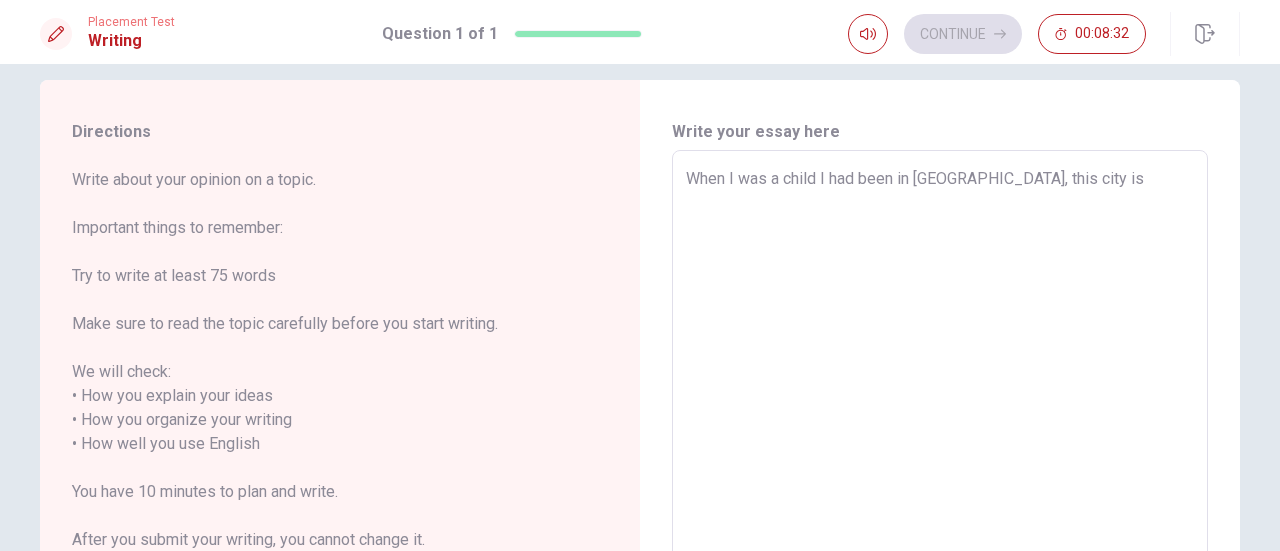 type on "When I was a child I had been in [GEOGRAPHIC_DATA], this city is" 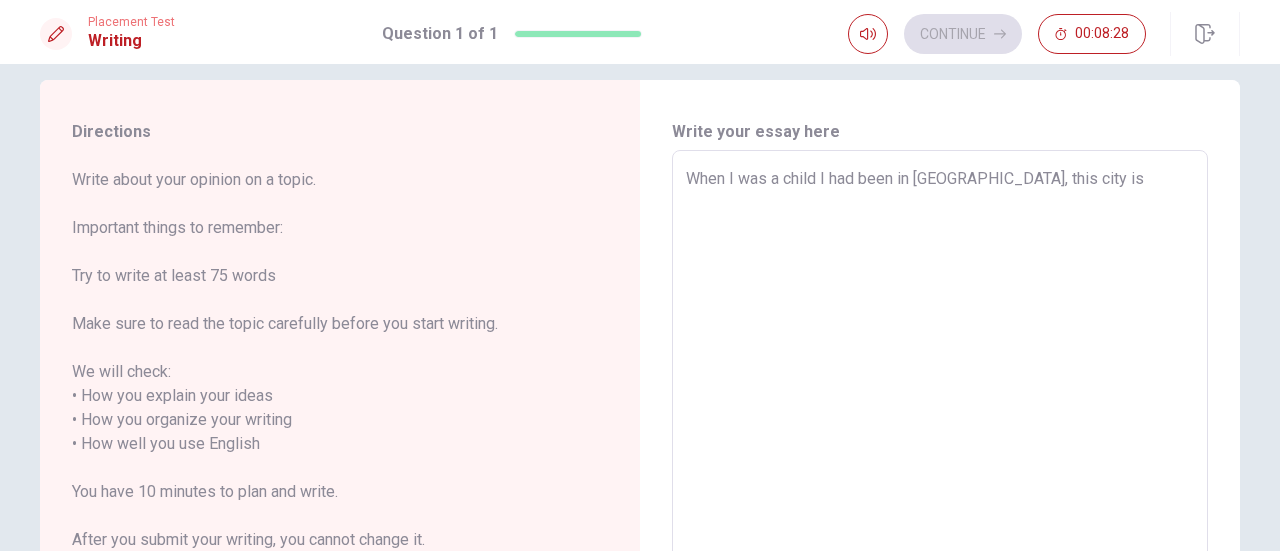 type on "x" 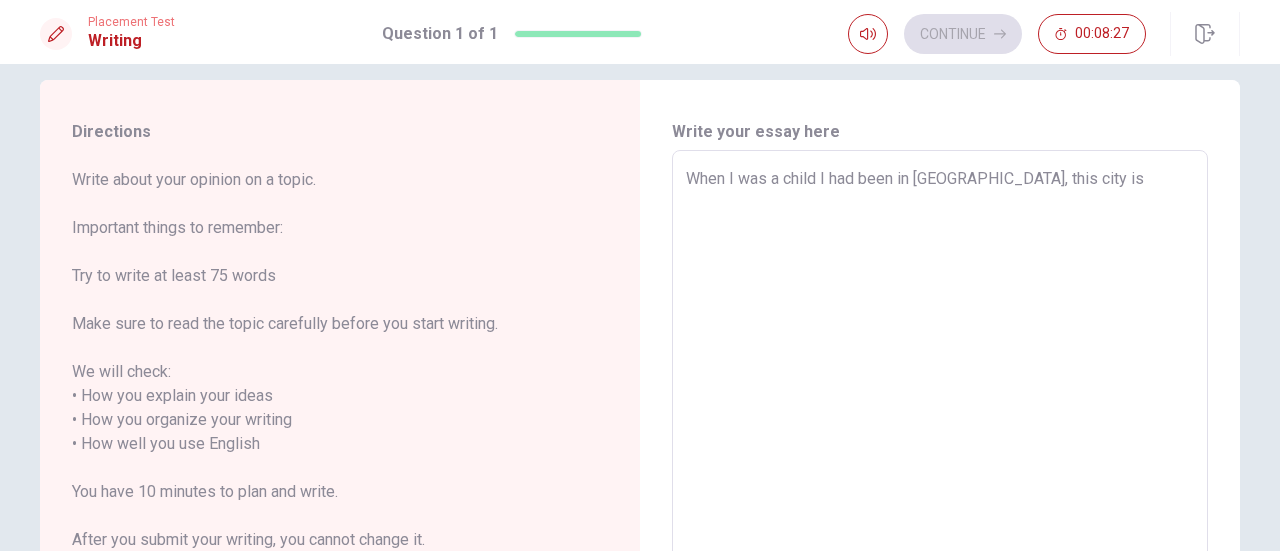 type on "When I was a child I had been in [GEOGRAPHIC_DATA], this city is" 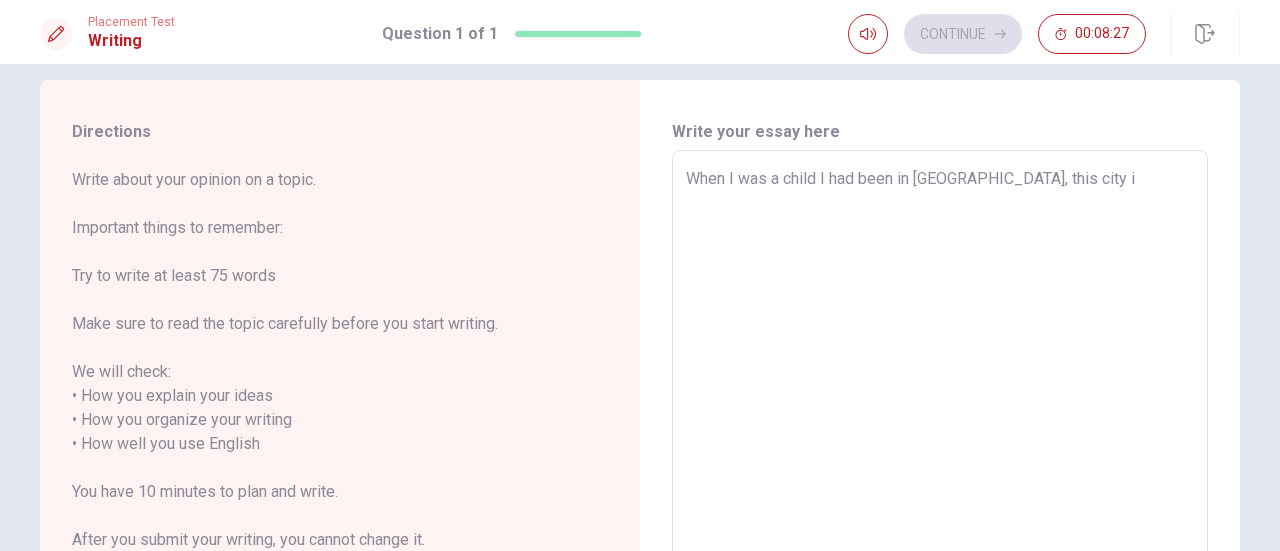type on "x" 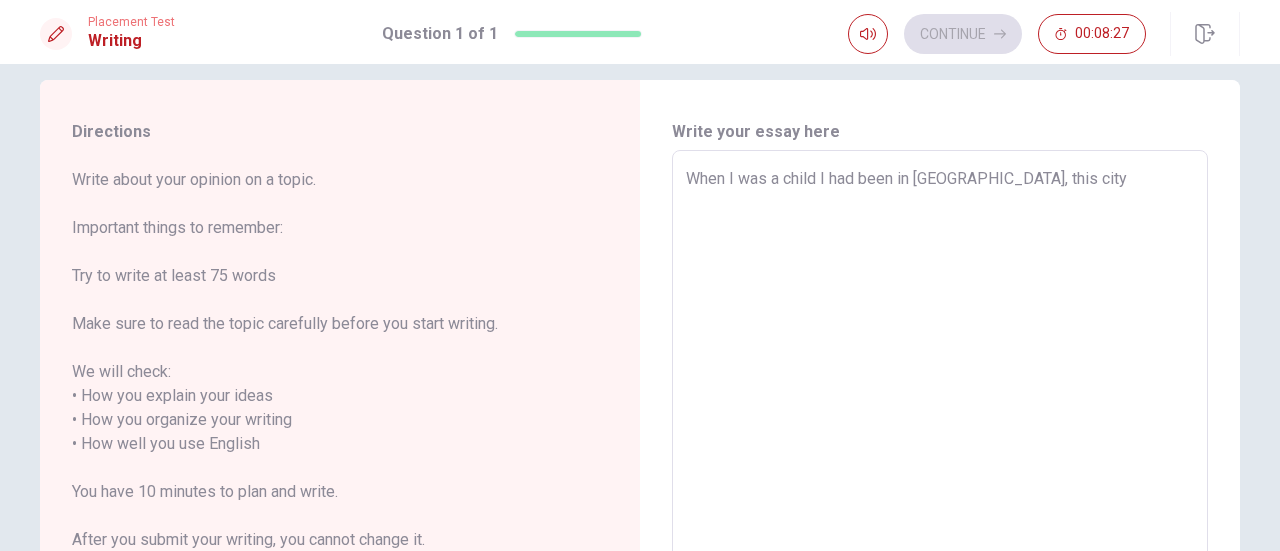 type on "x" 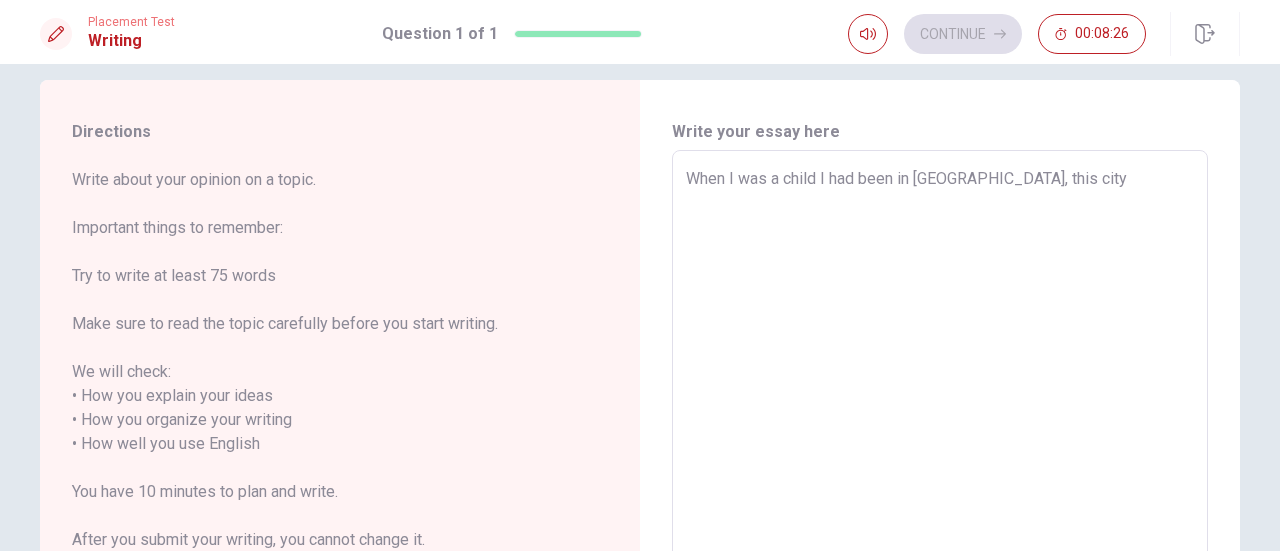 type on "When I was a child I had been in [GEOGRAPHIC_DATA], this city h" 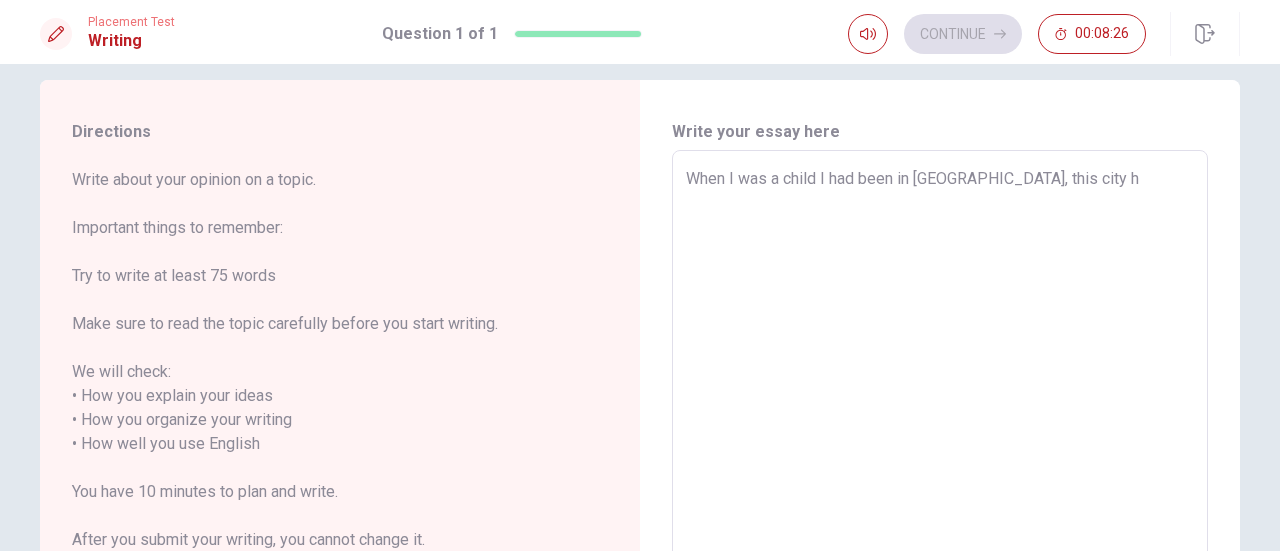 type on "x" 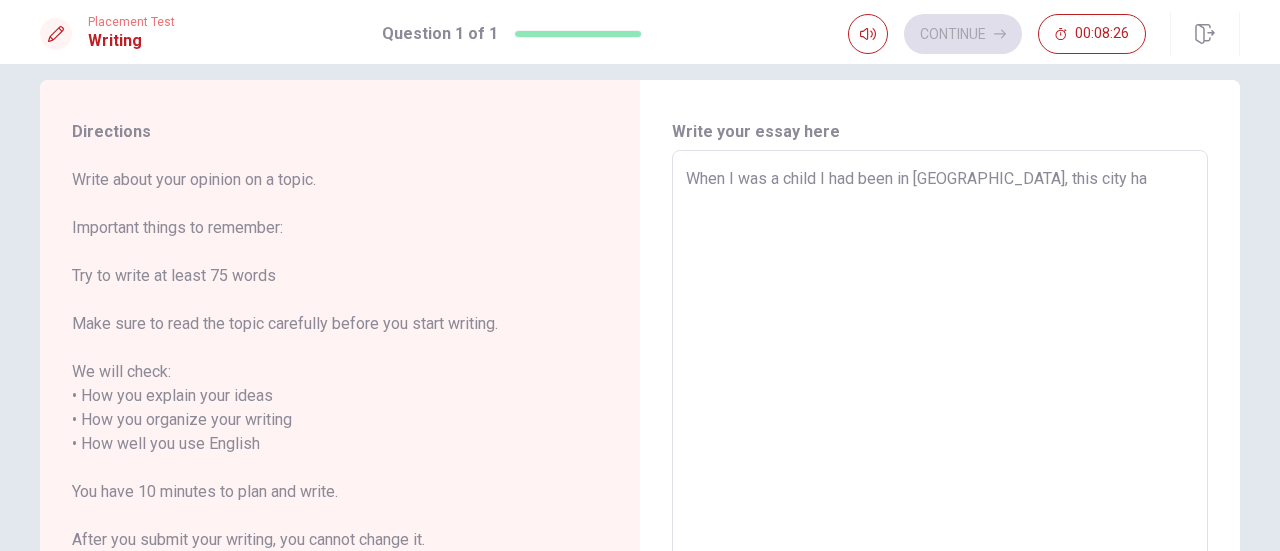 type on "x" 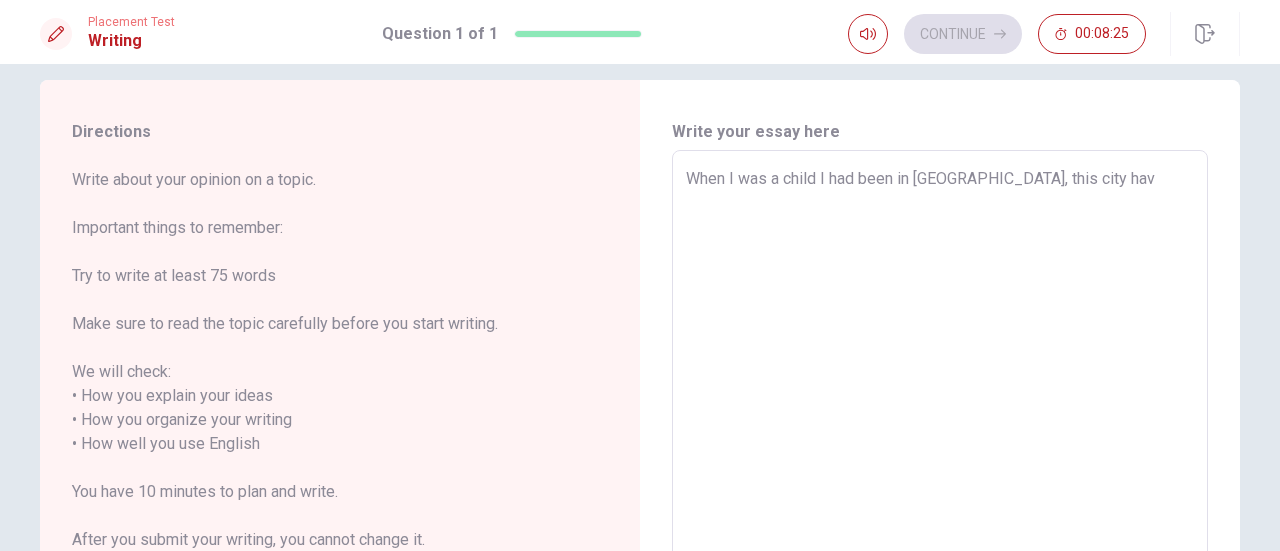 type on "x" 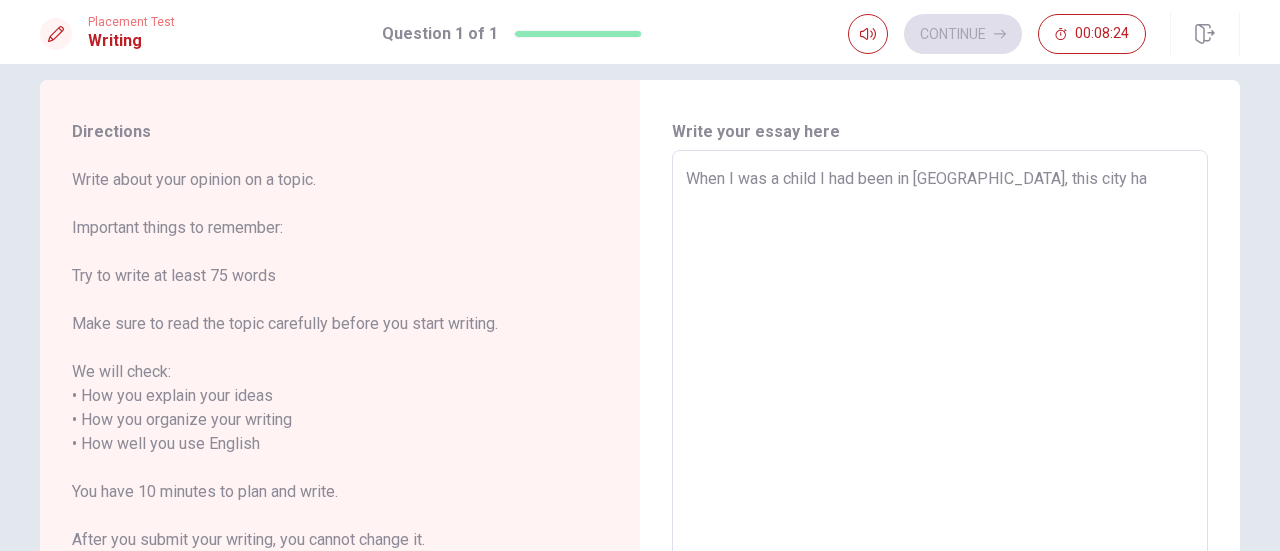 type on "x" 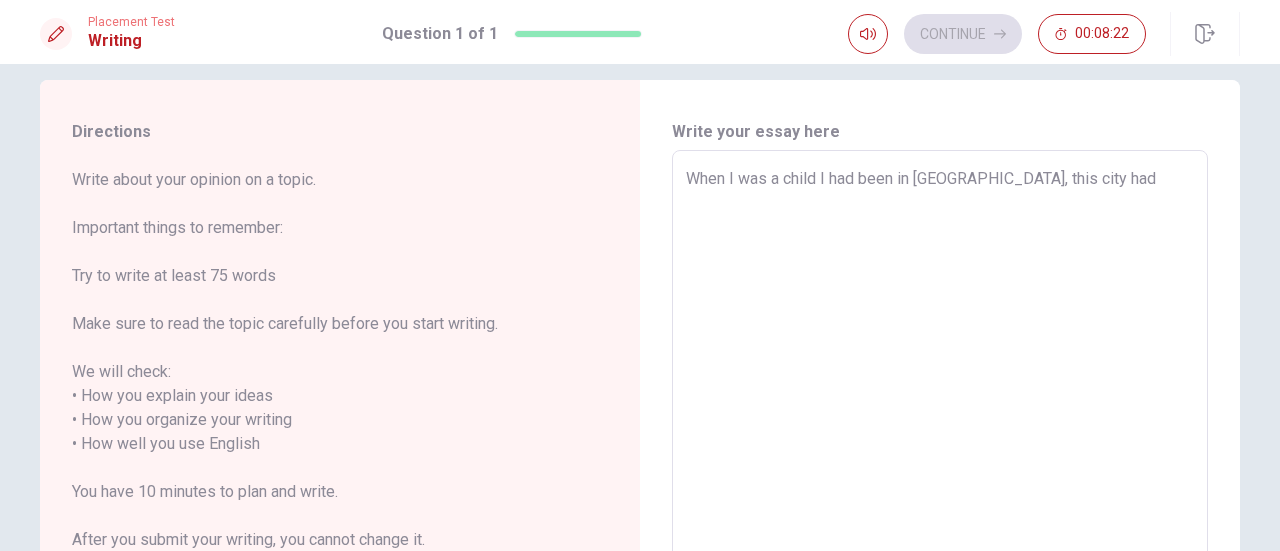 type on "x" 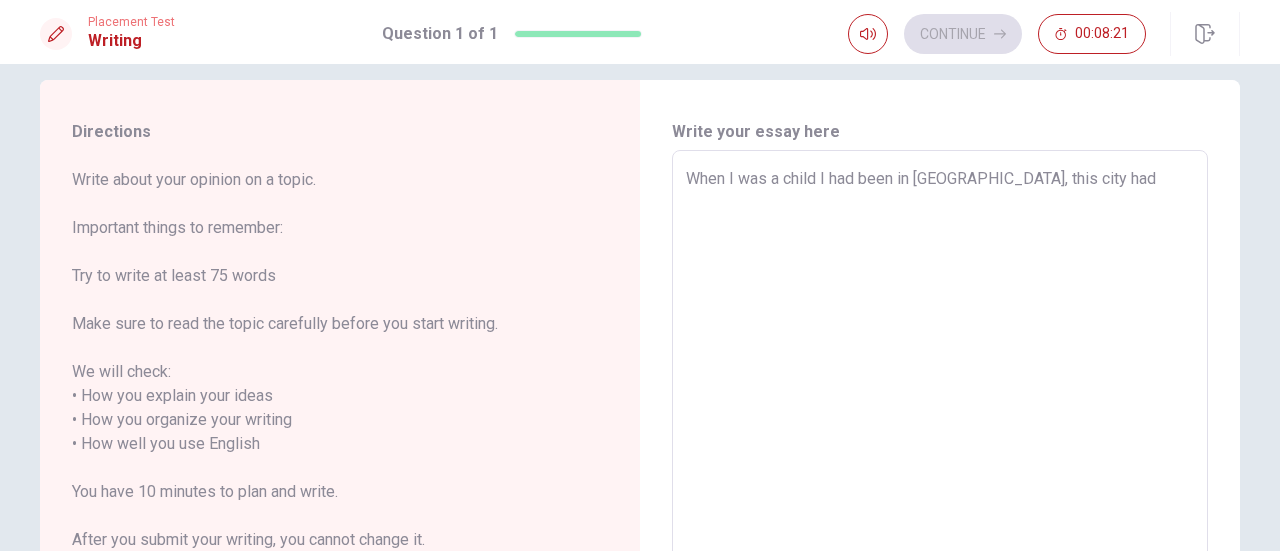 type on "When I was a child I had been in [GEOGRAPHIC_DATA], this city had" 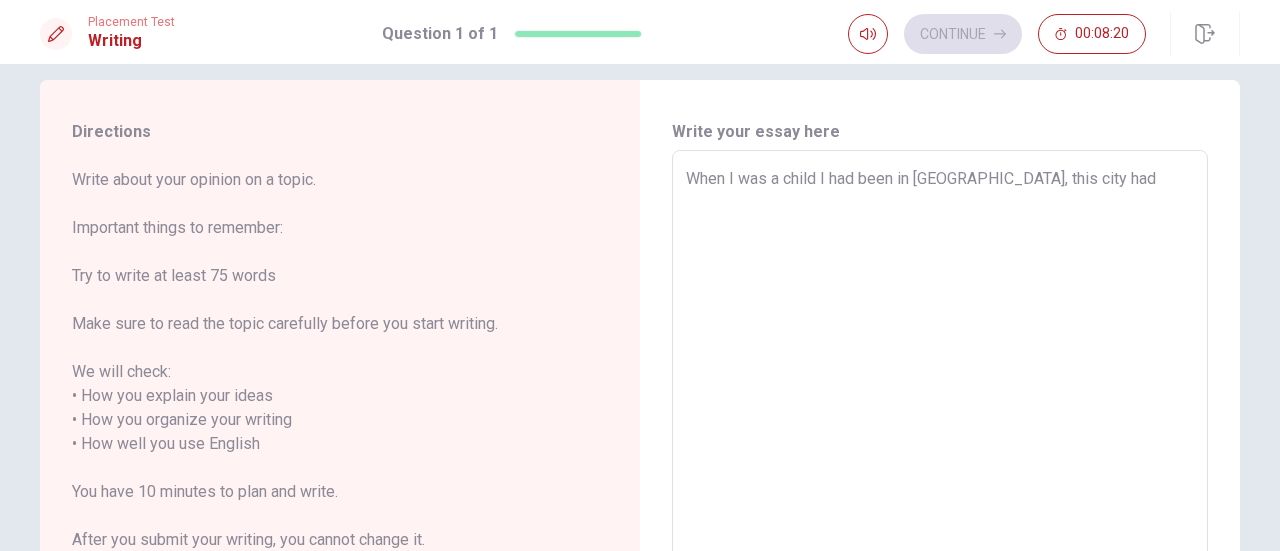 type on "When I was a child I had been in [GEOGRAPHIC_DATA], this city had b" 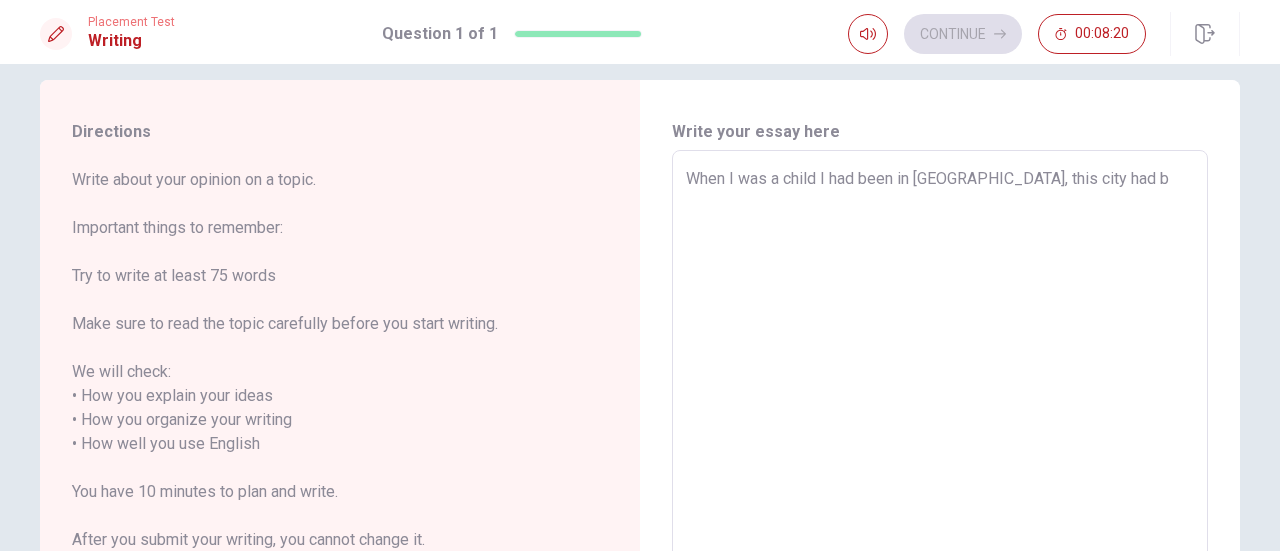type on "x" 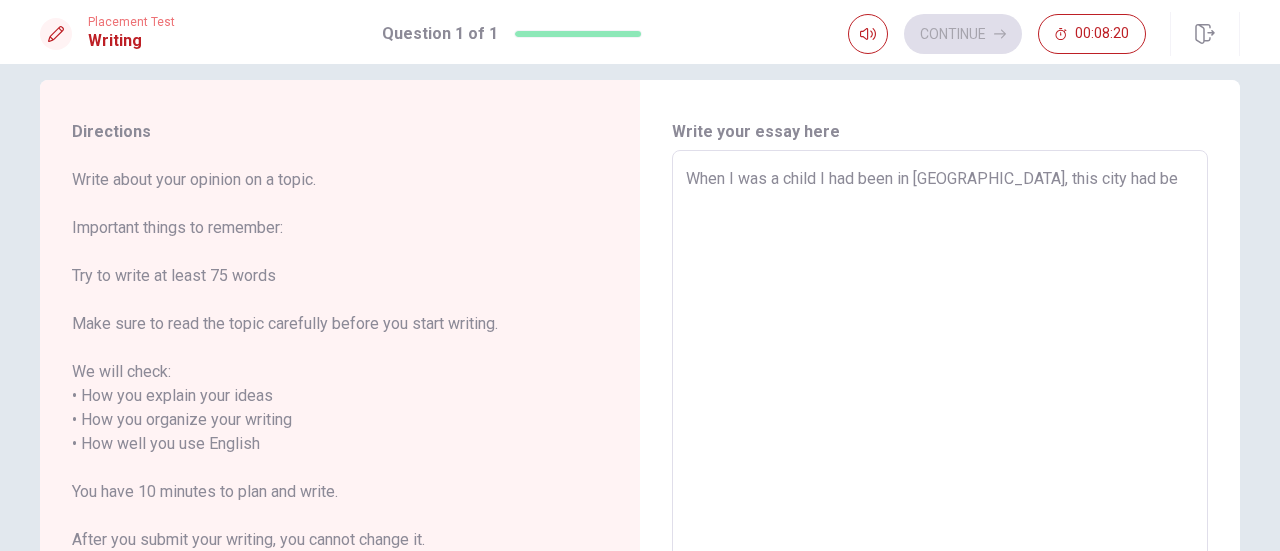 type on "When I was a child I had been in [GEOGRAPHIC_DATA], this city had bea" 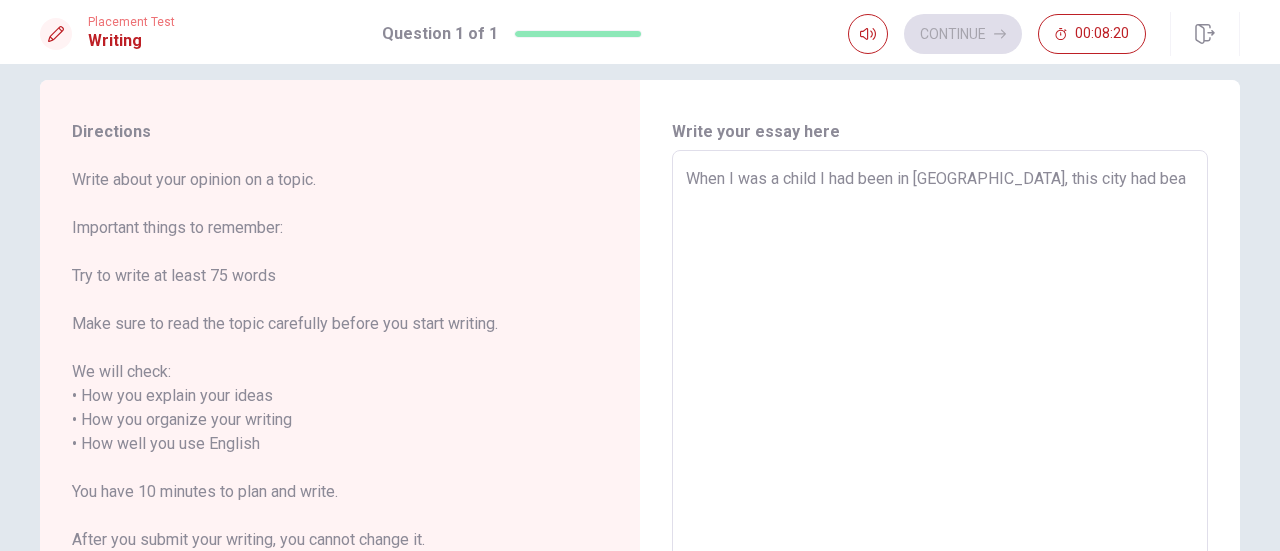 type on "x" 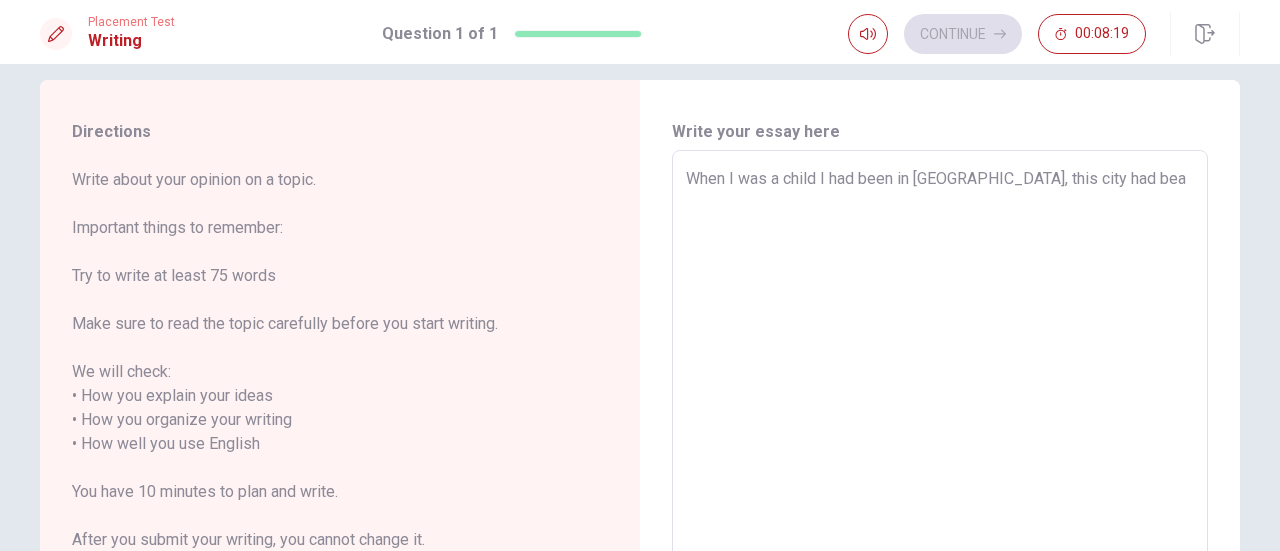type on "When I was a child I had been in [GEOGRAPHIC_DATA], this city had beat" 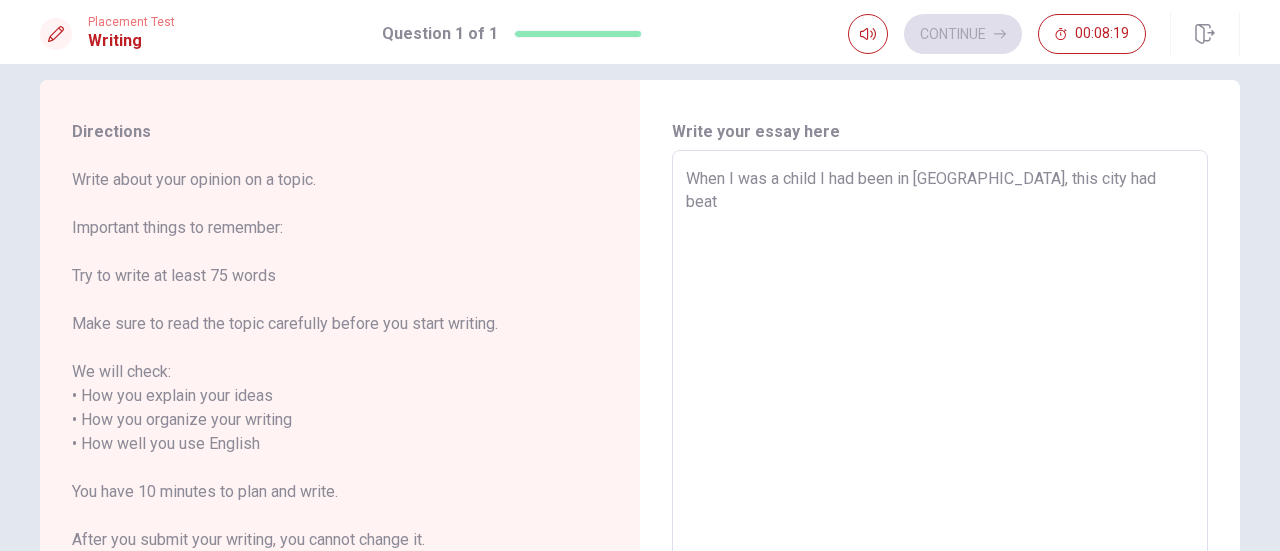 type on "x" 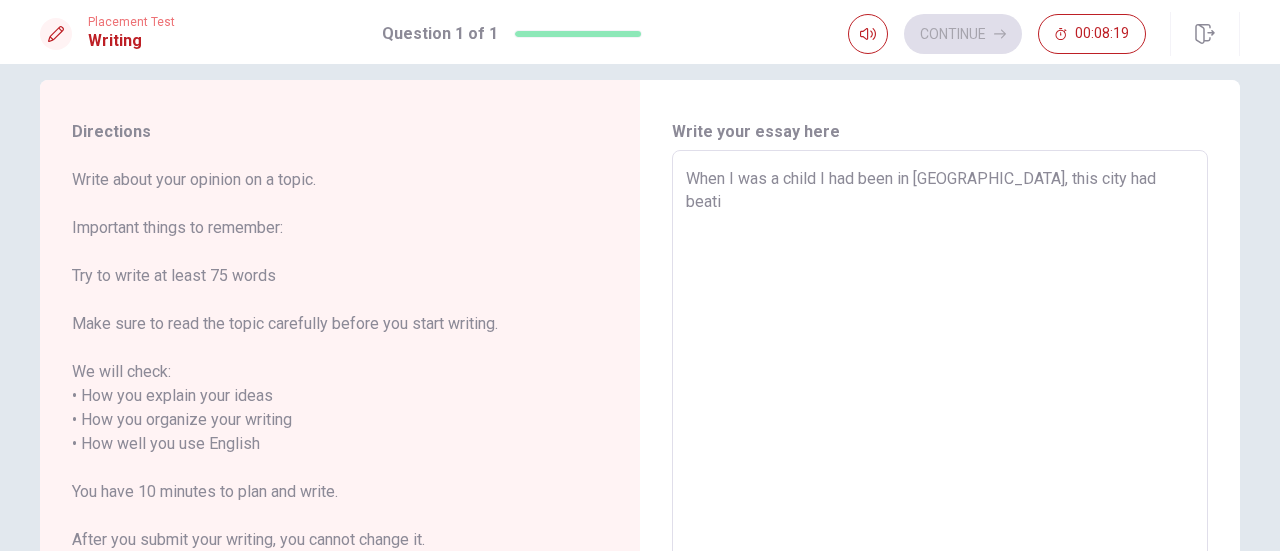 type on "x" 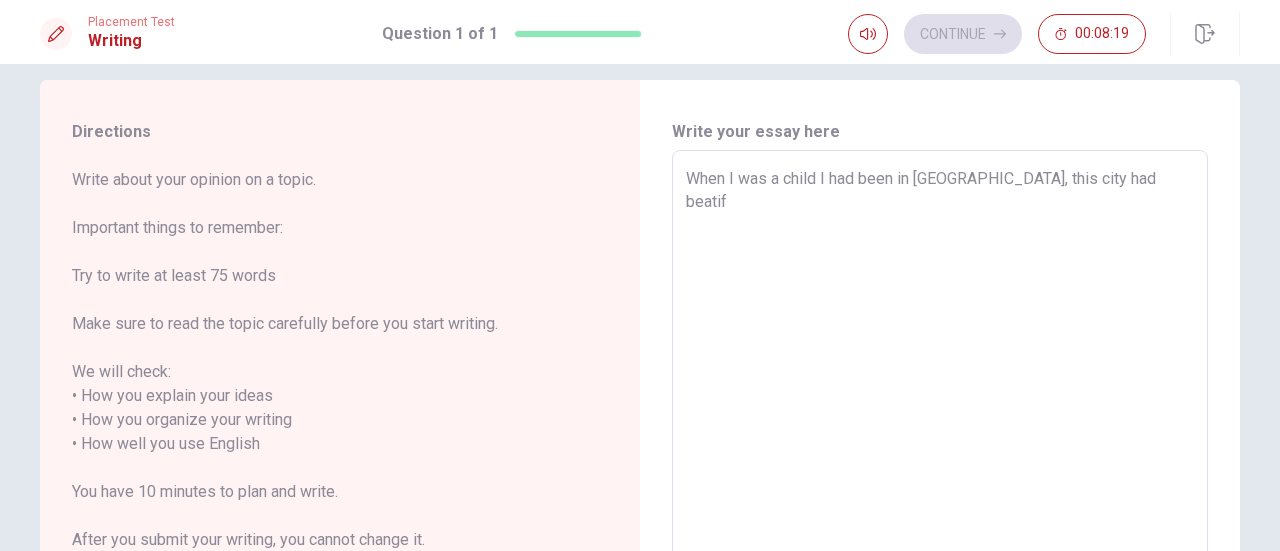 type on "x" 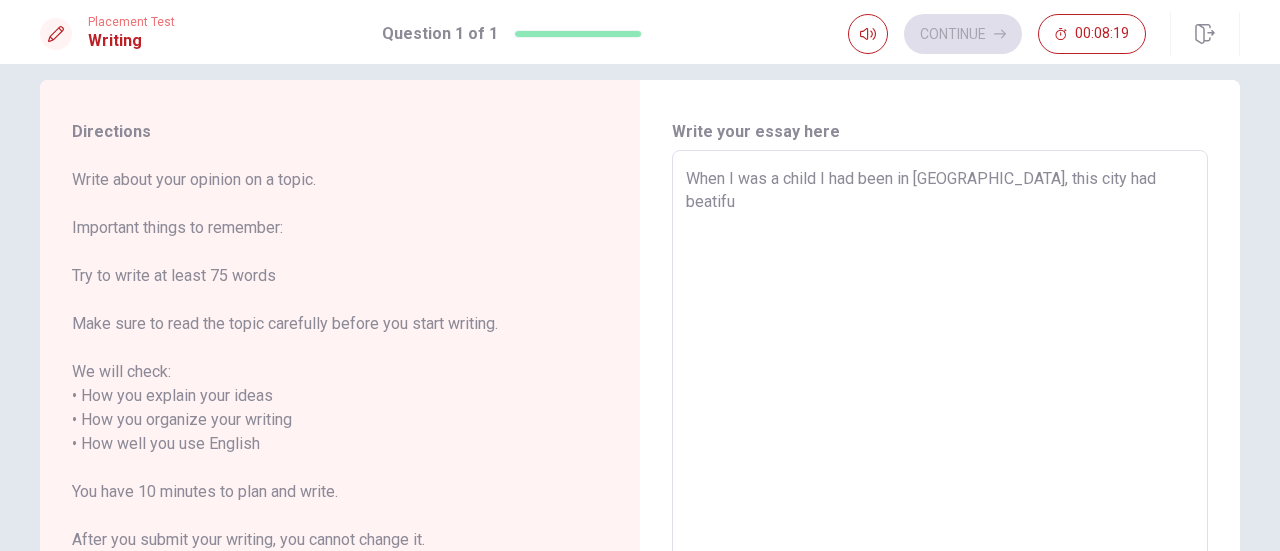 type on "x" 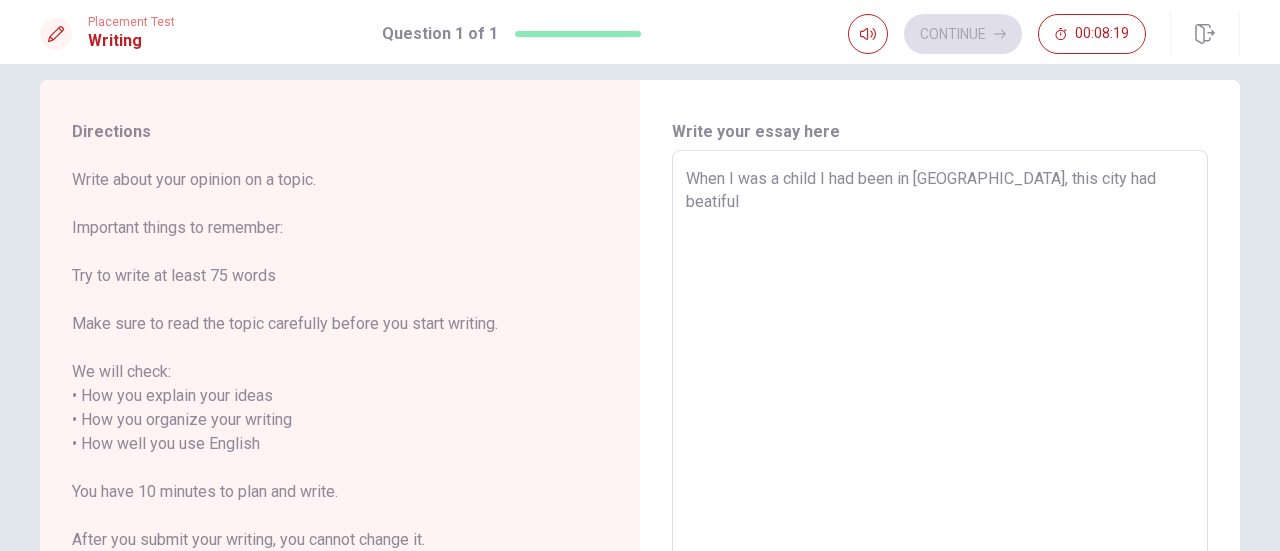 type on "x" 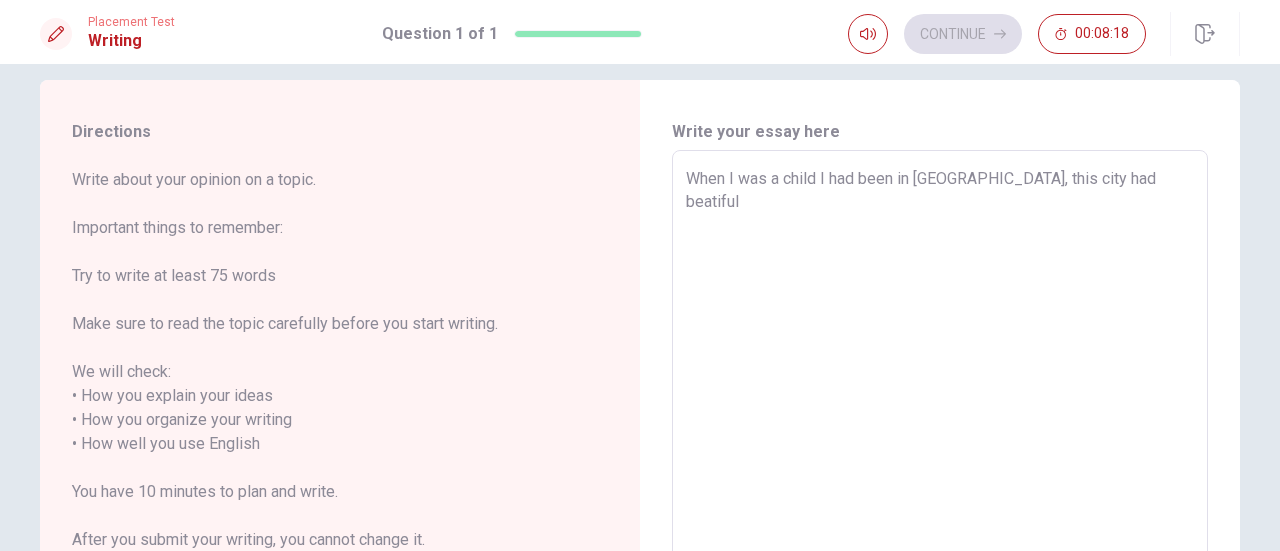 type on "When I was a child I had been in [GEOGRAPHIC_DATA], this city had beatiful" 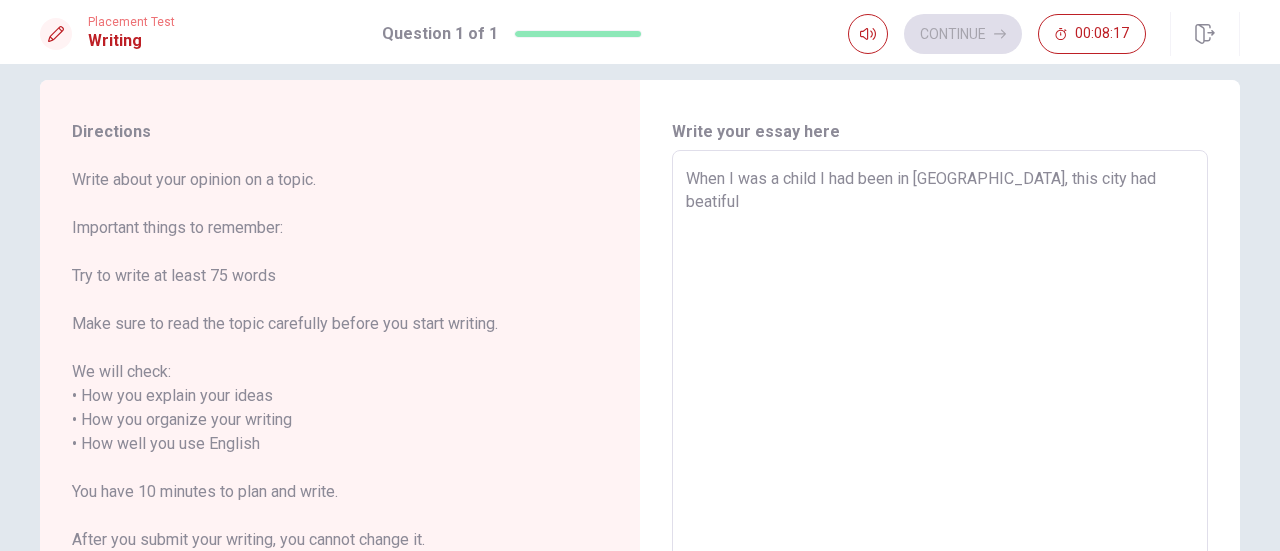 type on "When I was a child I had been in [GEOGRAPHIC_DATA], this city had beatiful c" 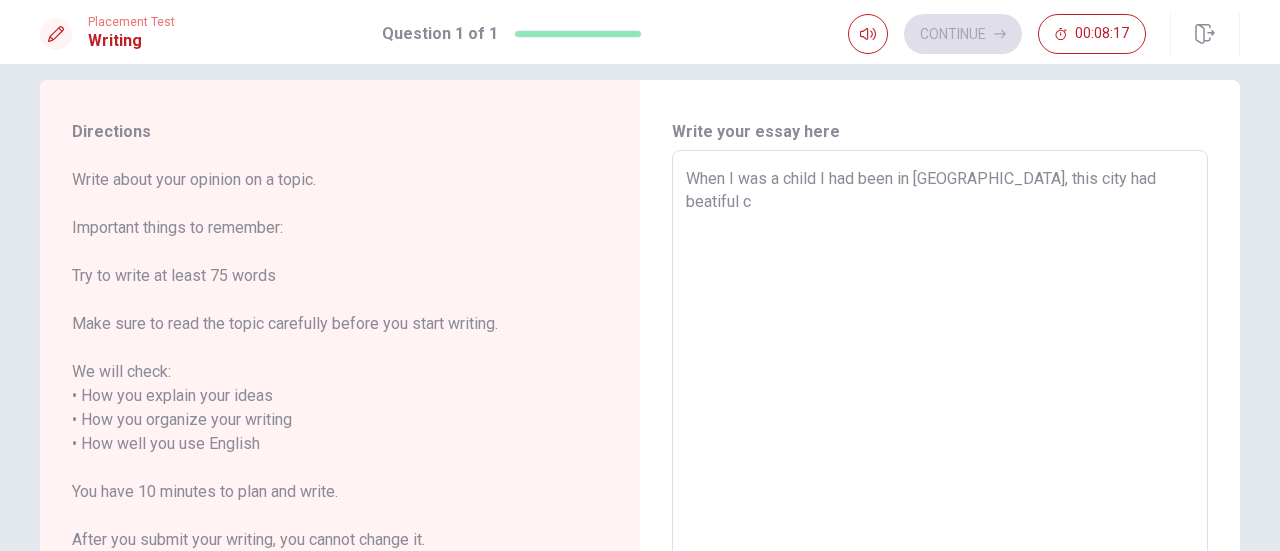 type on "x" 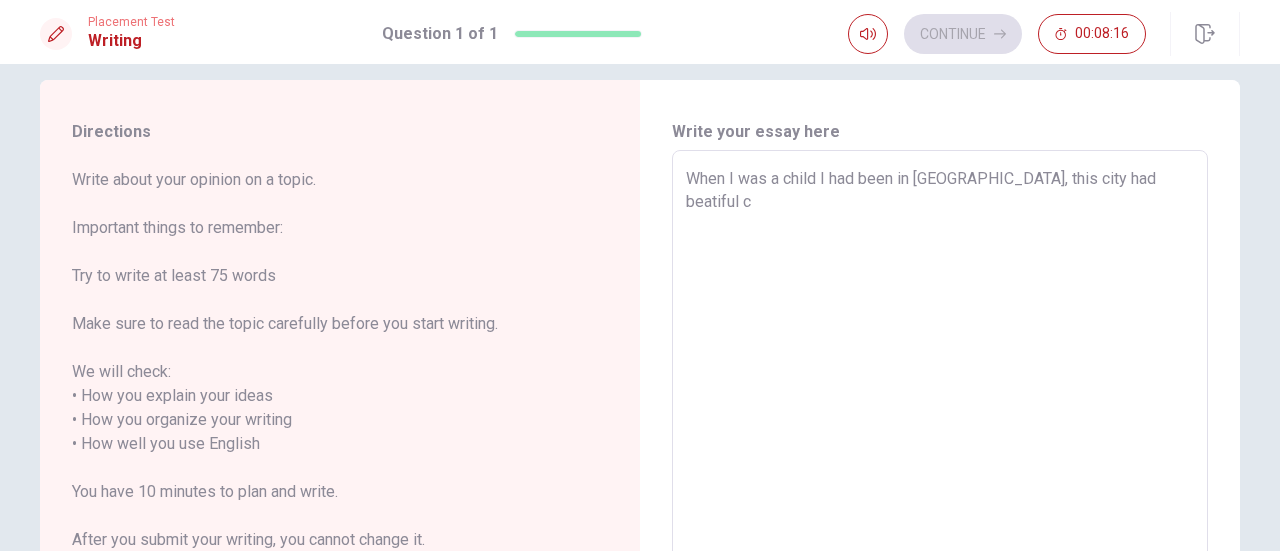 type on "When I was a child I had been in [GEOGRAPHIC_DATA], this city had beatiful co" 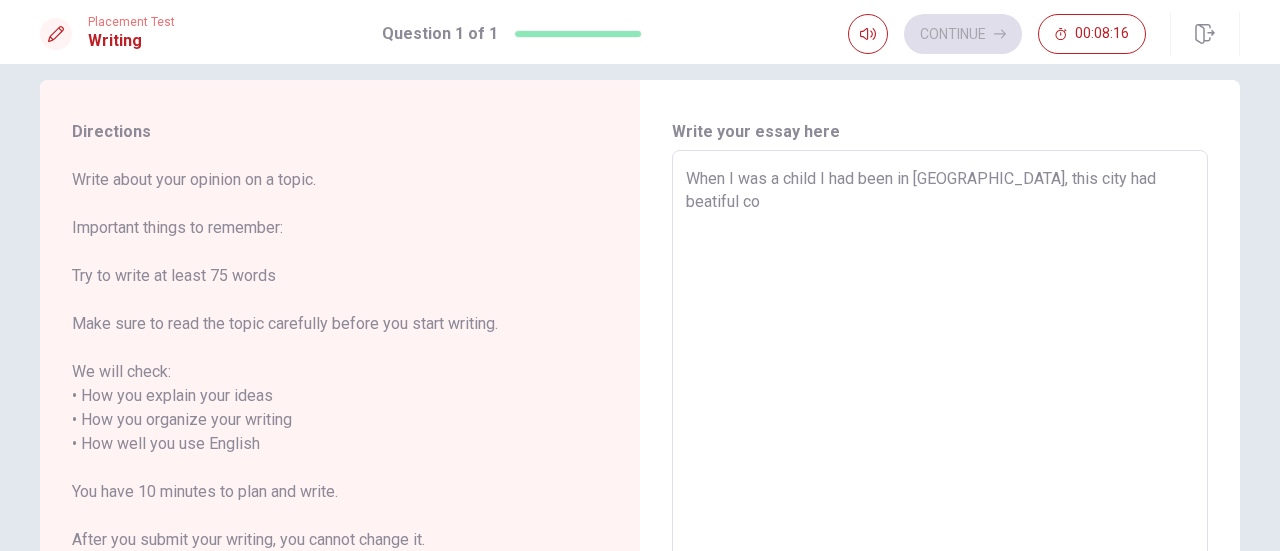 type on "x" 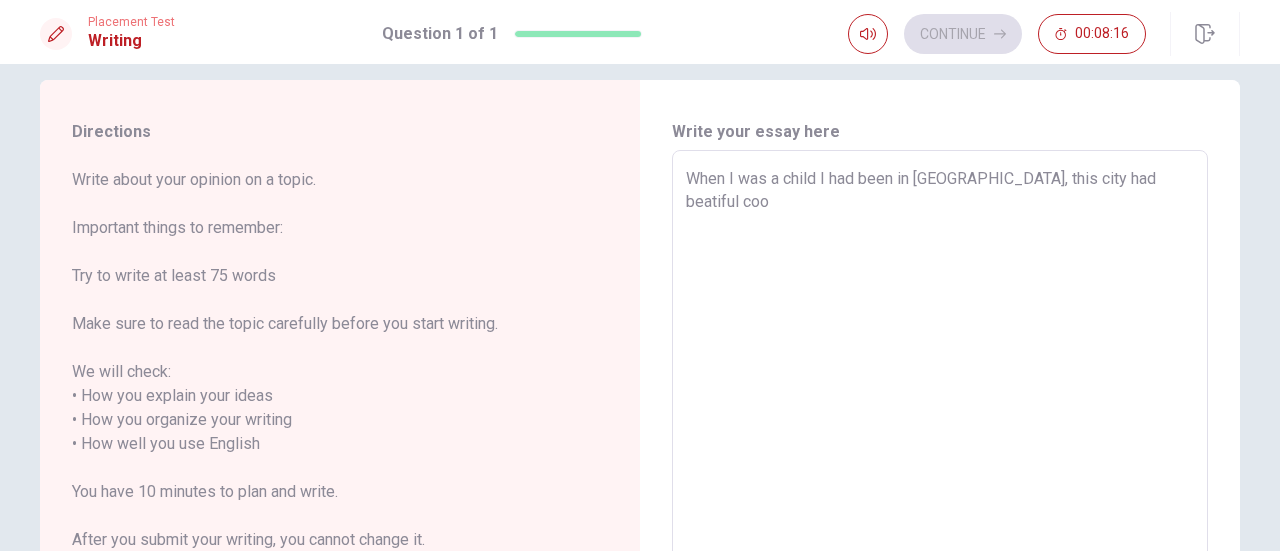 type on "x" 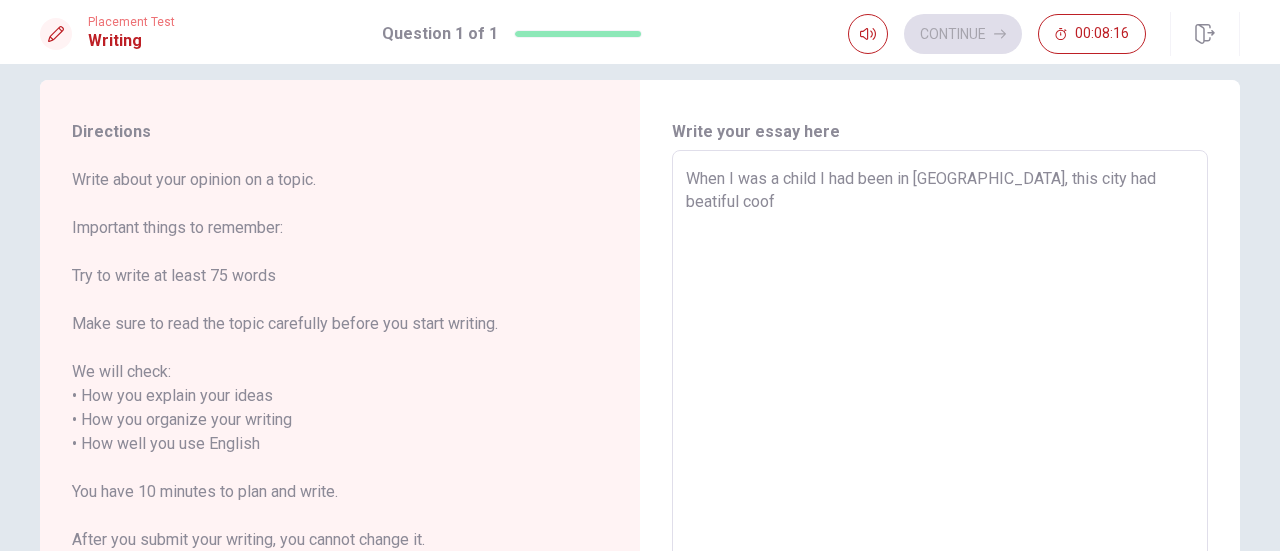 type on "x" 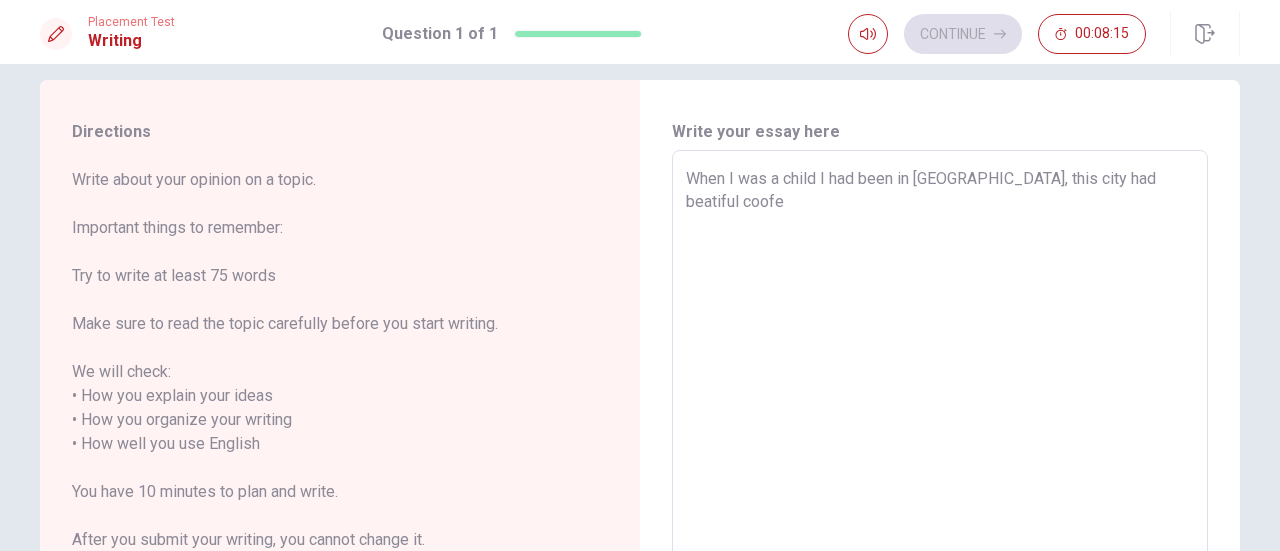 type on "x" 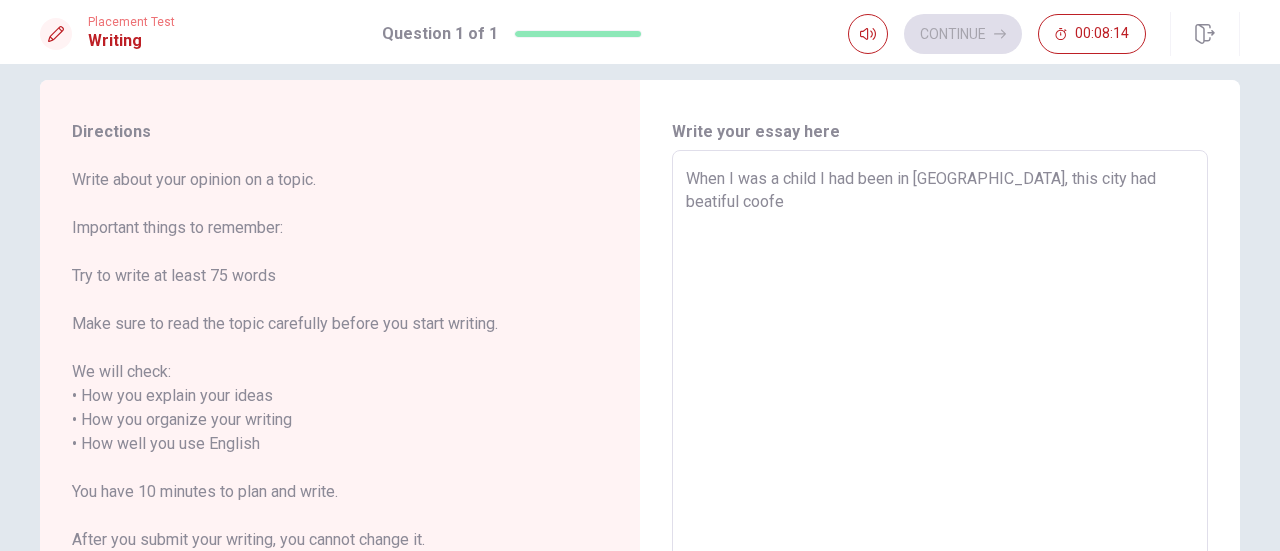 type on "When I was a child I had been in [GEOGRAPHIC_DATA], this city had beatiful coof" 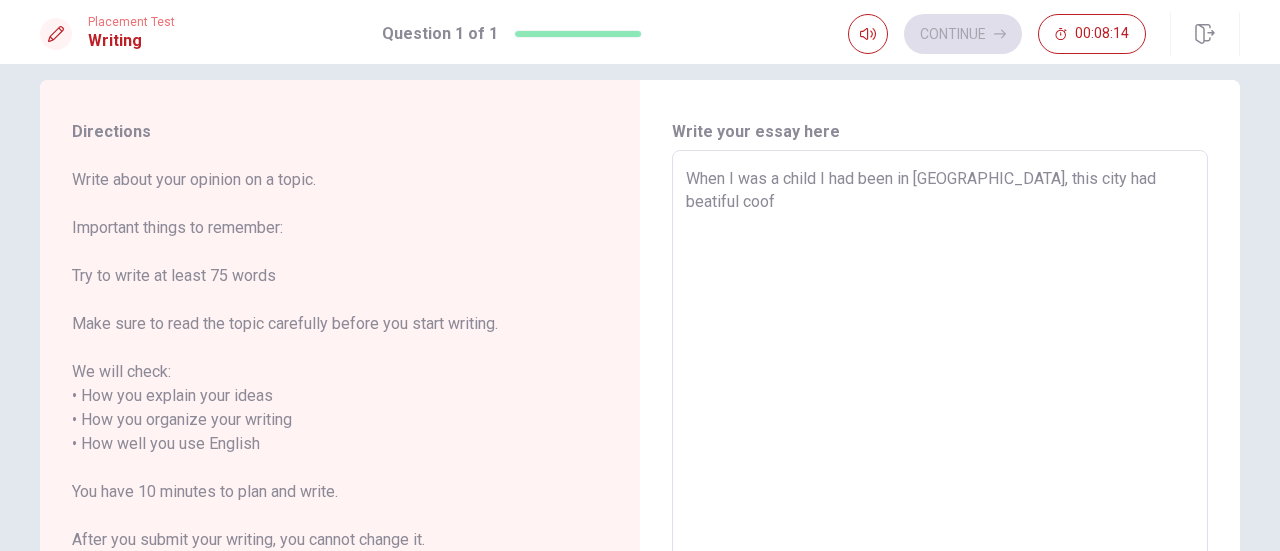 type on "x" 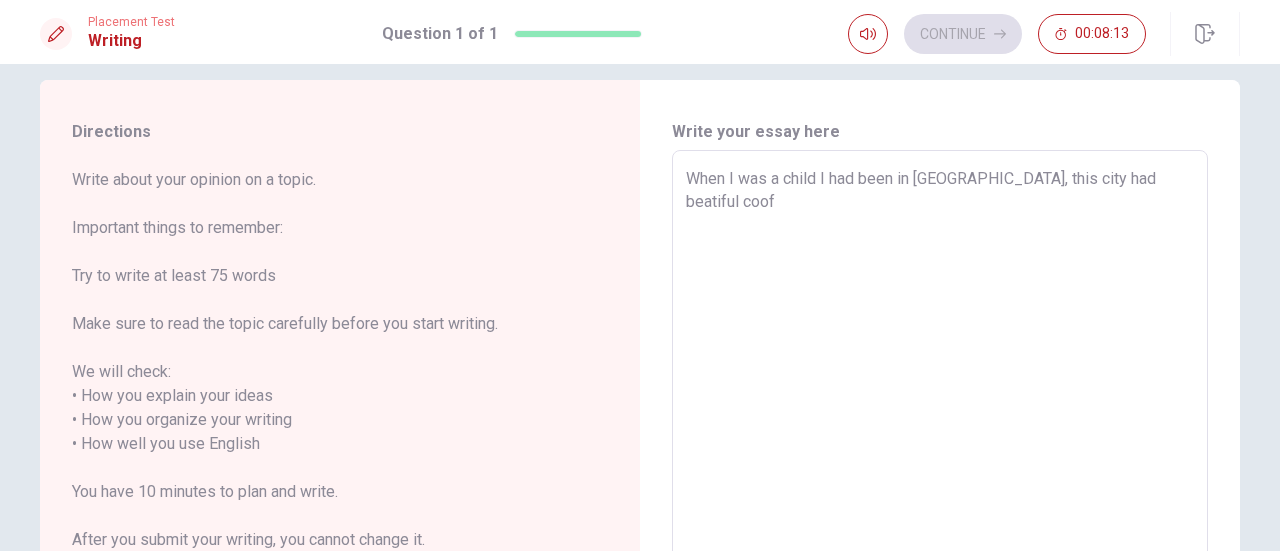 type on "When I was a child I had been in [GEOGRAPHIC_DATA], this city had beatiful cooff" 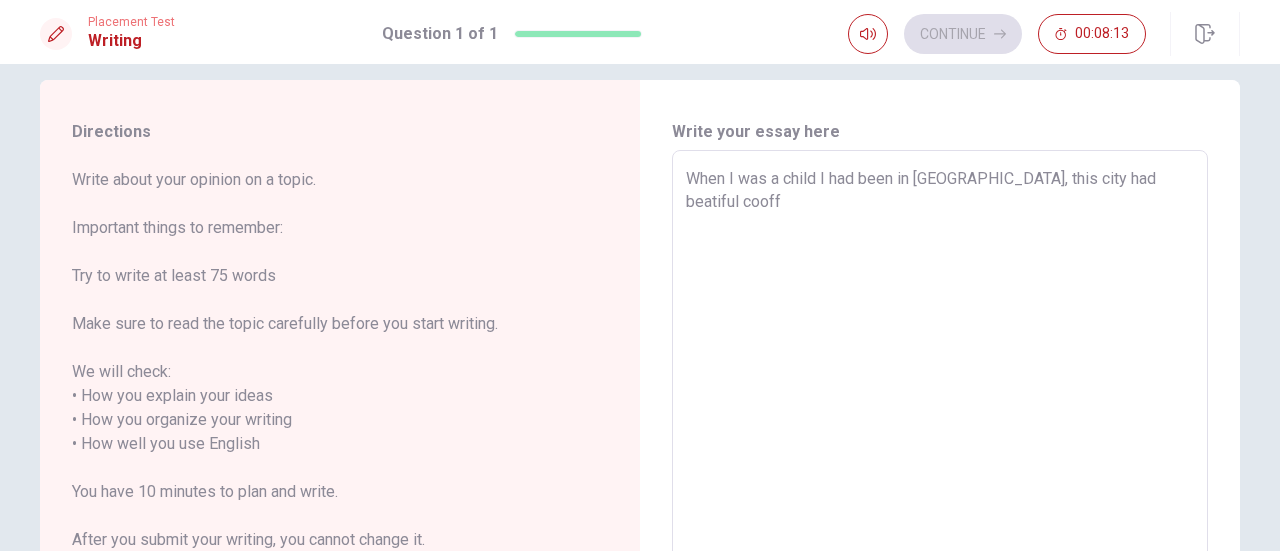 type on "x" 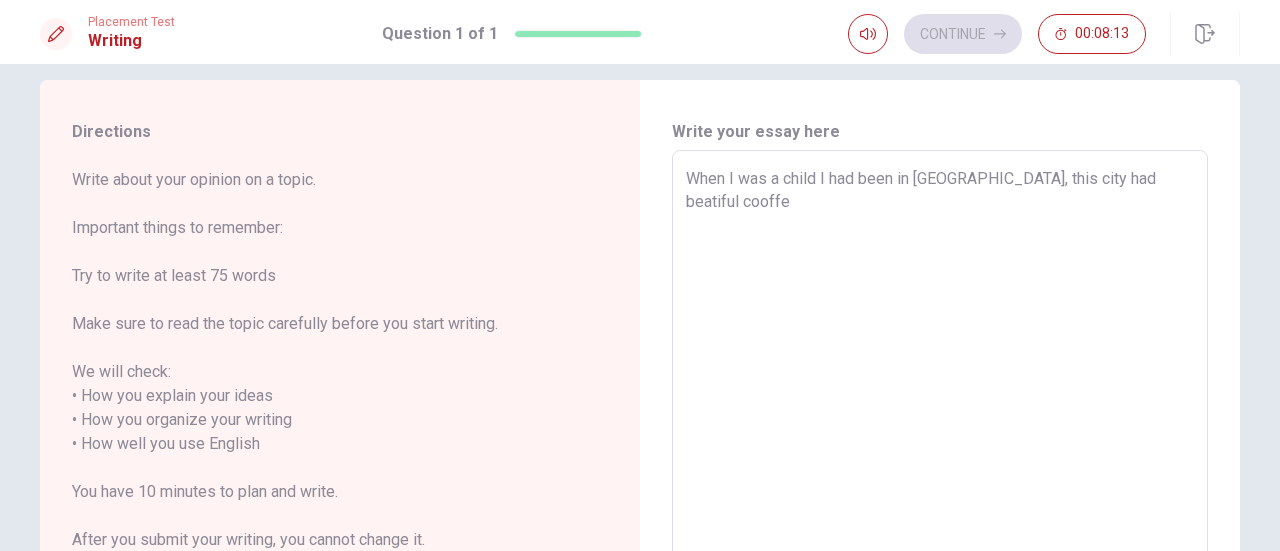 type on "x" 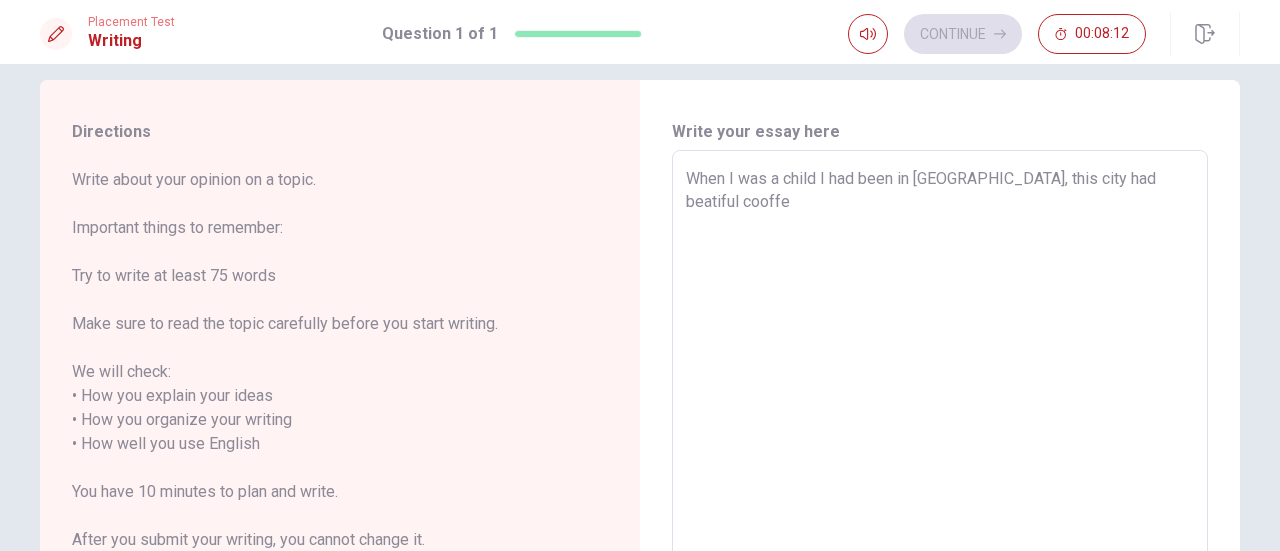 type on "x" 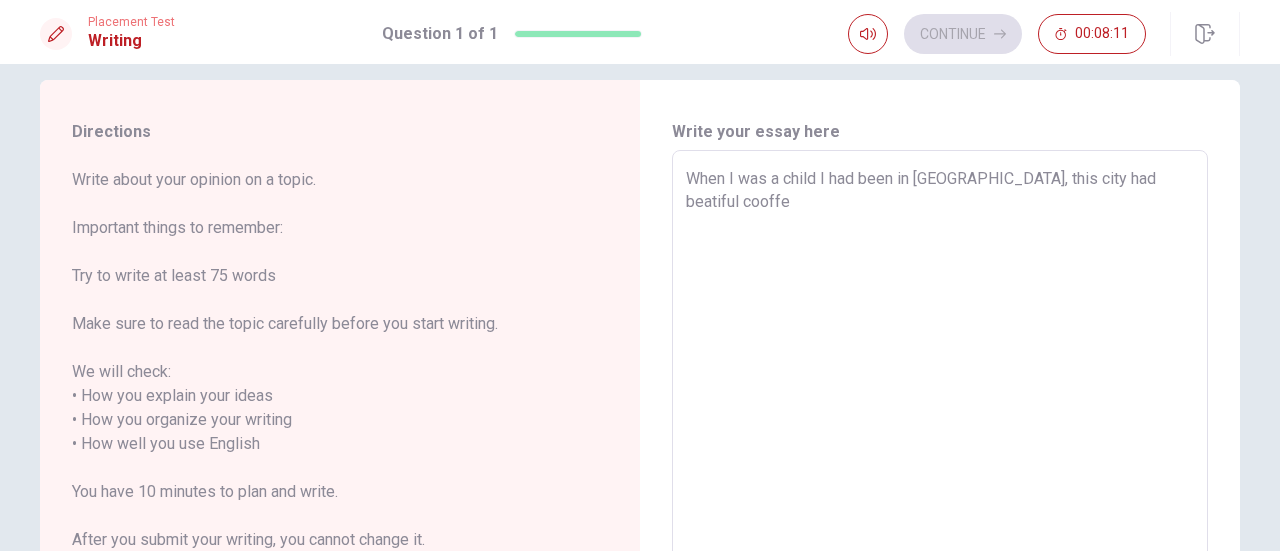 type on "When I was a child I had been in [GEOGRAPHIC_DATA], this city had beatiful cooffe" 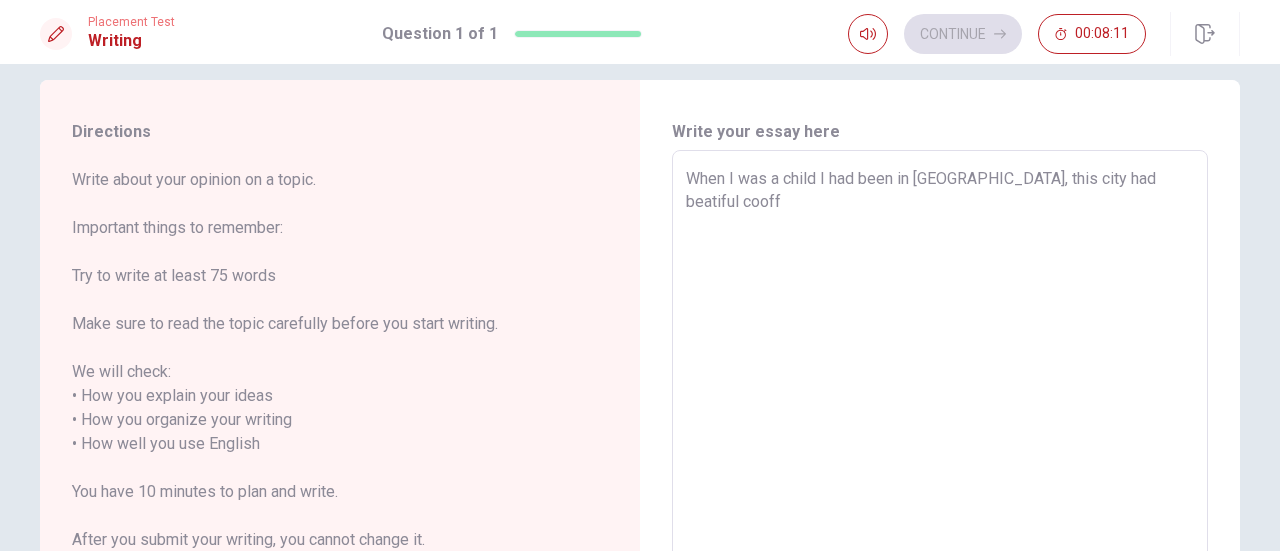 type on "x" 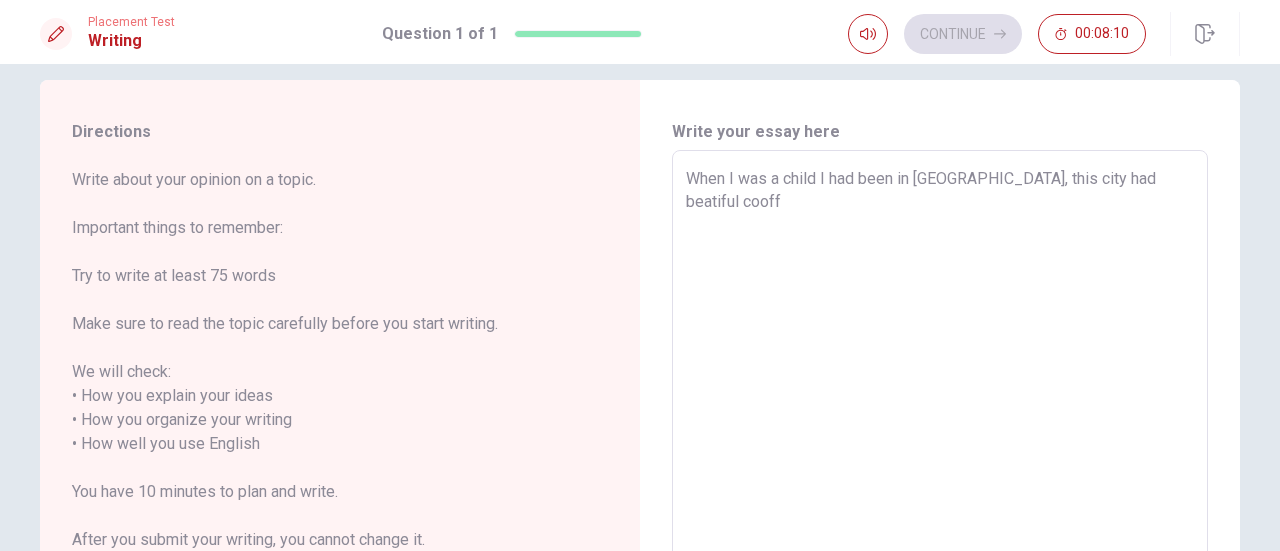 type on "When I was a child I had been in [GEOGRAPHIC_DATA], this city had beatiful coof" 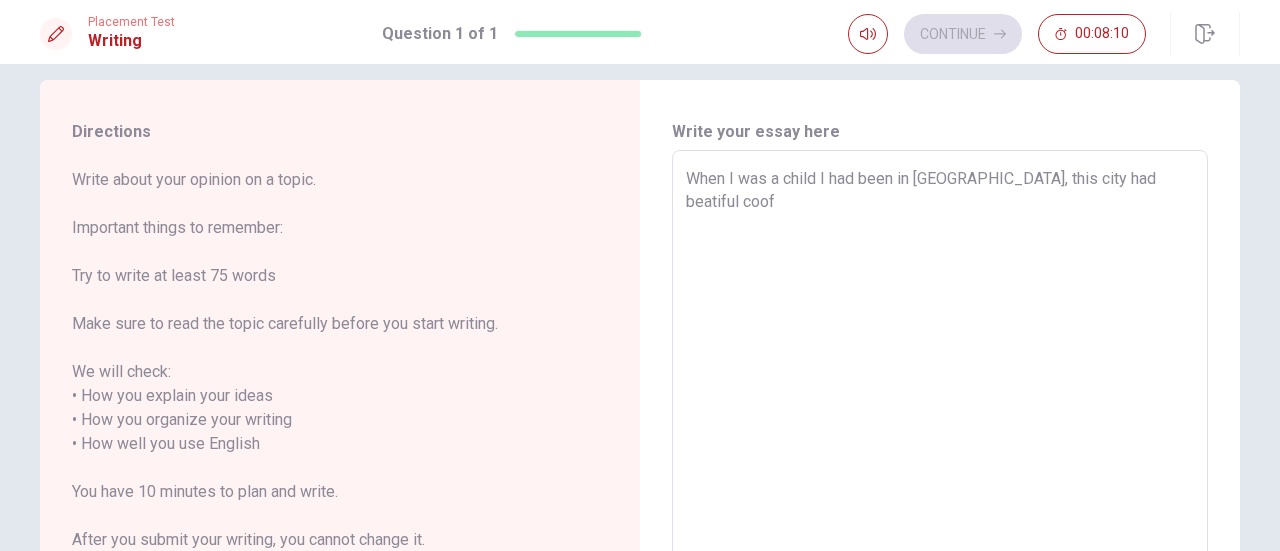 type on "x" 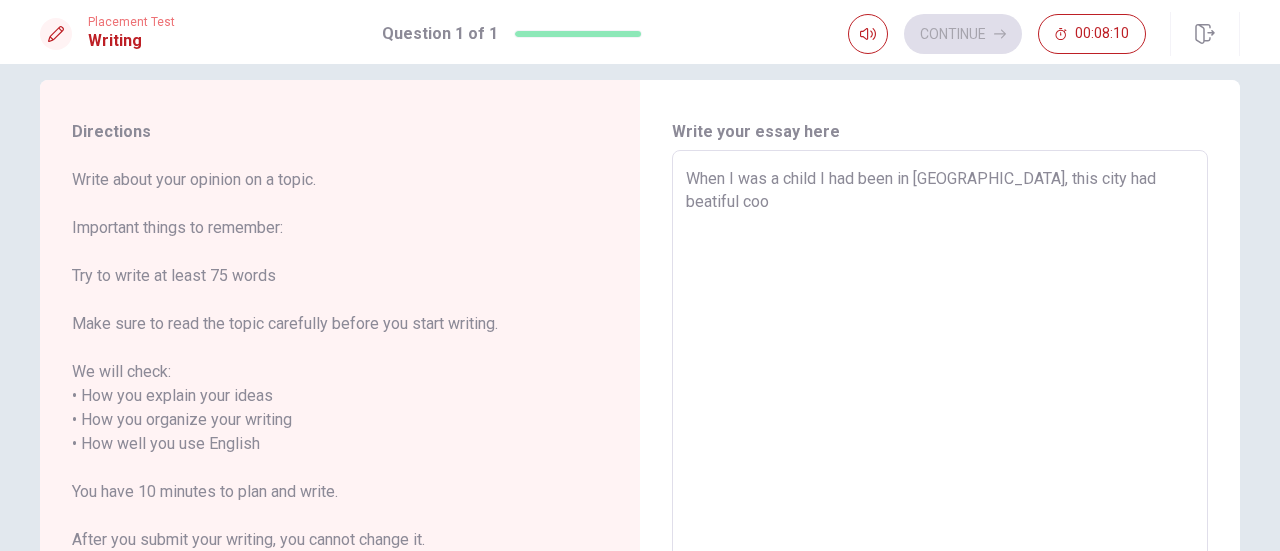 type on "When I was a child I had been in [GEOGRAPHIC_DATA], this city had beatiful co" 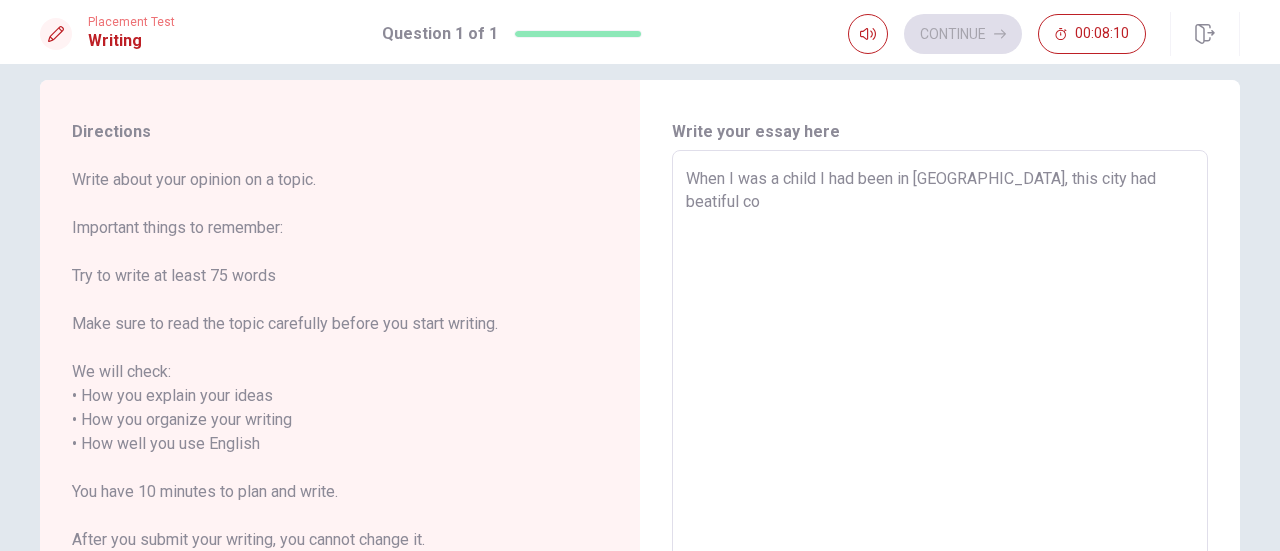 type 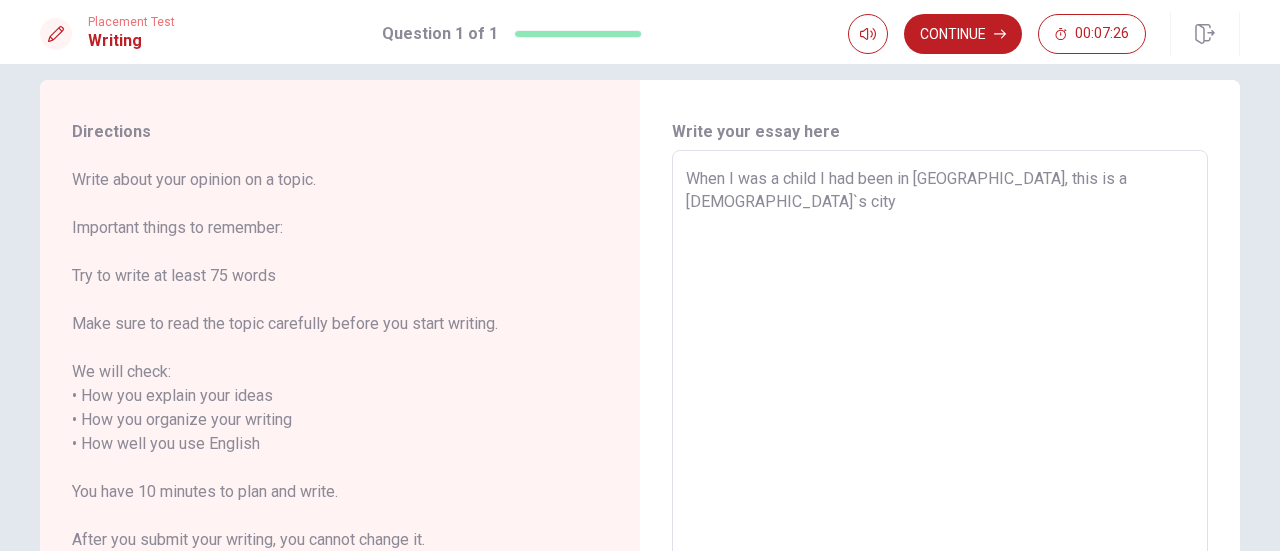 click on "When I was a child I had been in [GEOGRAPHIC_DATA], this is a [DEMOGRAPHIC_DATA]`s city" at bounding box center [940, 432] 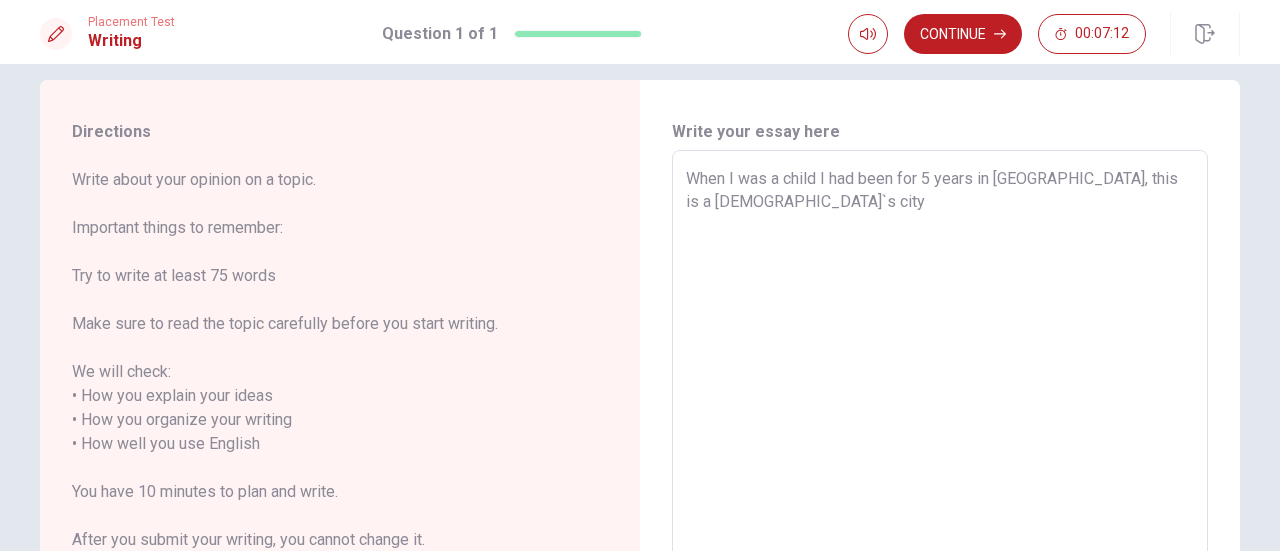 click on "When I was a child I had been for 5 years in [GEOGRAPHIC_DATA], this is a [DEMOGRAPHIC_DATA]`s city" at bounding box center (940, 432) 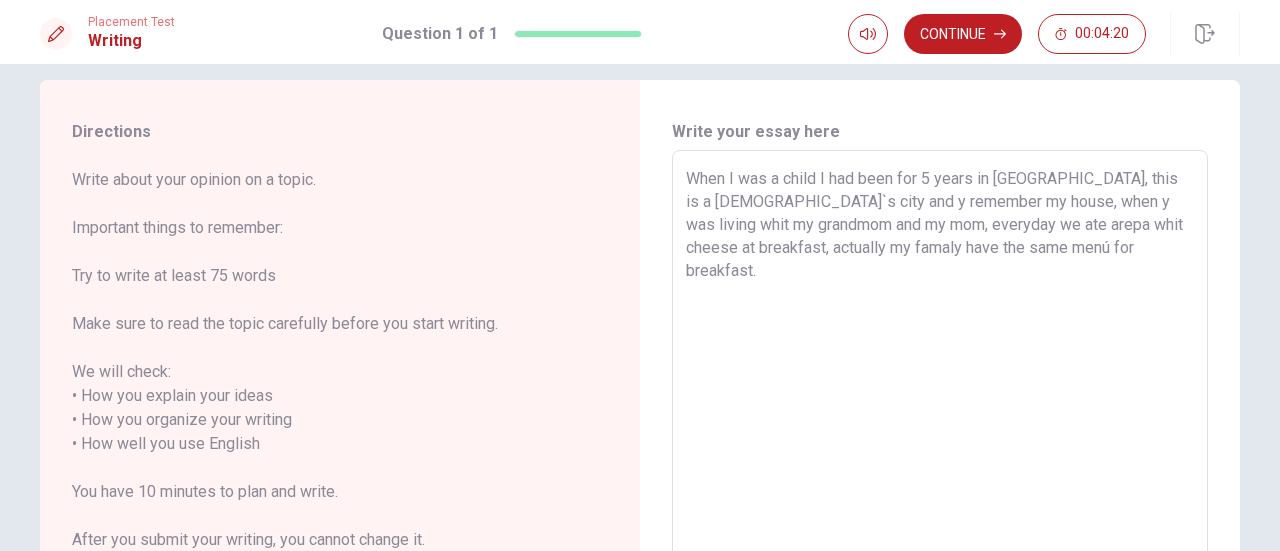 click on "When I was a child I had been for 5 years in [GEOGRAPHIC_DATA], this is a [DEMOGRAPHIC_DATA]`s city and y remember my house, when y was living whit my grandmom and my mom, everyday we ate arepa whit cheese at breakfast, actually my famaly have the same menú for breakfast." at bounding box center (940, 432) 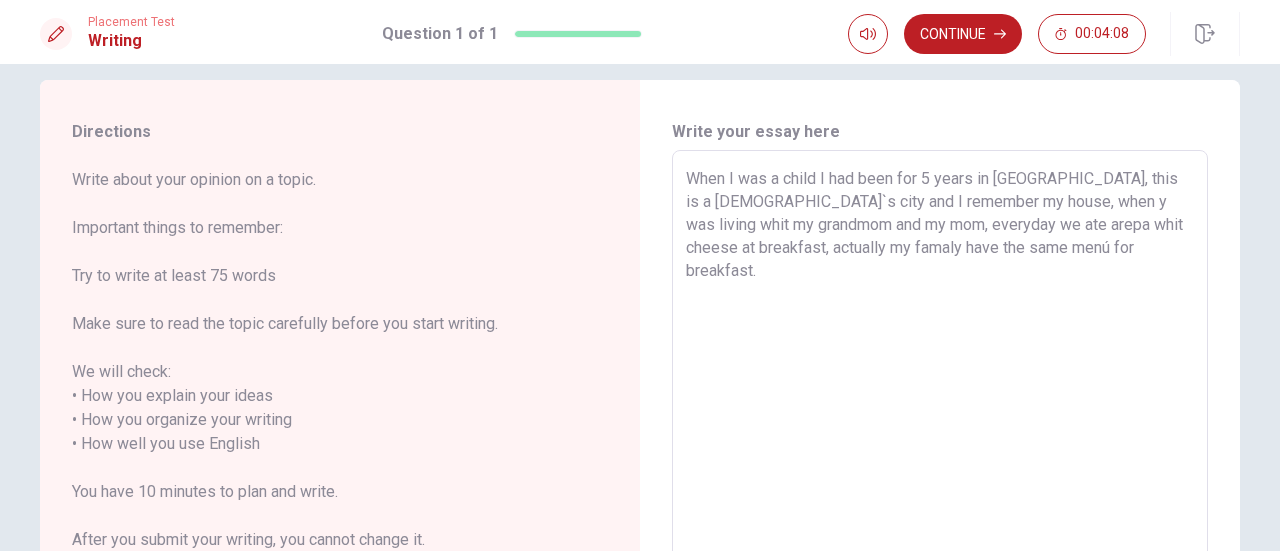 click on "When I was a child I had been for 5 years in [GEOGRAPHIC_DATA], this is a [DEMOGRAPHIC_DATA]`s city and I remember my house, when y was living whit my grandmom and my mom, everyday we ate arepa whit cheese at breakfast, actually my famaly have the same menú for breakfast." at bounding box center (940, 432) 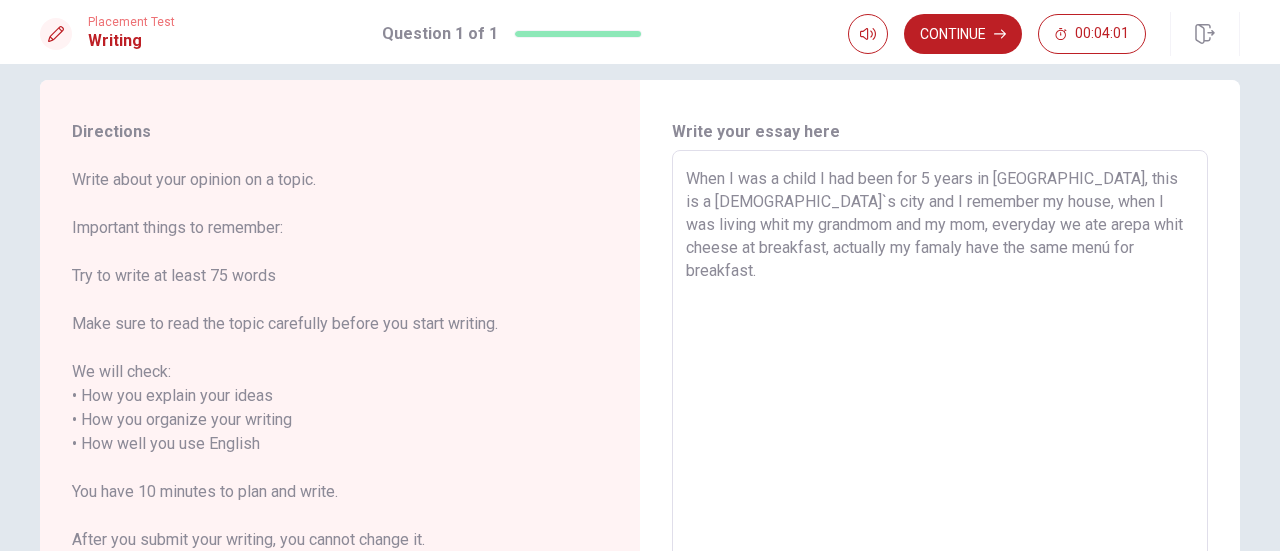 click on "When I was a child I had been for 5 years in [GEOGRAPHIC_DATA], this is a [DEMOGRAPHIC_DATA]`s city and I remember my house, when I was living whit my grandmom and my mom, everyday we ate arepa whit cheese at breakfast, actually my famaly have the same menú for breakfast." at bounding box center [940, 432] 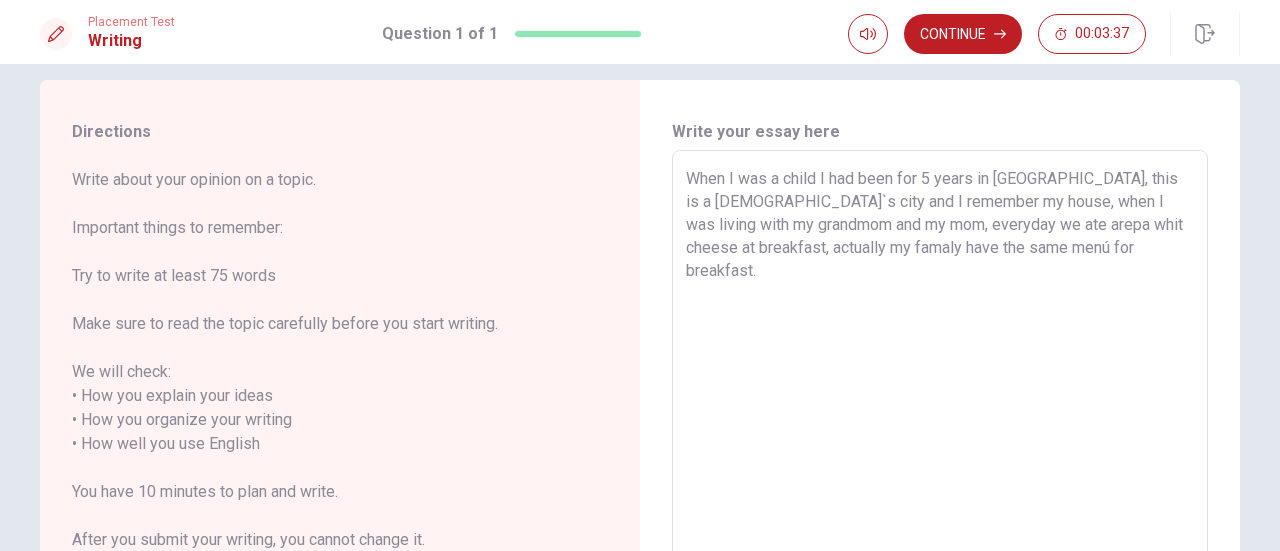 click on "When I was a child I had been for 5 years in [GEOGRAPHIC_DATA], this is a [DEMOGRAPHIC_DATA]`s city and I remember my house, when I was living with my grandmom and my mom, everyday we ate arepa whit cheese at breakfast, actually my famaly have the same menú for breakfast." at bounding box center (940, 432) 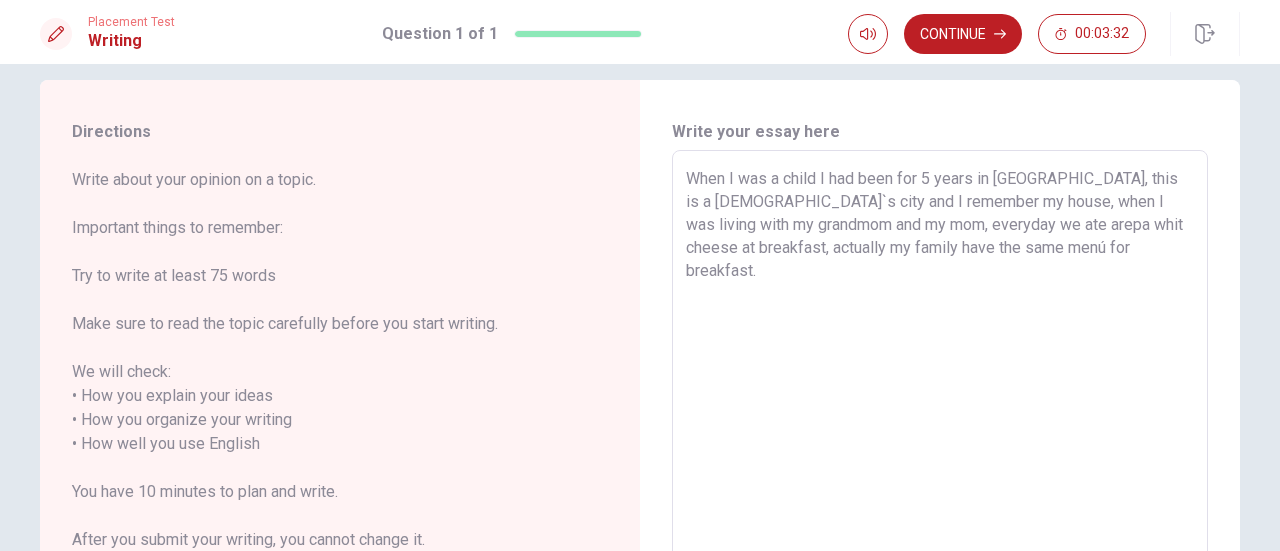 click on "When I was a child I had been for 5 years in [GEOGRAPHIC_DATA], this is a [DEMOGRAPHIC_DATA]`s city and I remember my house, when I was living with my grandmom and my mom, everyday we ate arepa whit cheese at breakfast, actually my family have the same menú for breakfast." at bounding box center (940, 432) 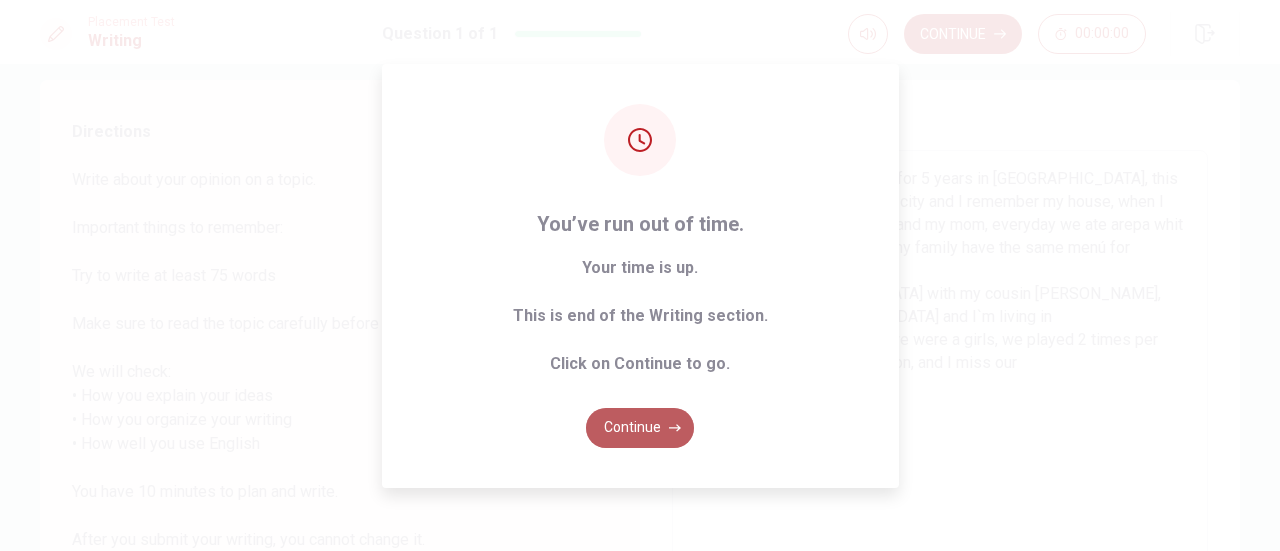 click on "Continue" at bounding box center (640, 428) 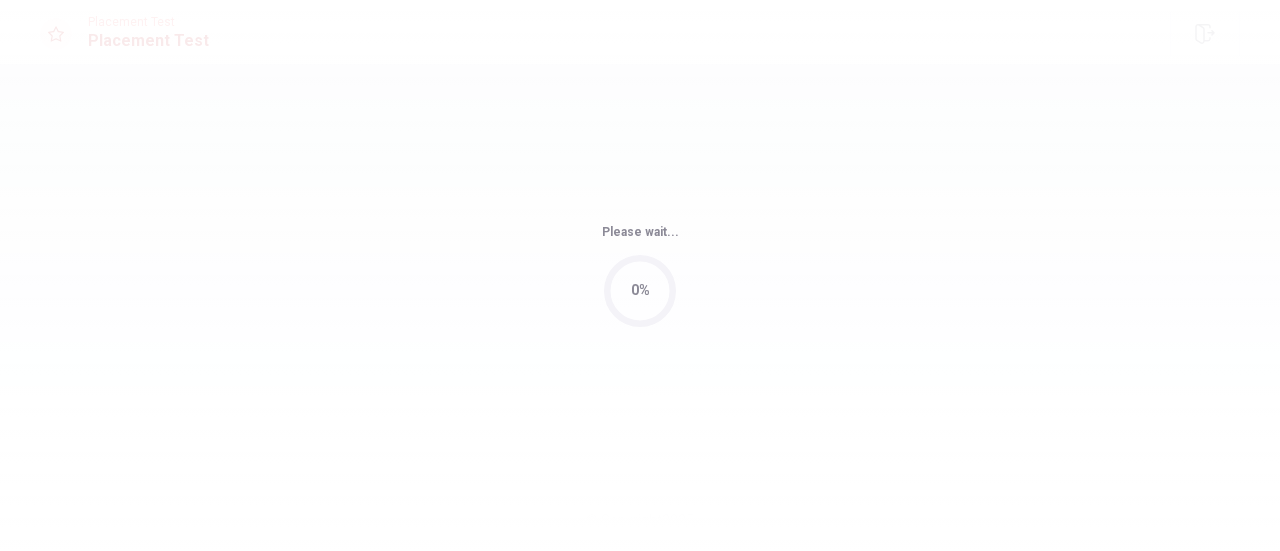 scroll, scrollTop: 0, scrollLeft: 0, axis: both 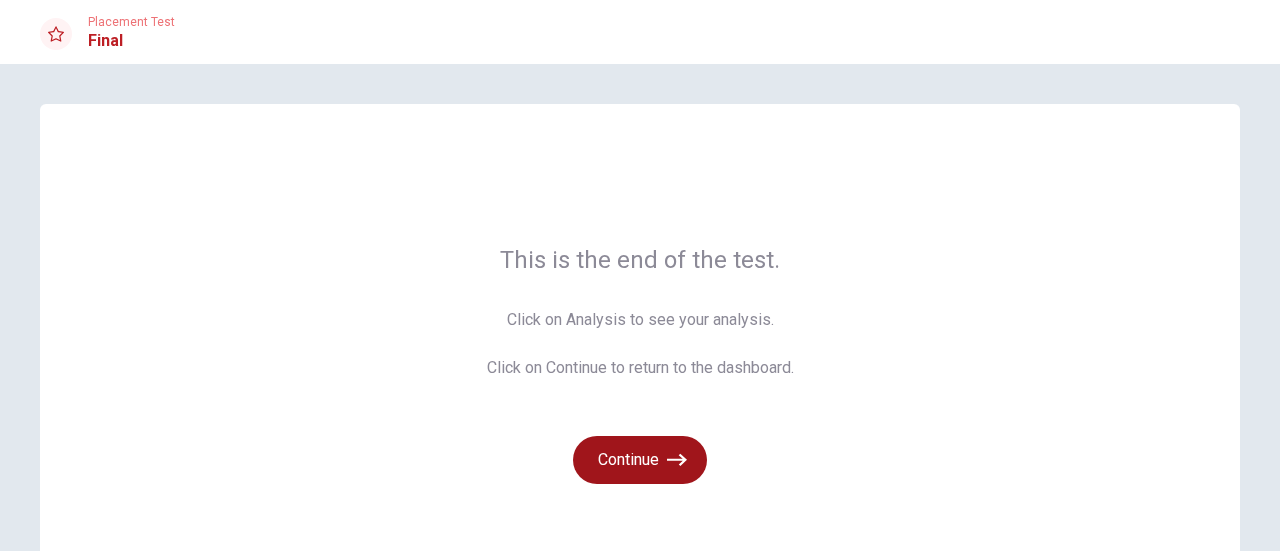 click on "Continue" at bounding box center (640, 460) 